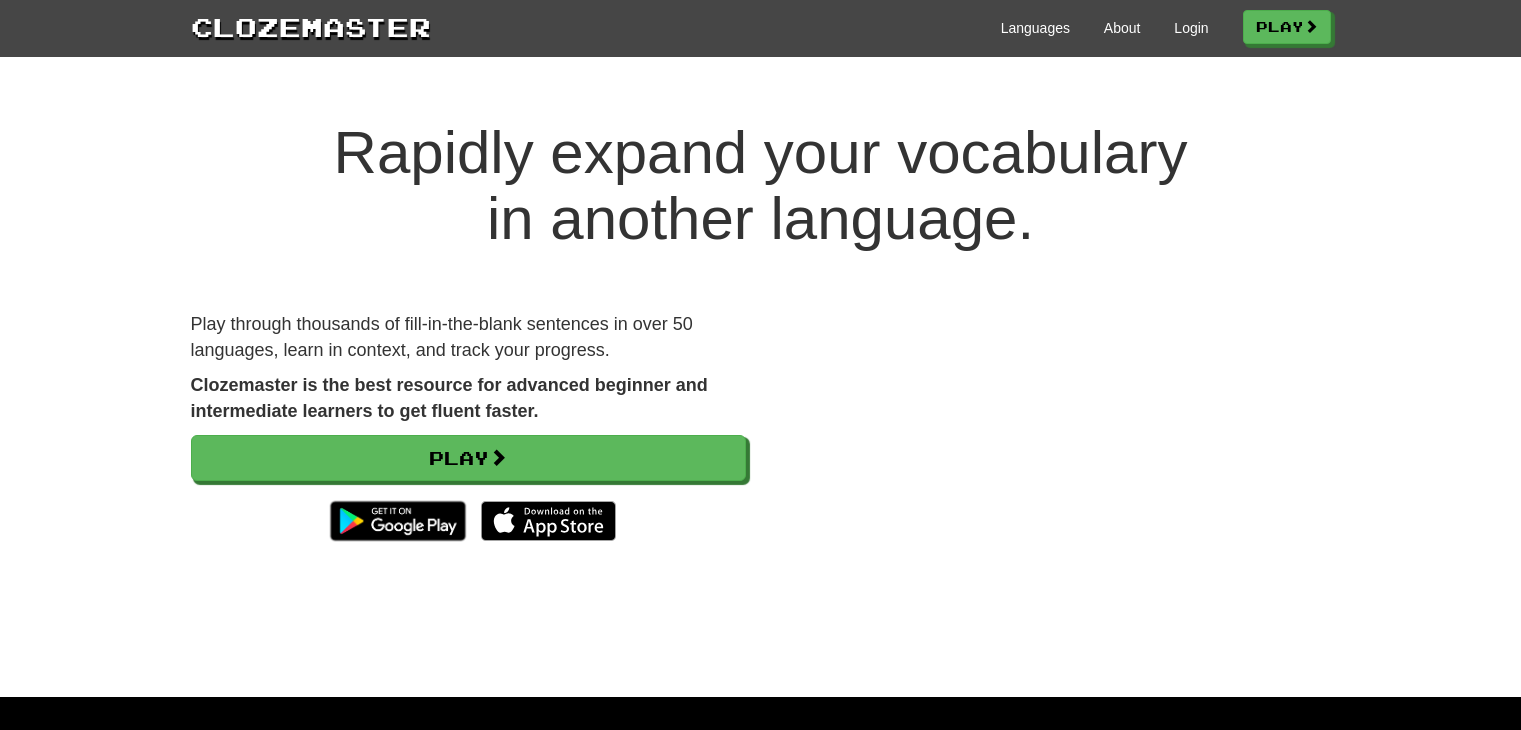 scroll, scrollTop: 0, scrollLeft: 0, axis: both 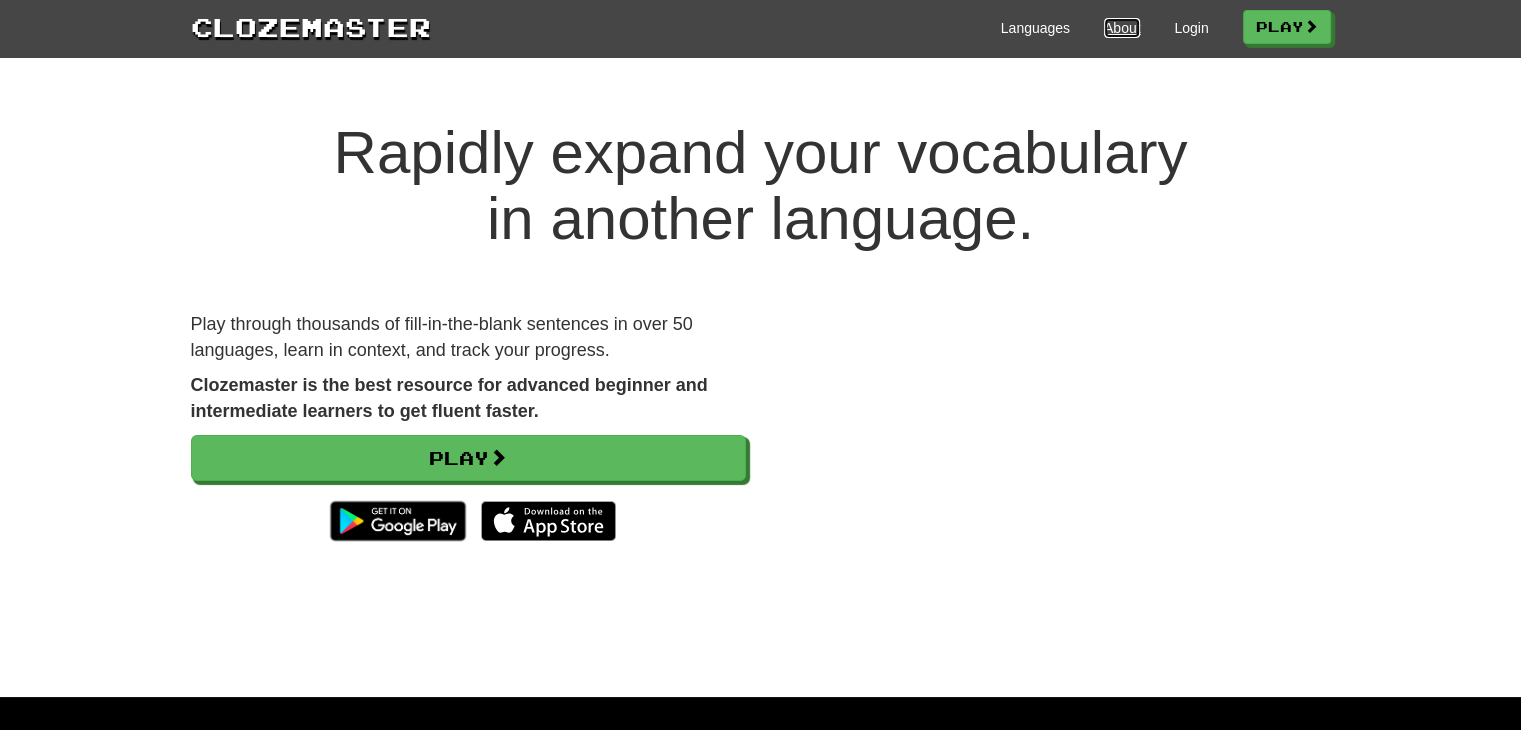 click on "About" at bounding box center (1122, 28) 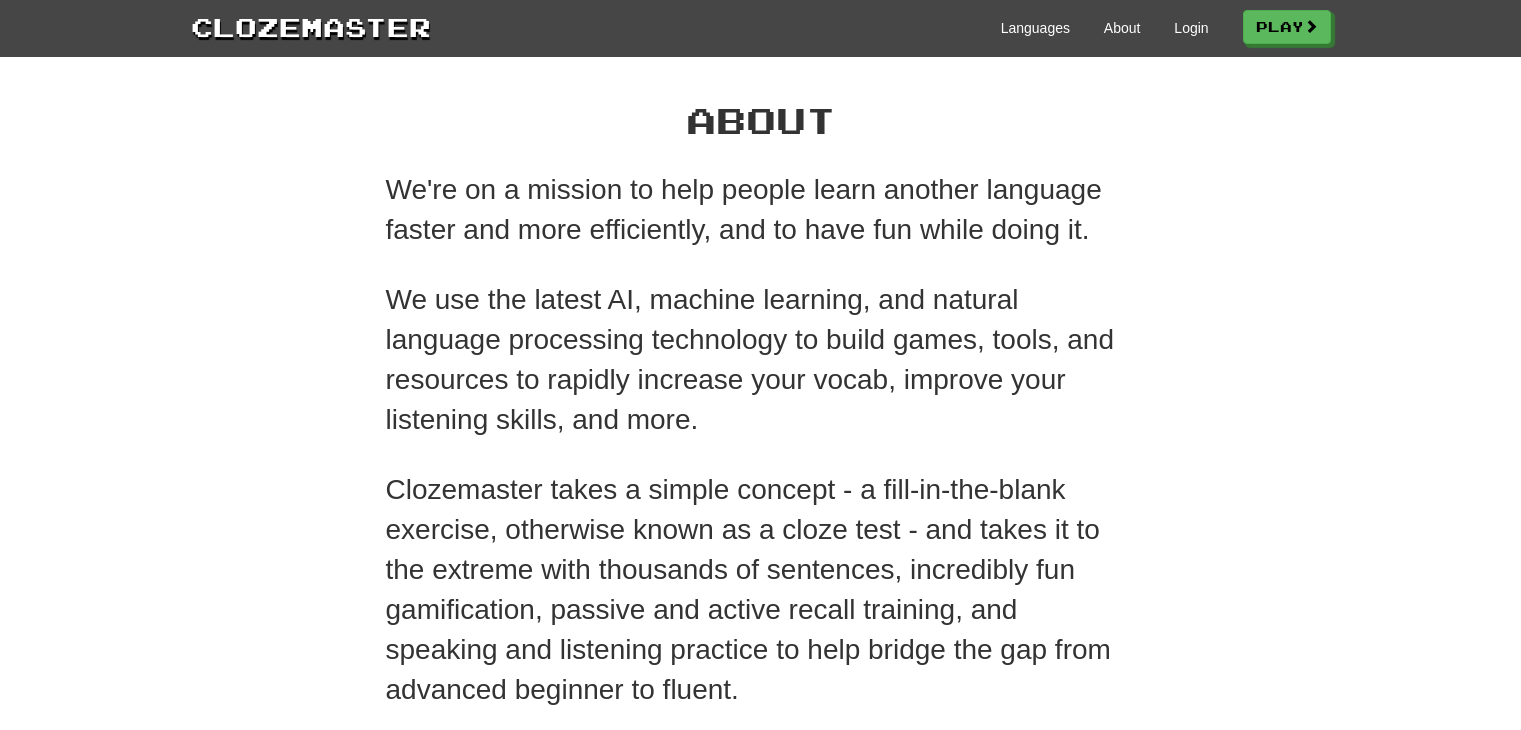 click on "Languages
About
Login
Play" at bounding box center [881, 26] 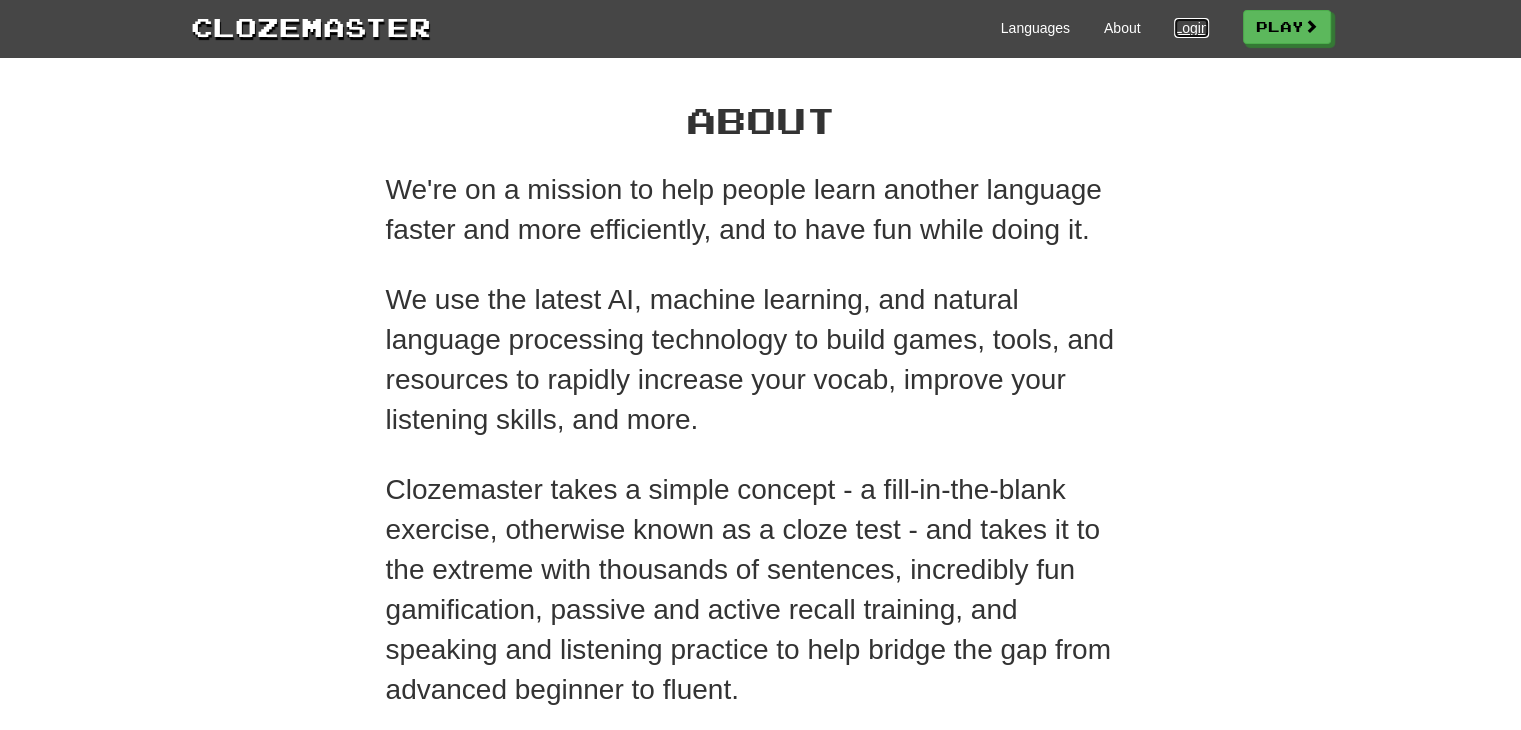 click on "Login" at bounding box center (1191, 28) 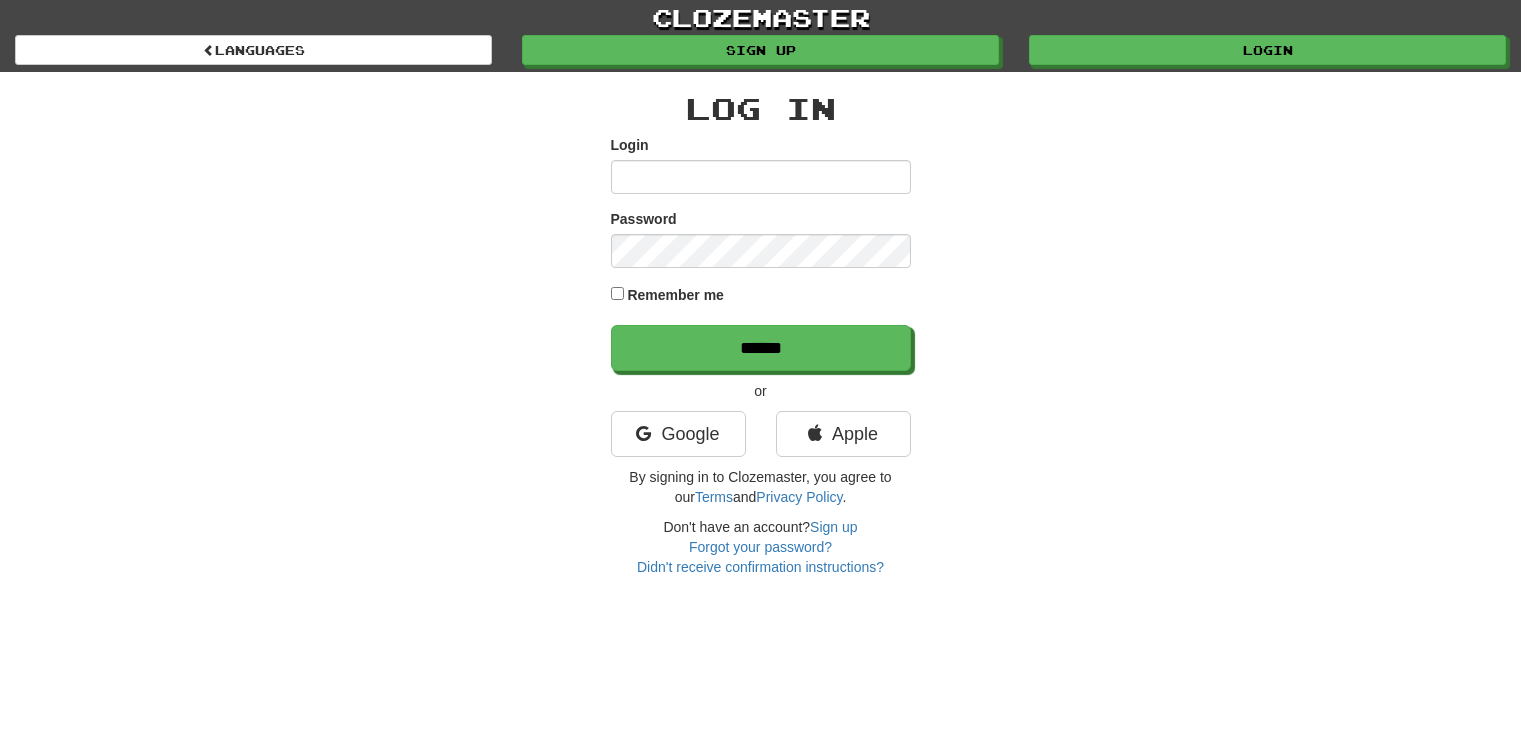 scroll, scrollTop: 0, scrollLeft: 0, axis: both 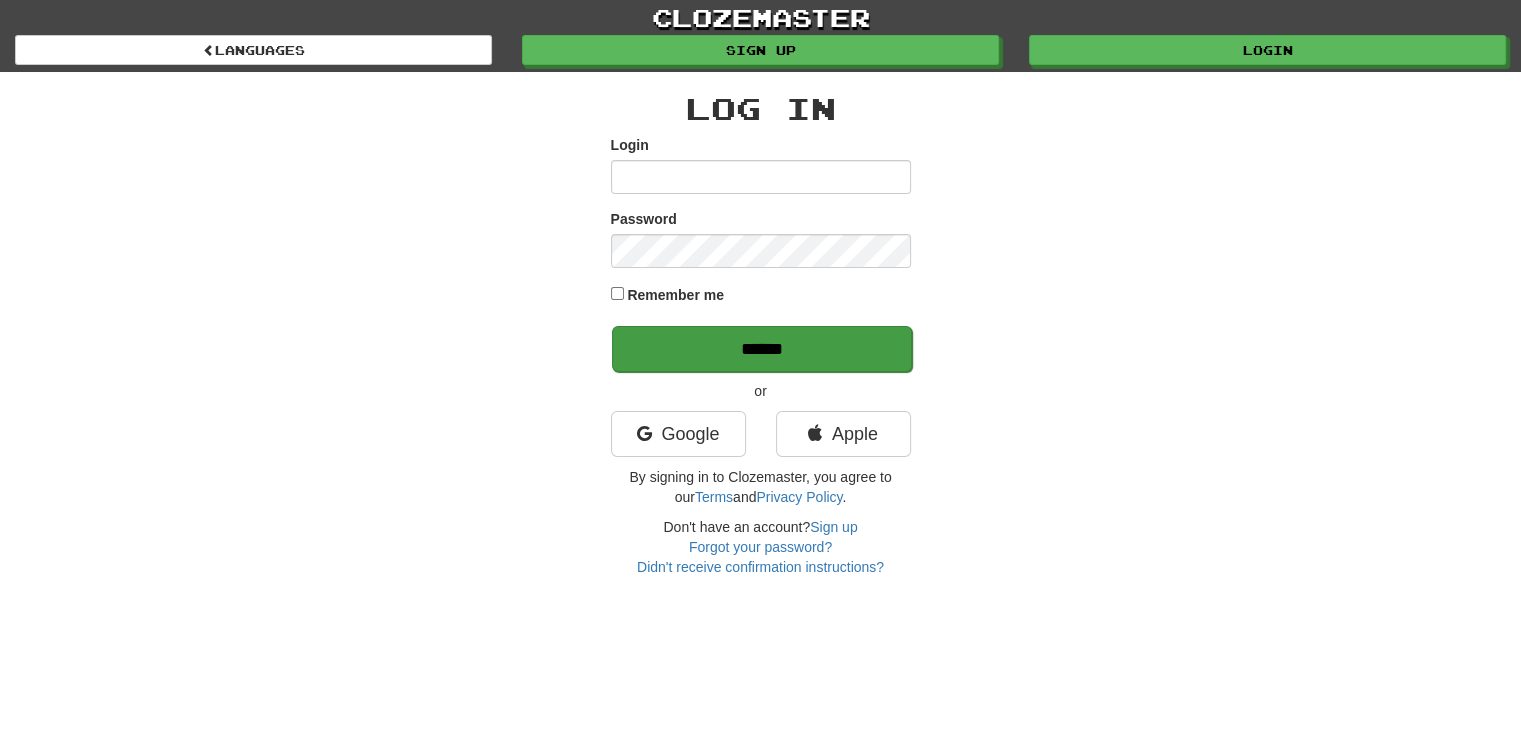 type on "**********" 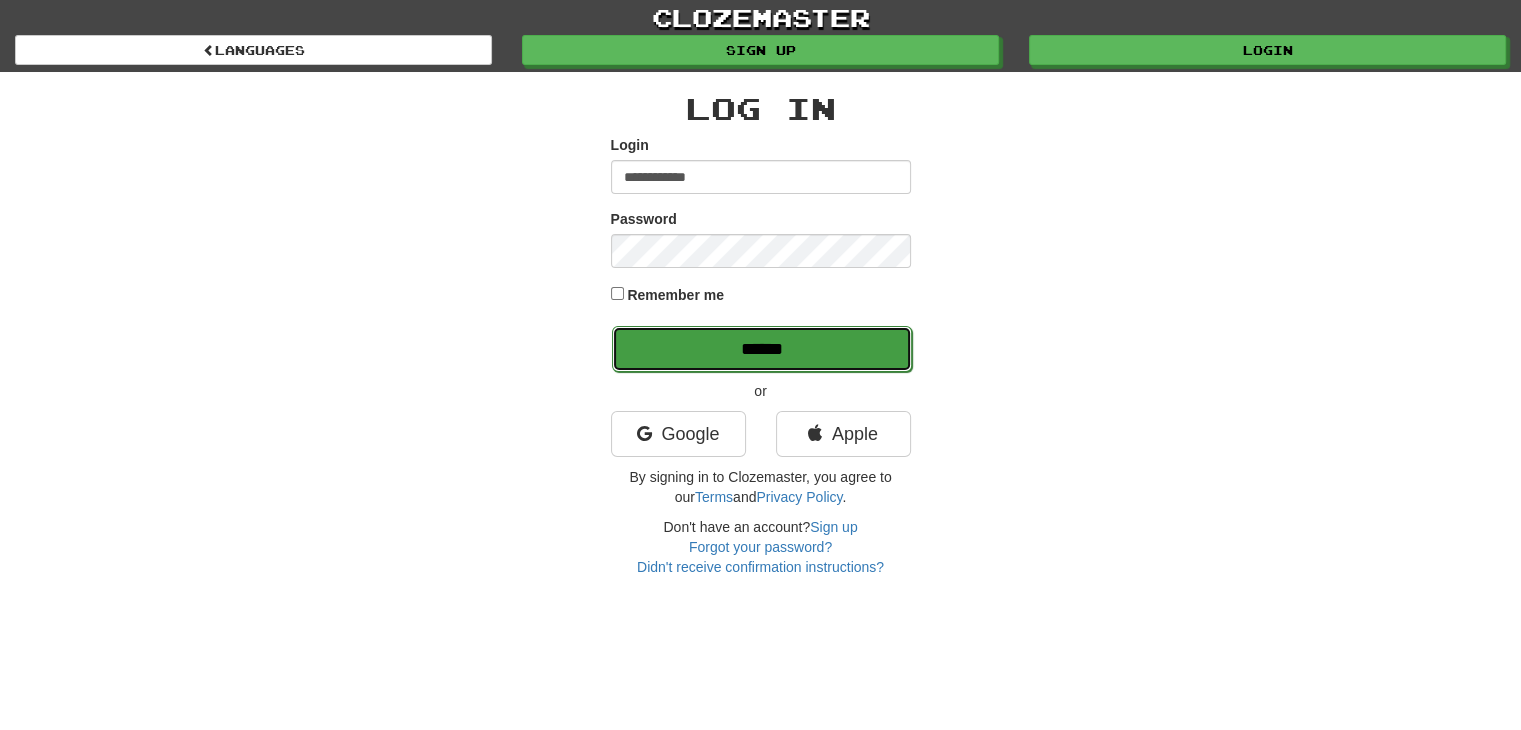 click on "******" at bounding box center (762, 349) 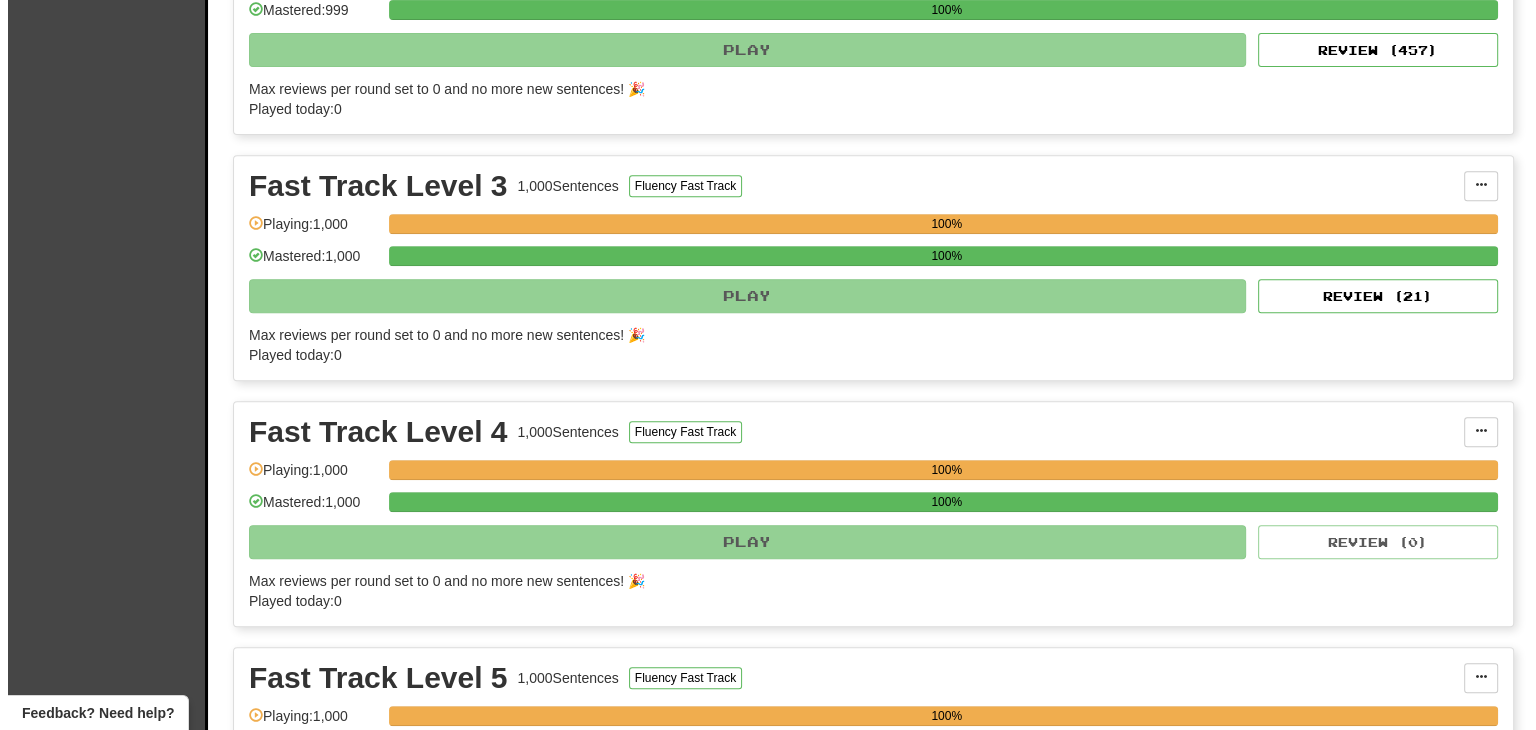 scroll, scrollTop: 300, scrollLeft: 0, axis: vertical 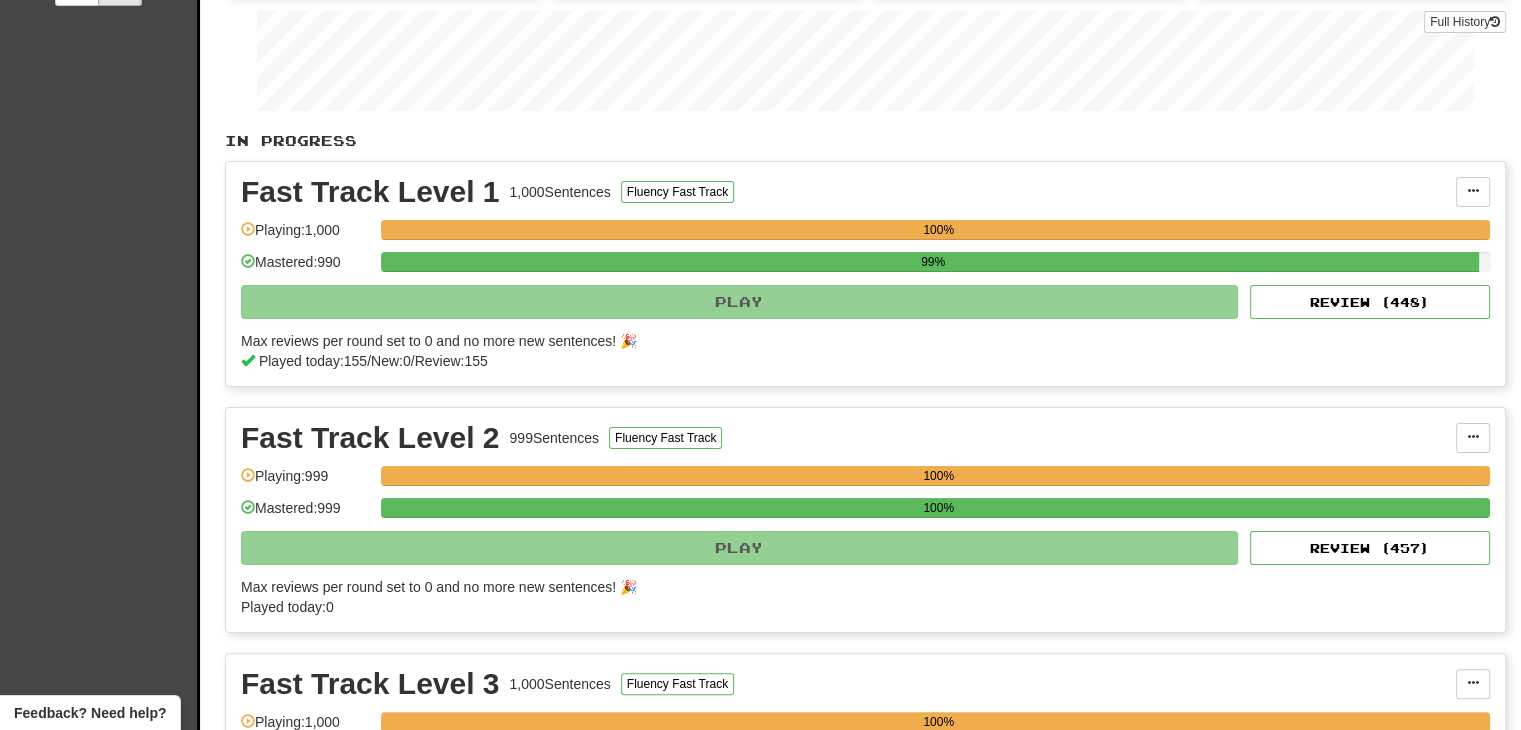click on "Fast Track Level 1 1,000  Sentences Fluency Fast Track Manage Sentences Unpin from Dashboard  Playing:  1,000 100%  Mastered:  990 99% Play Review ( 448 ) Max reviews per round set to 0 and no more new sentences! 🎉   Played today:  155  /  New:  0  /  Review:  155" at bounding box center (865, 274) 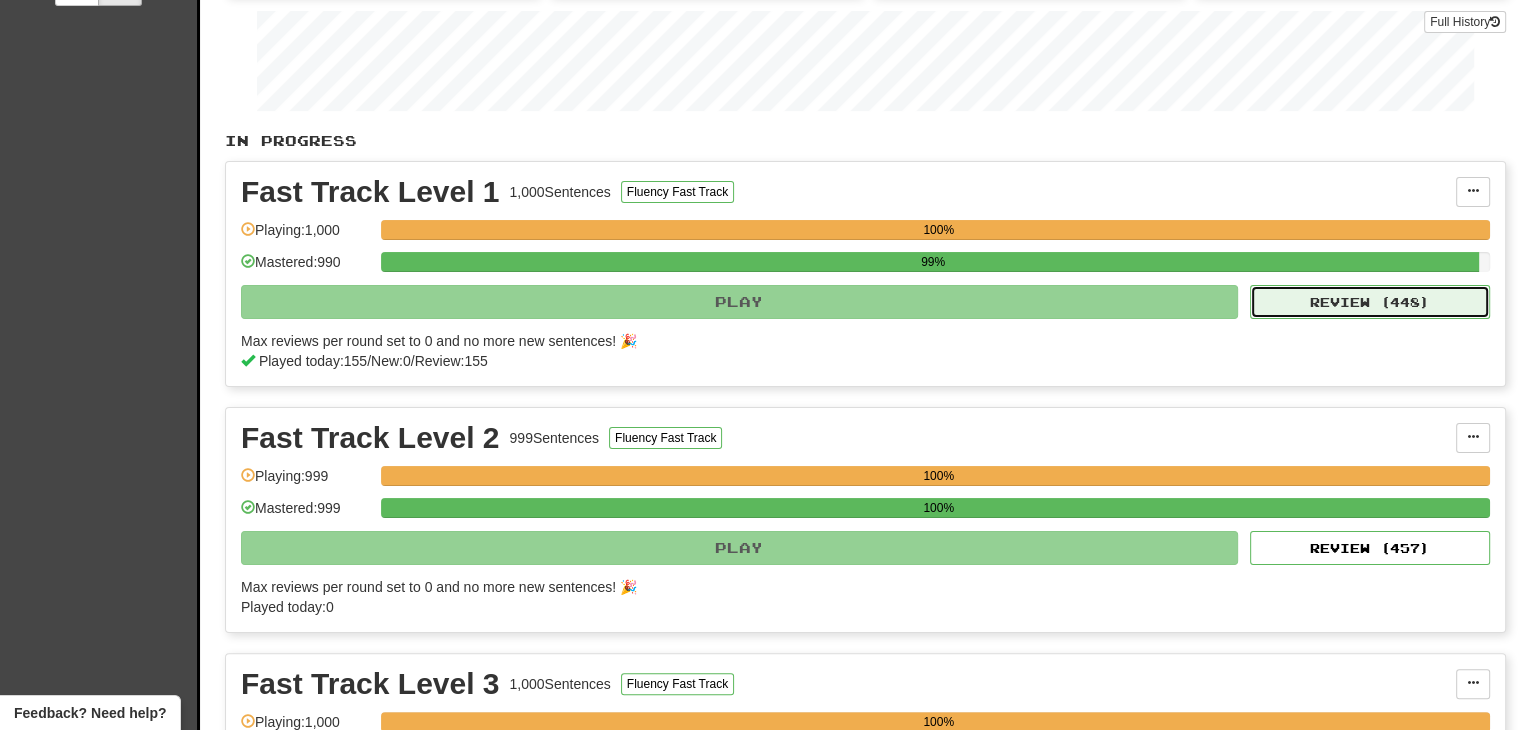 click on "Review ( 448 )" at bounding box center (1370, 302) 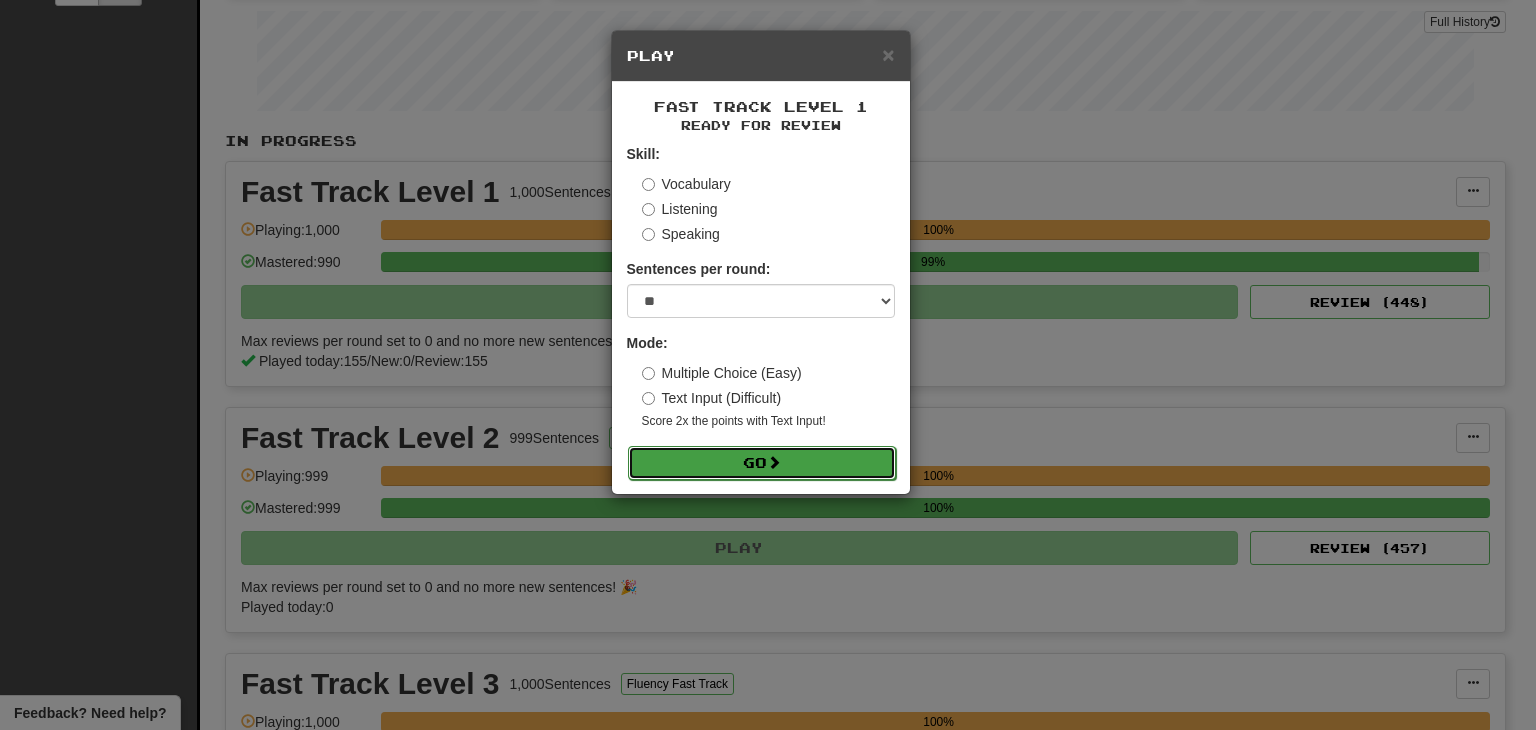 click on "Go" at bounding box center (762, 463) 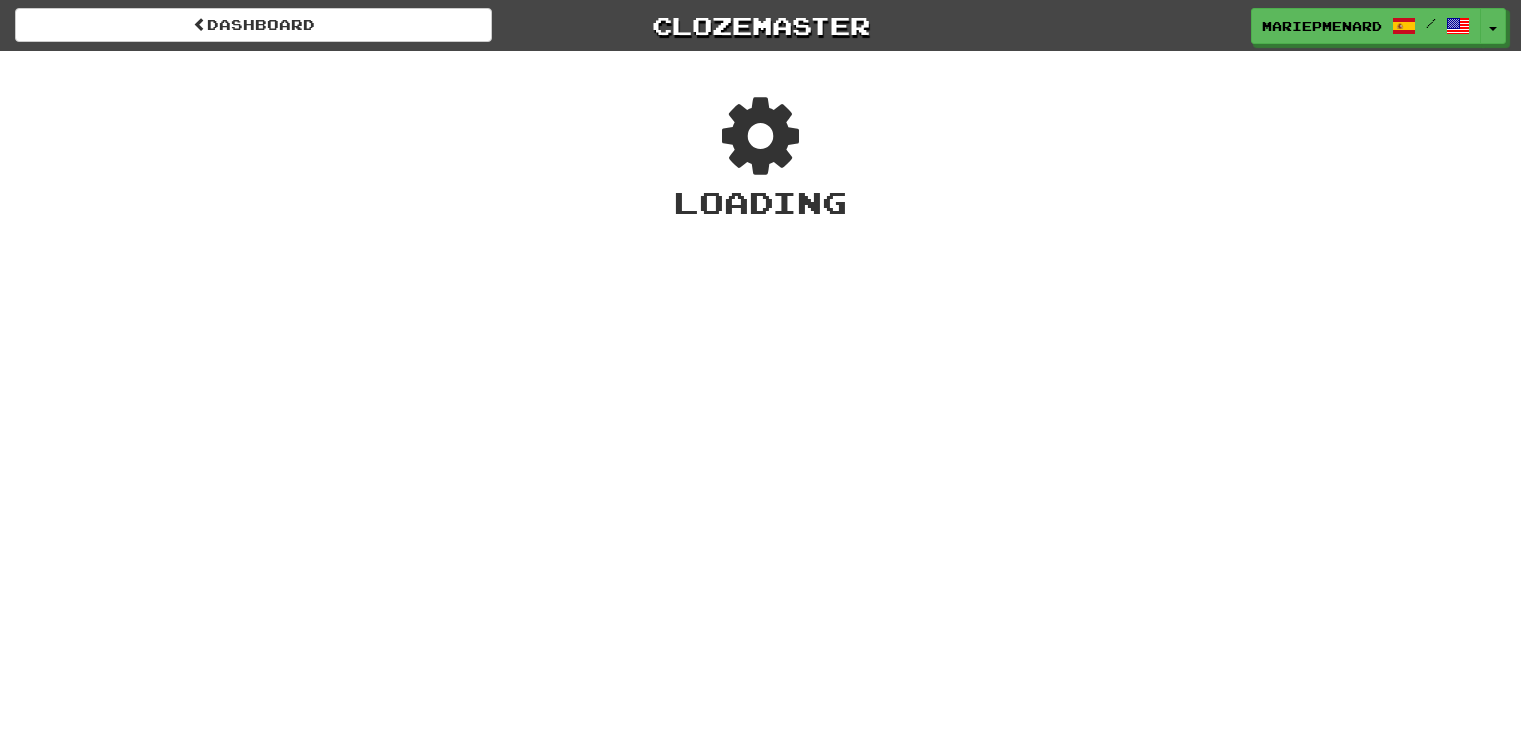 scroll, scrollTop: 0, scrollLeft: 0, axis: both 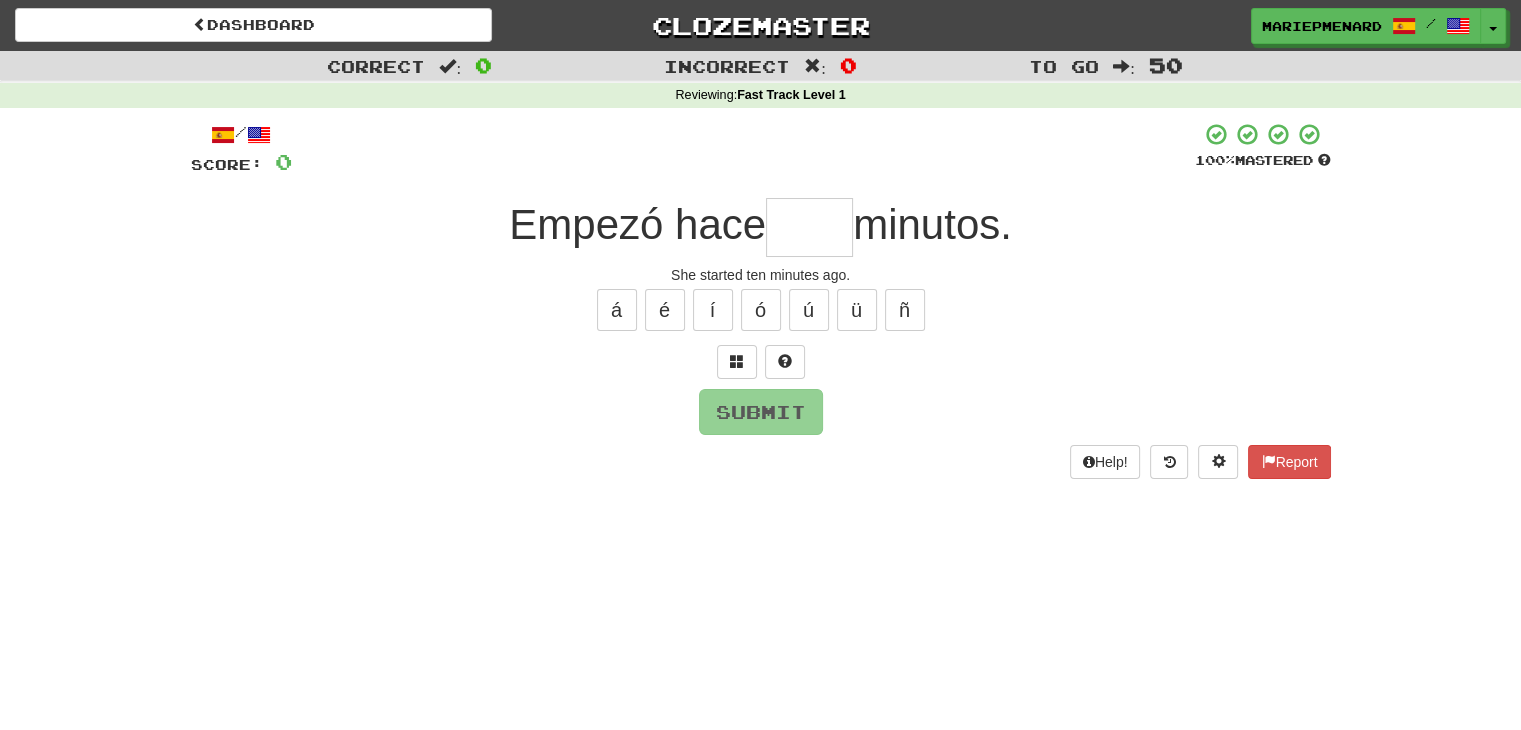 click at bounding box center [809, 227] 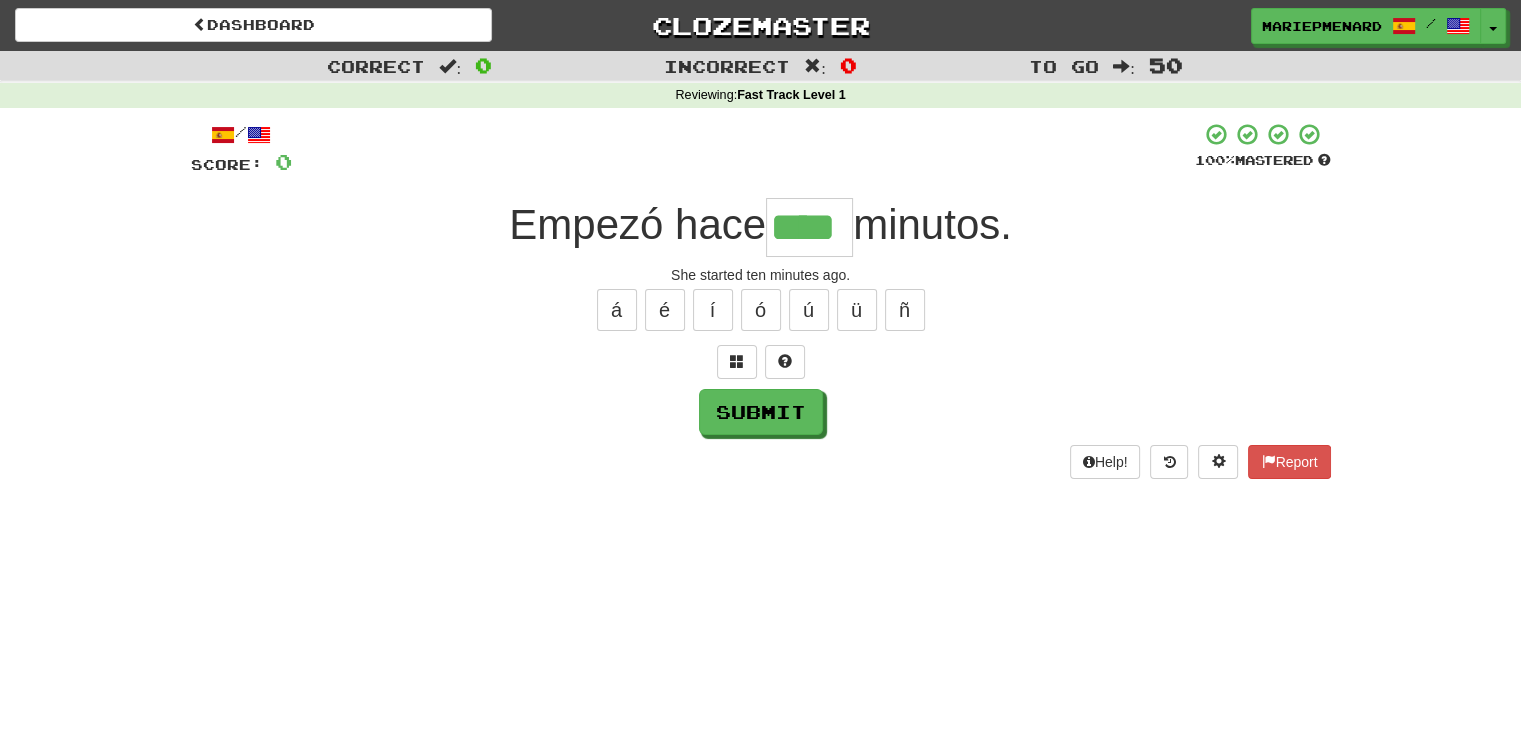 type on "****" 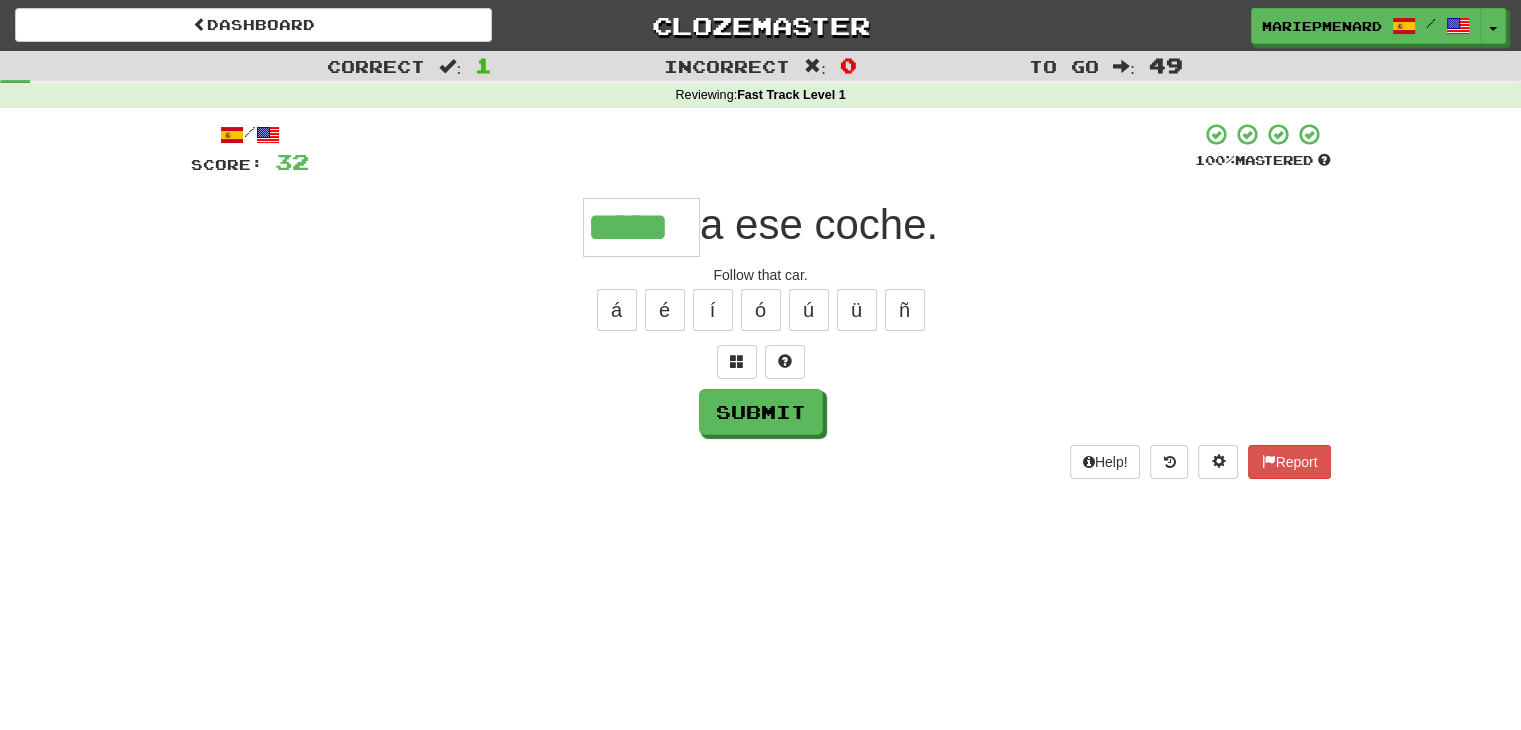type on "*****" 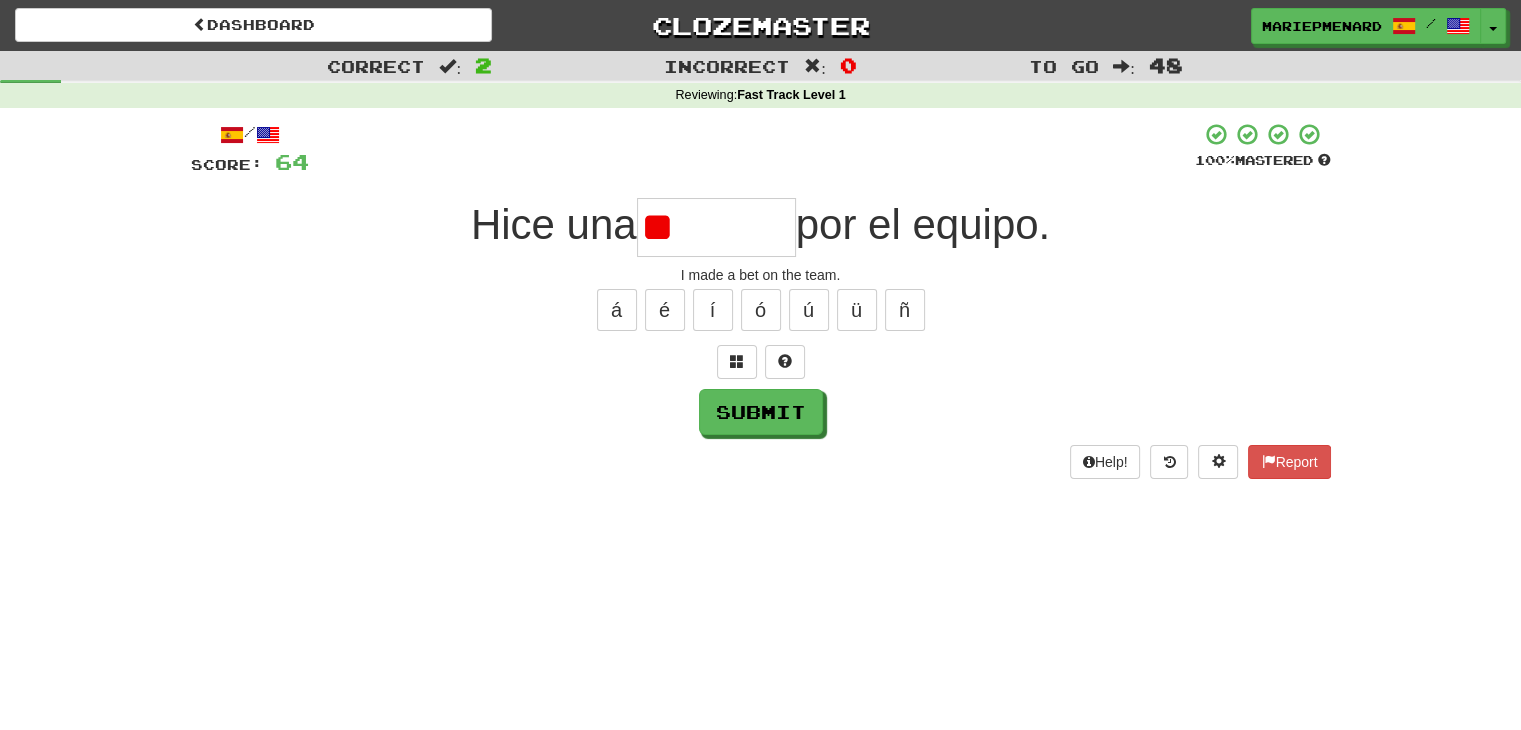 type on "*" 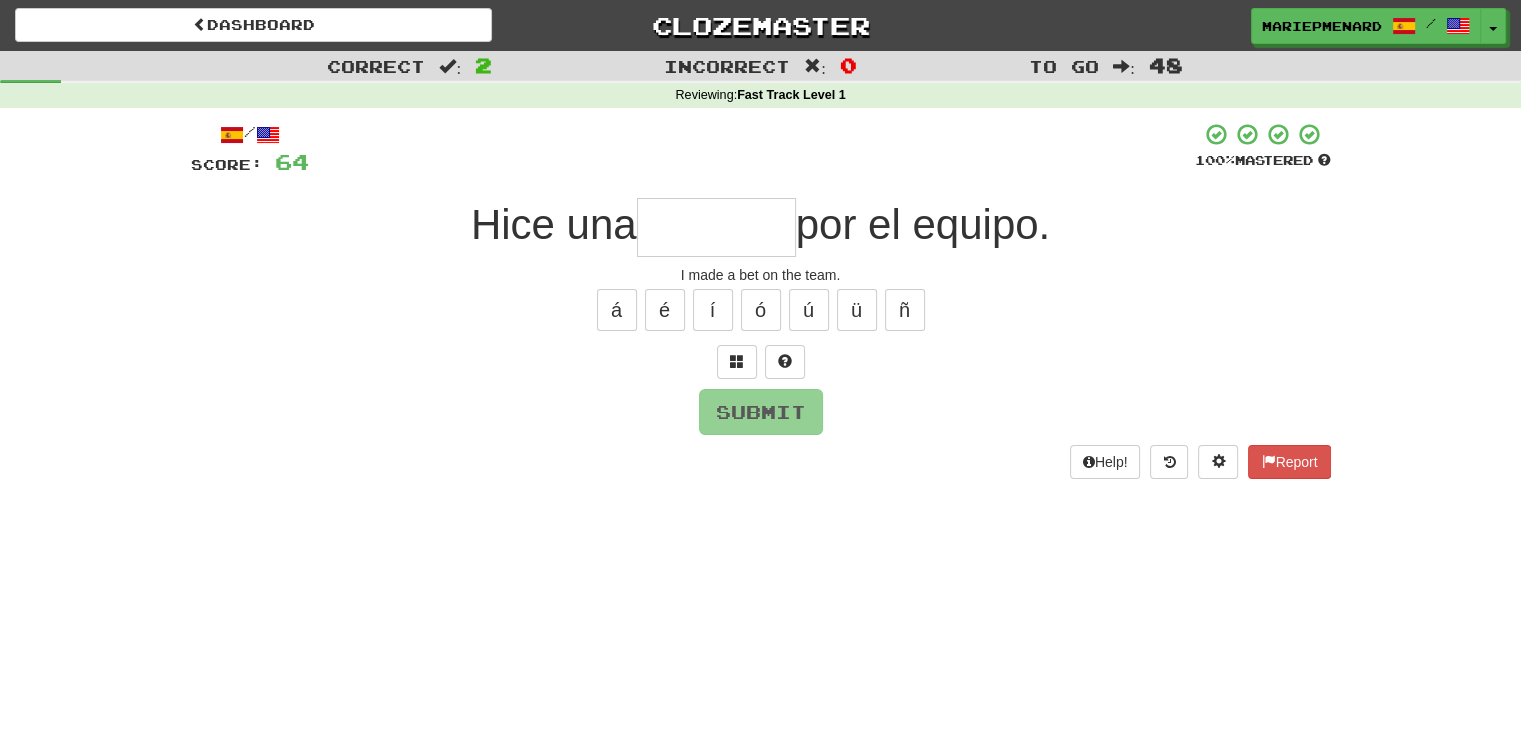 type on "*" 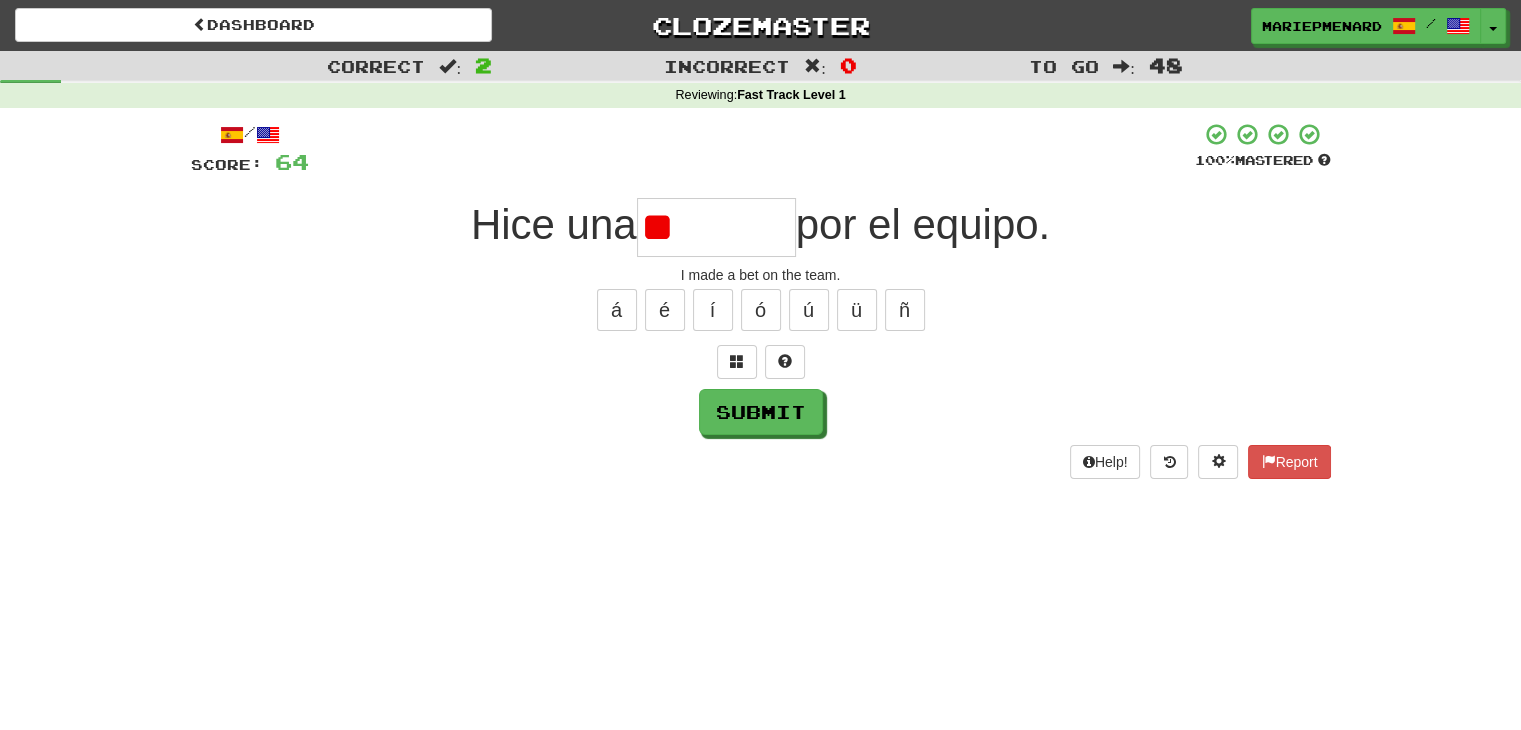 type on "*" 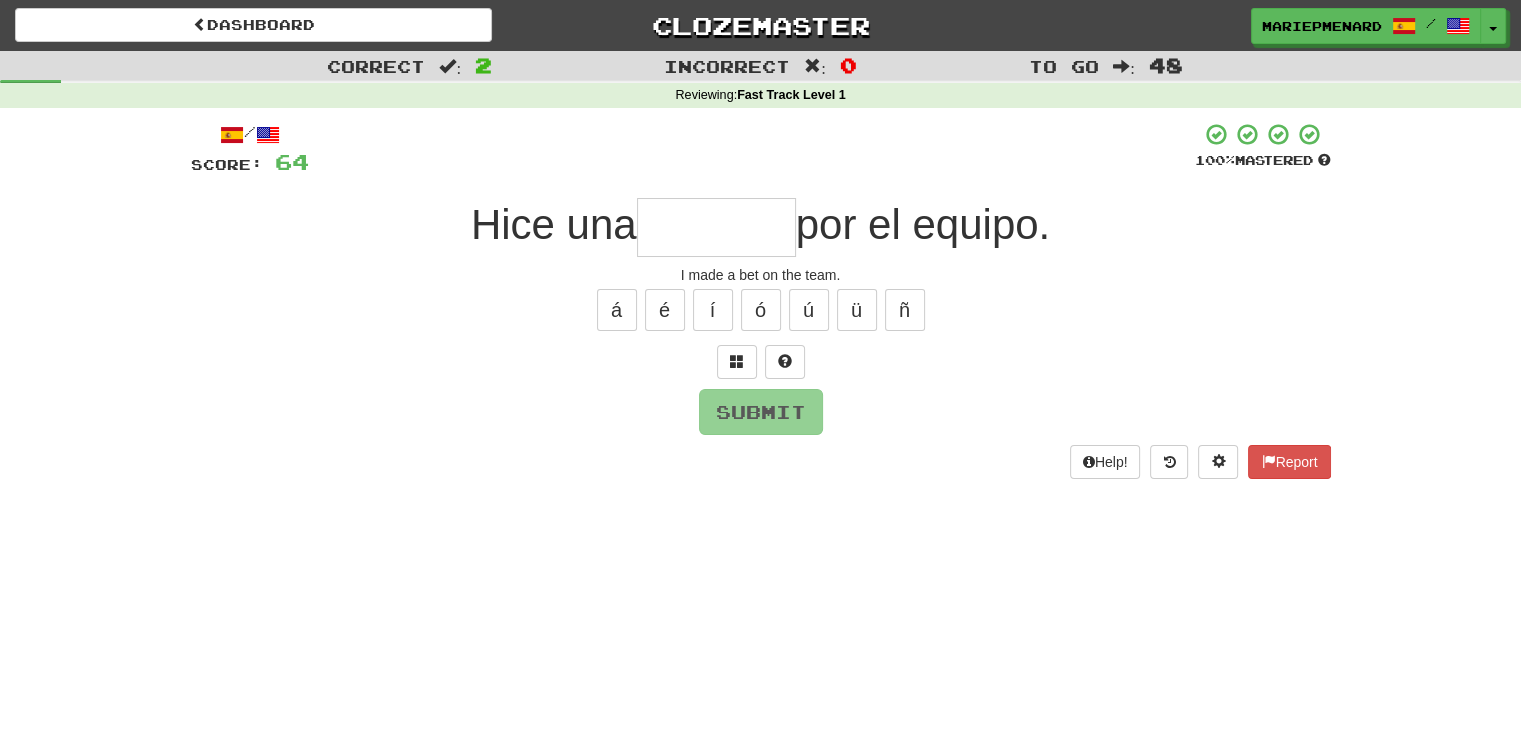 click on "/  Score:   64 100 %  Mastered Hice una   por el equipo. I made a bet on the team. á é í ó ú ü ñ Submit  Help!  Report" at bounding box center (761, 300) 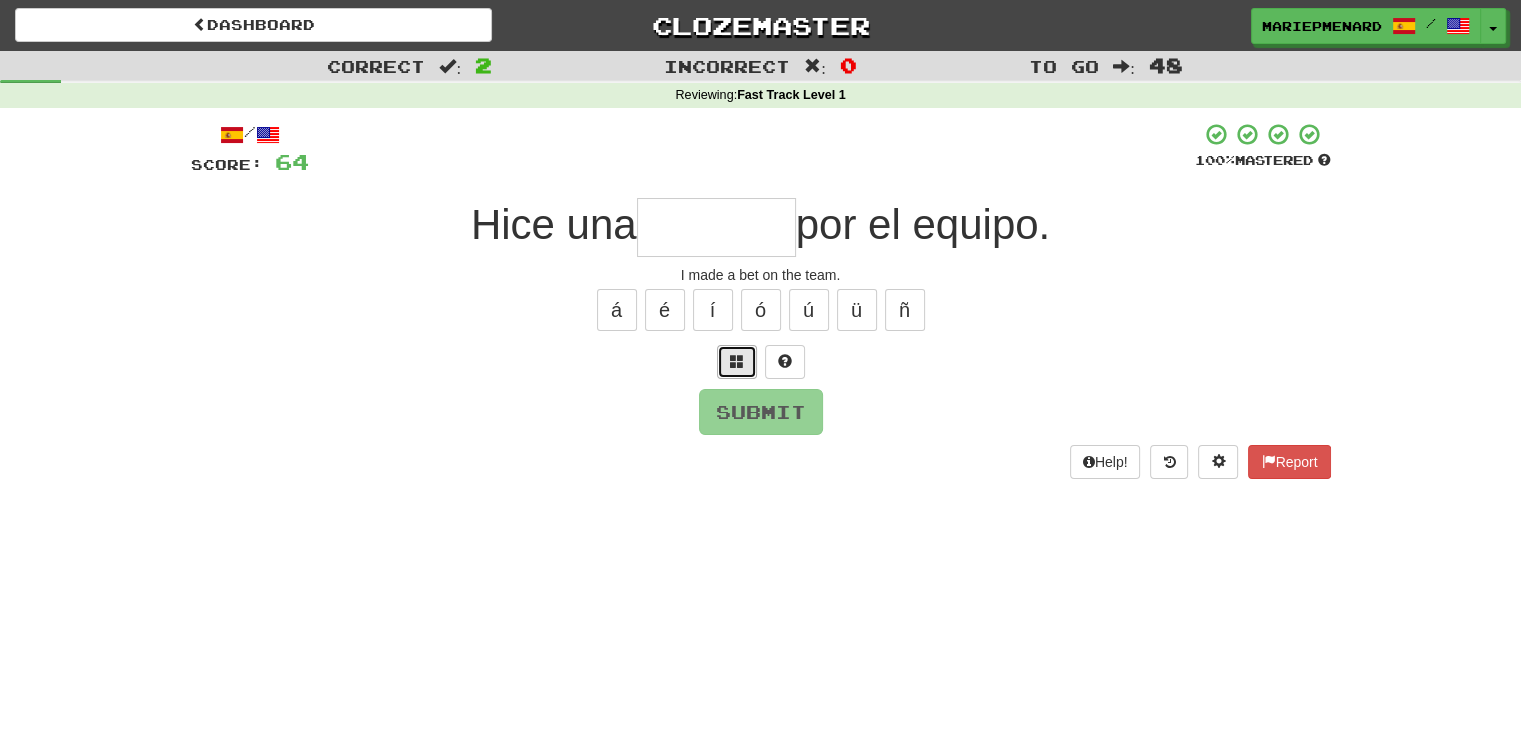 click at bounding box center [737, 361] 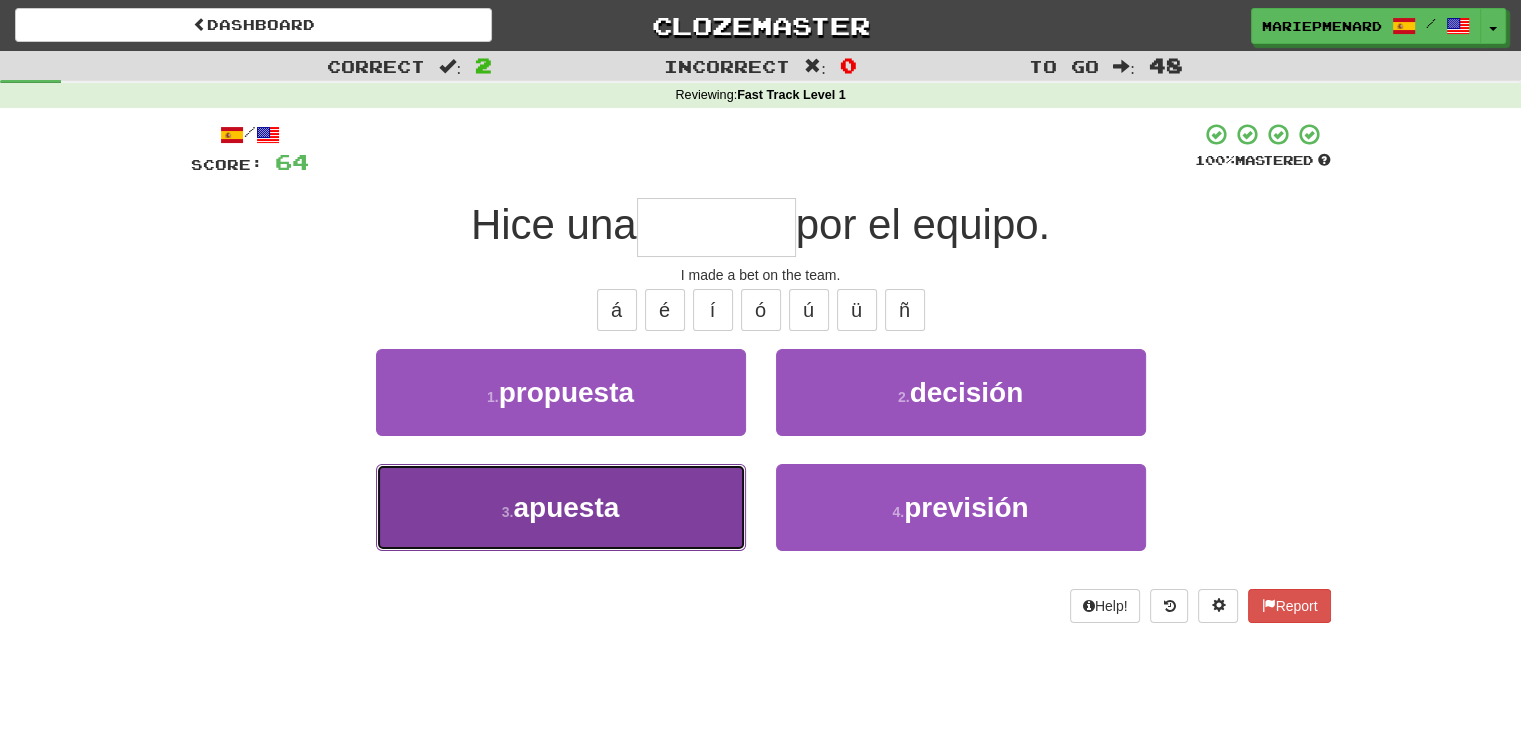click on "3 .  apuesta" at bounding box center [561, 507] 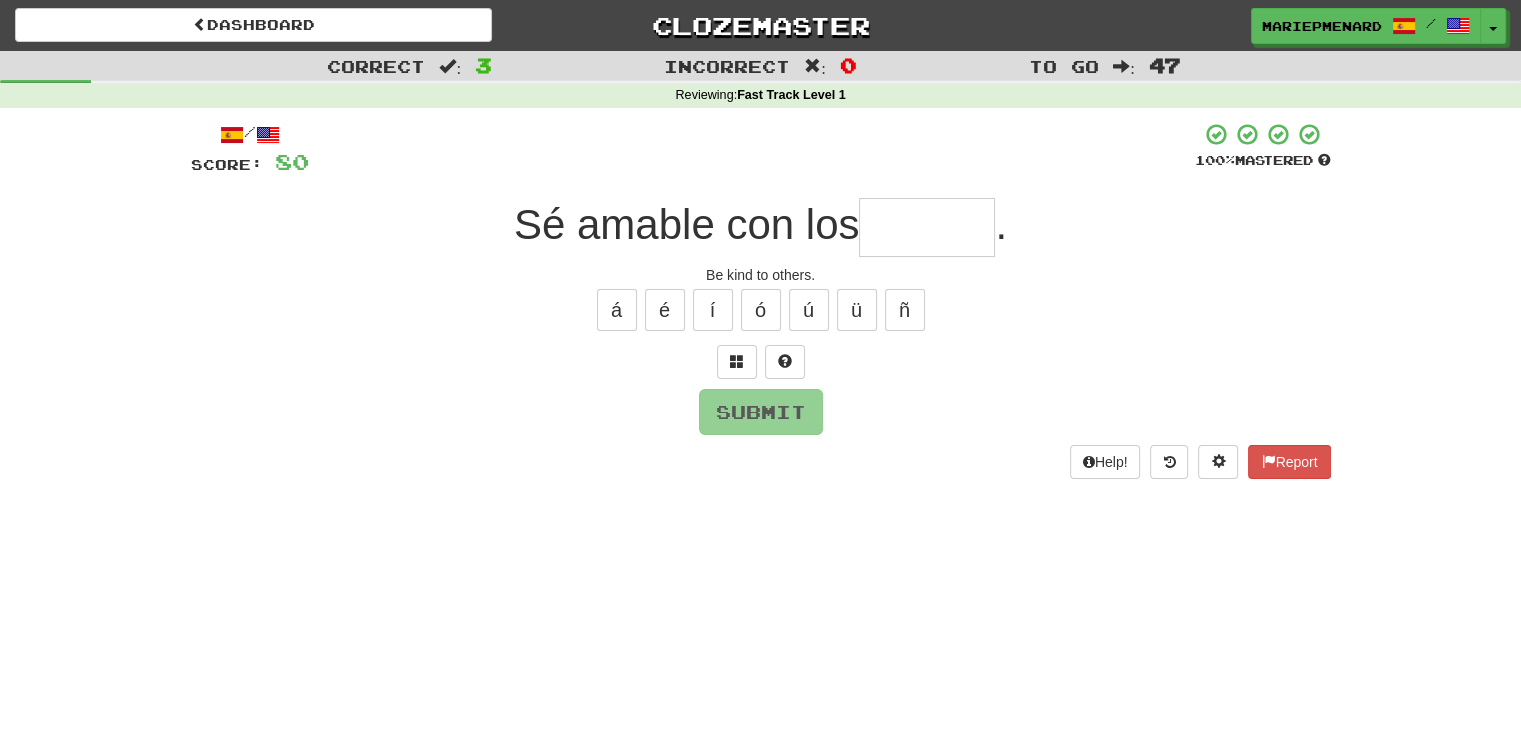 click at bounding box center [927, 227] 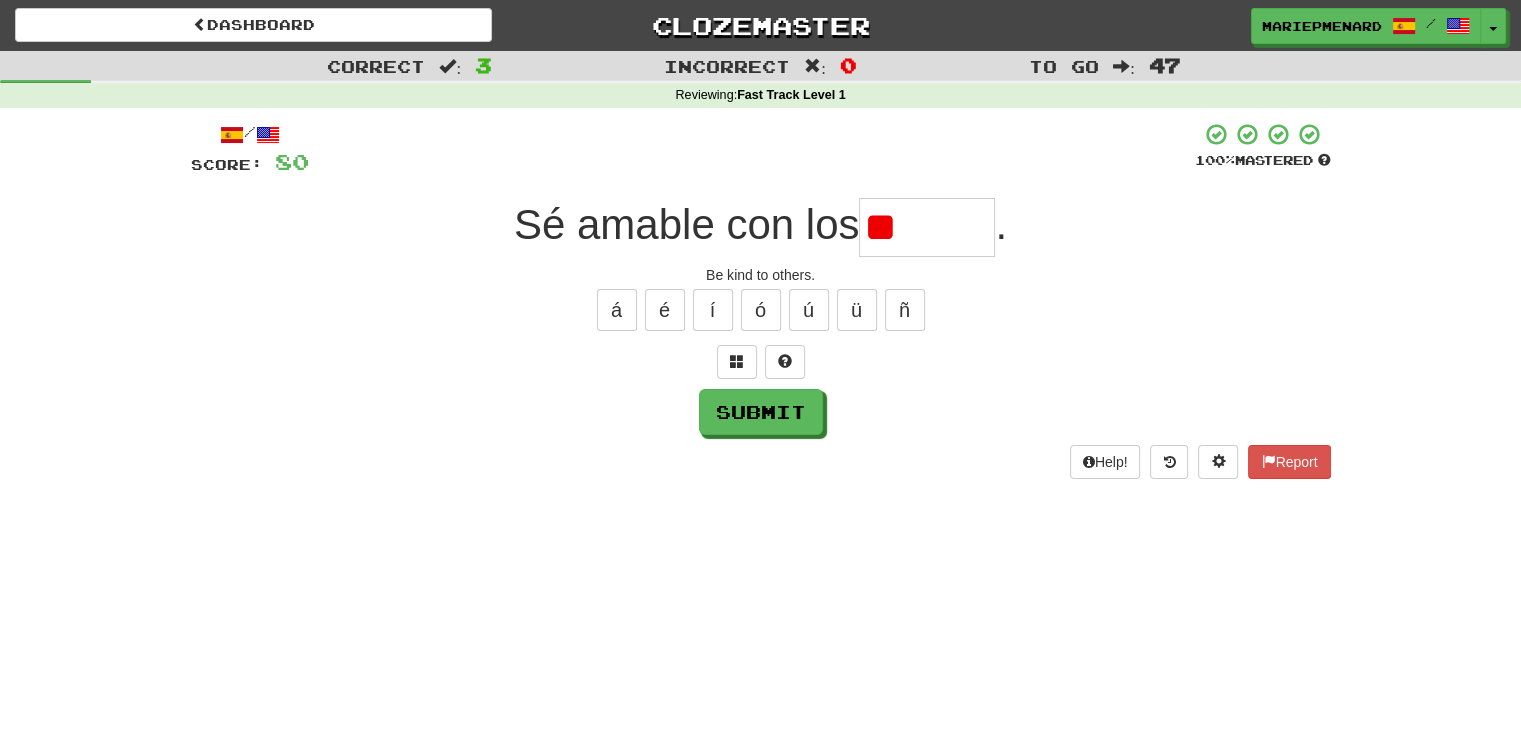 type on "*" 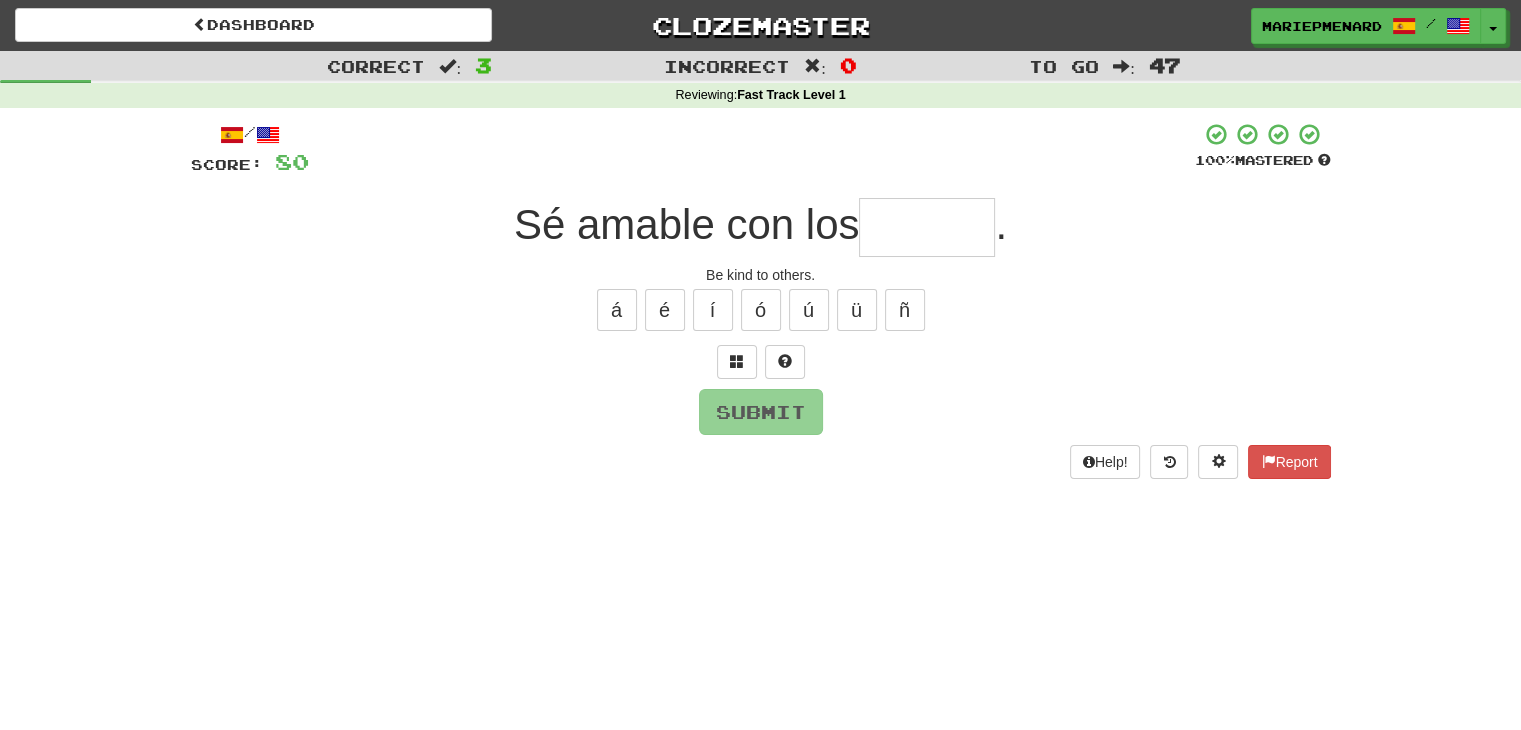 type on "*" 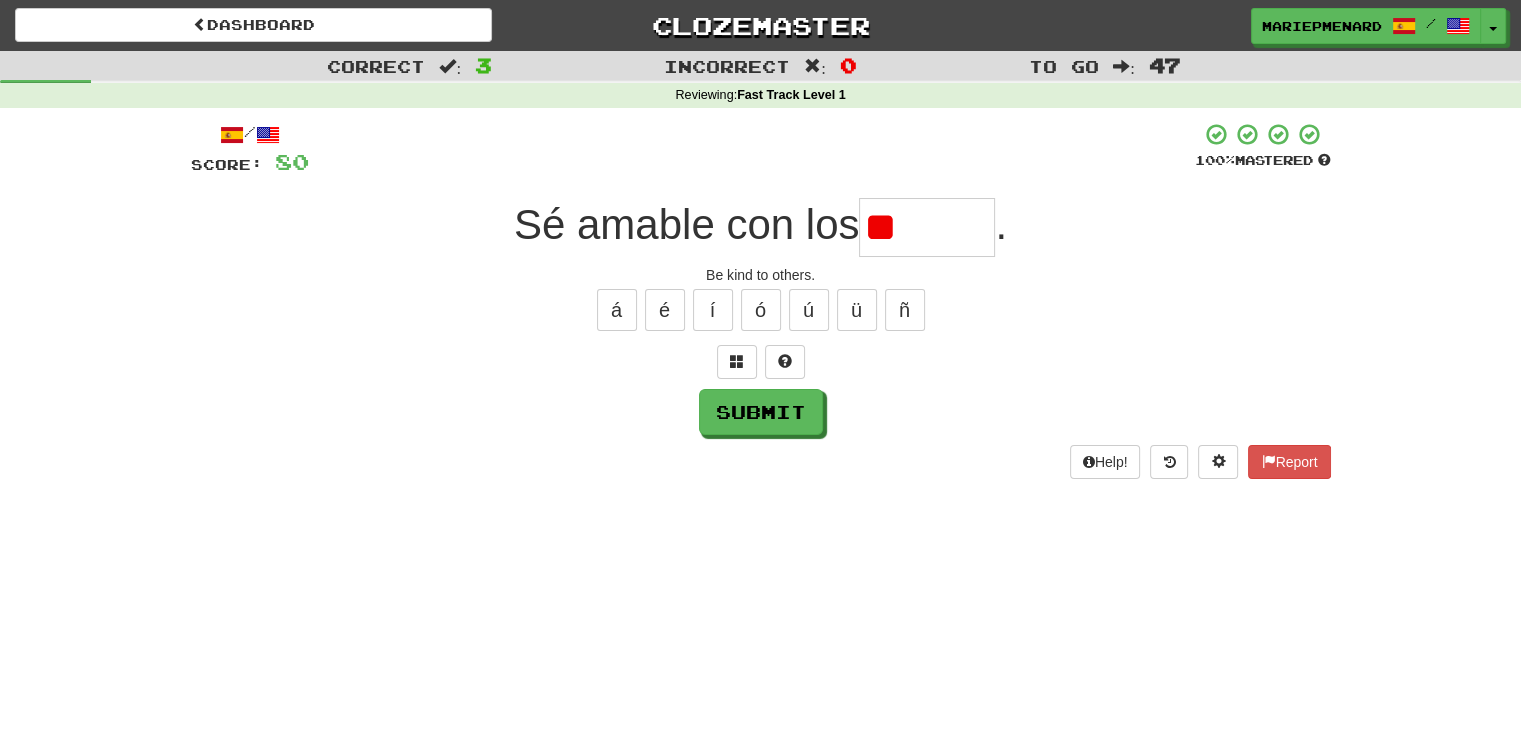 type on "*" 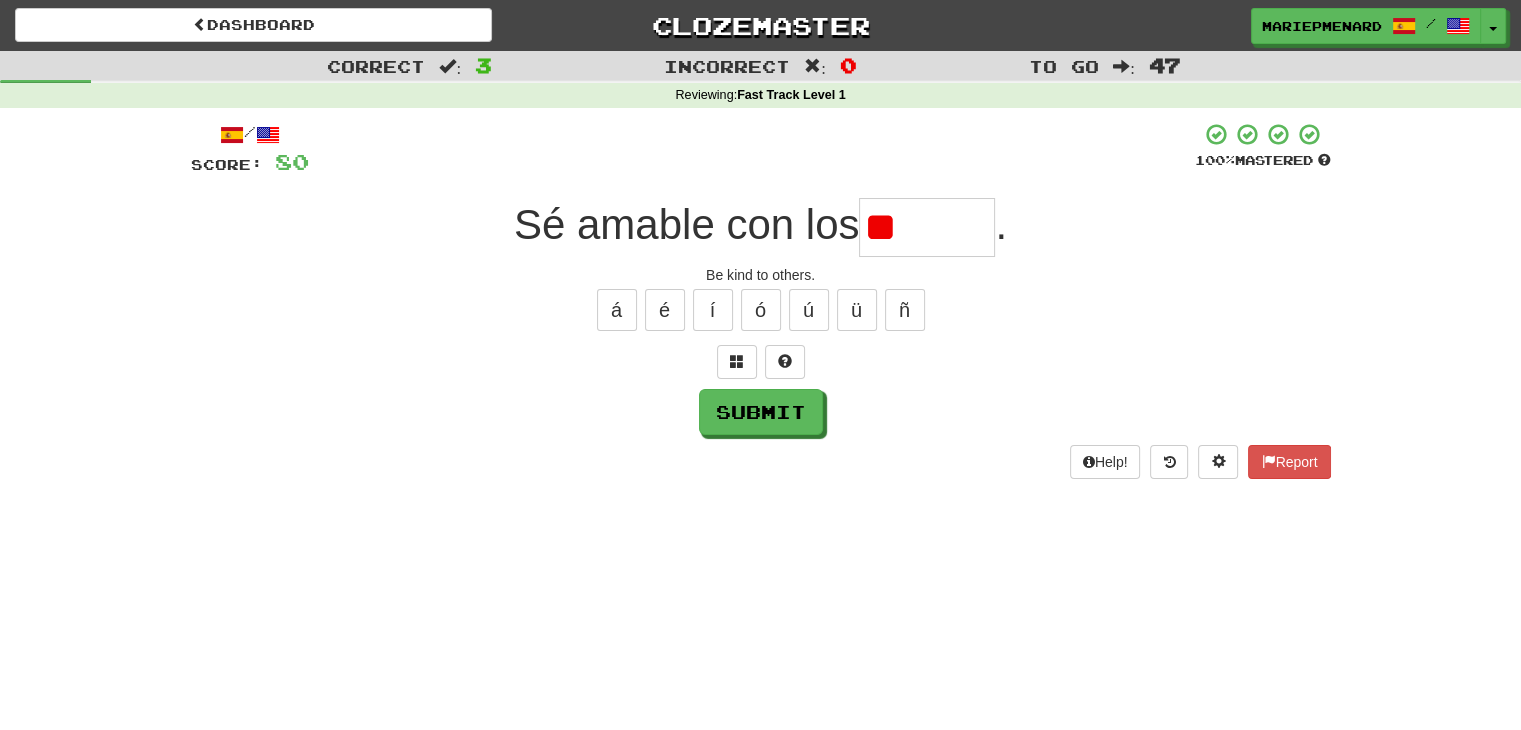 type on "*" 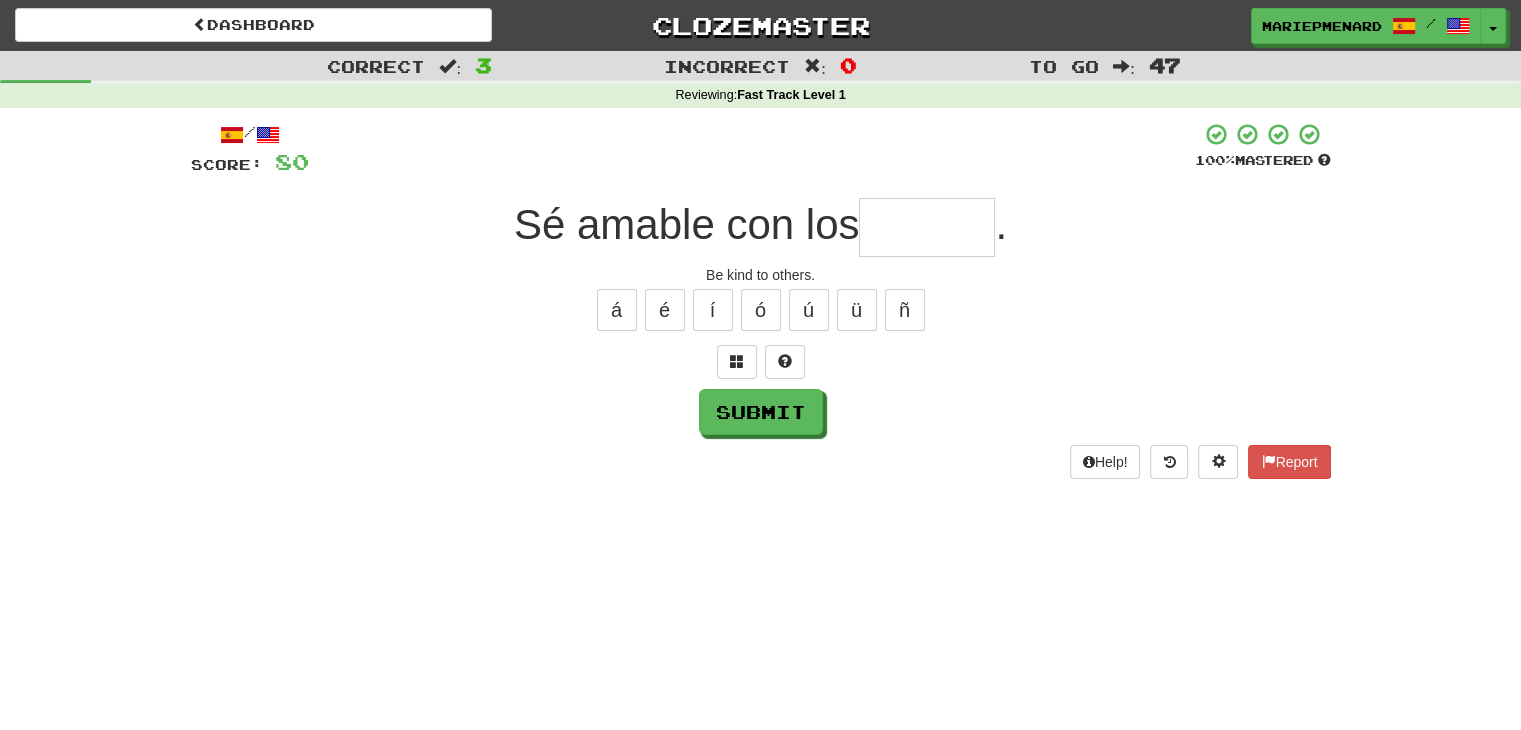 type on "*" 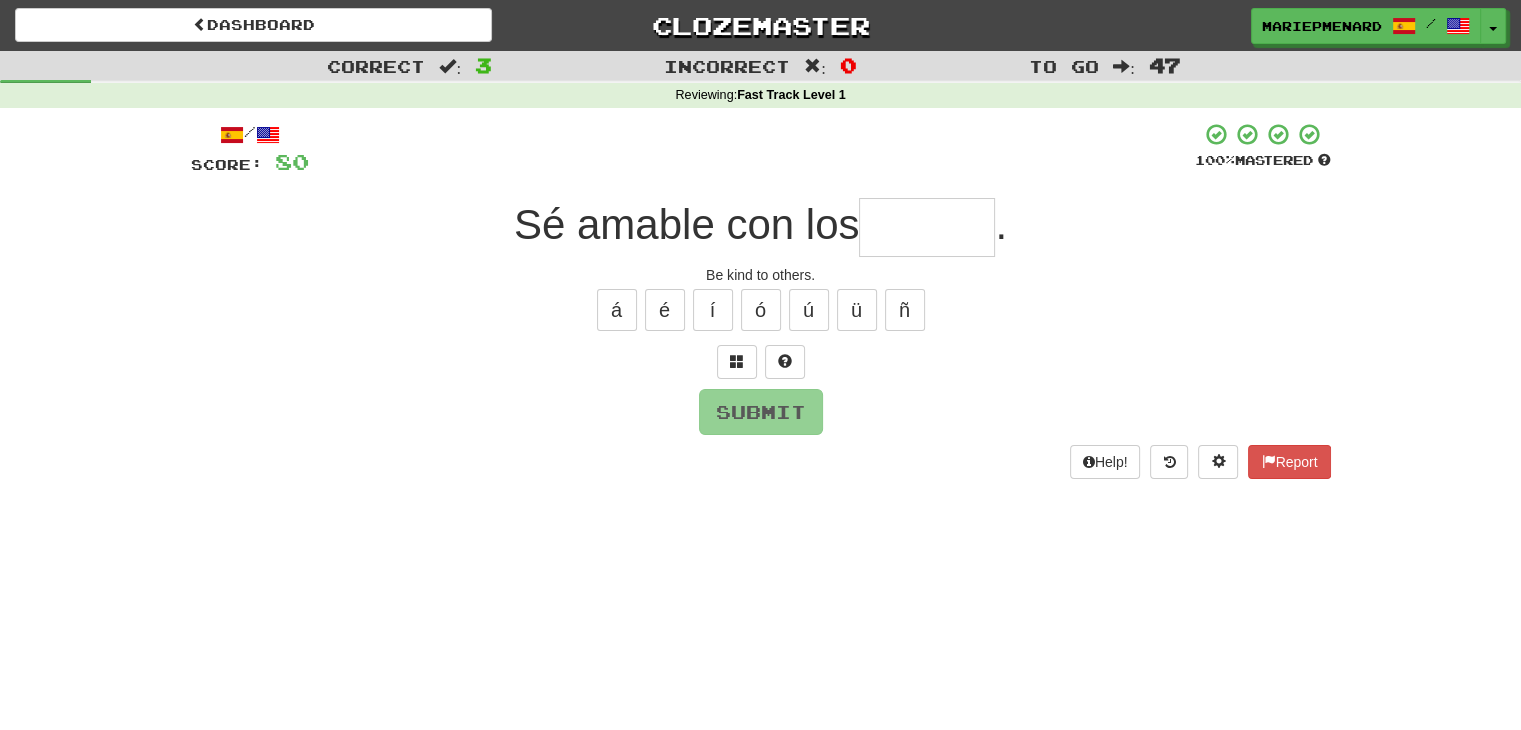 type on "*" 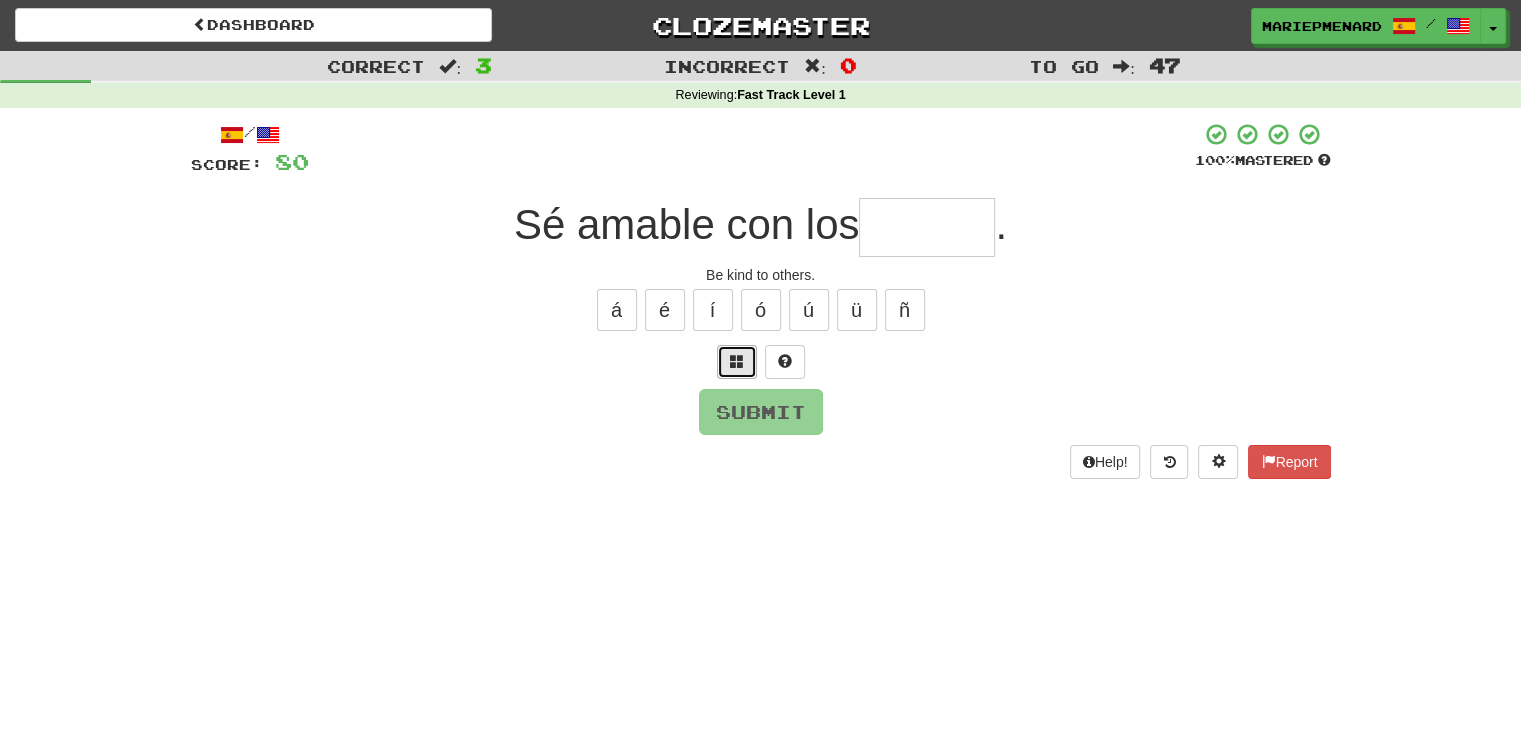 click at bounding box center (737, 362) 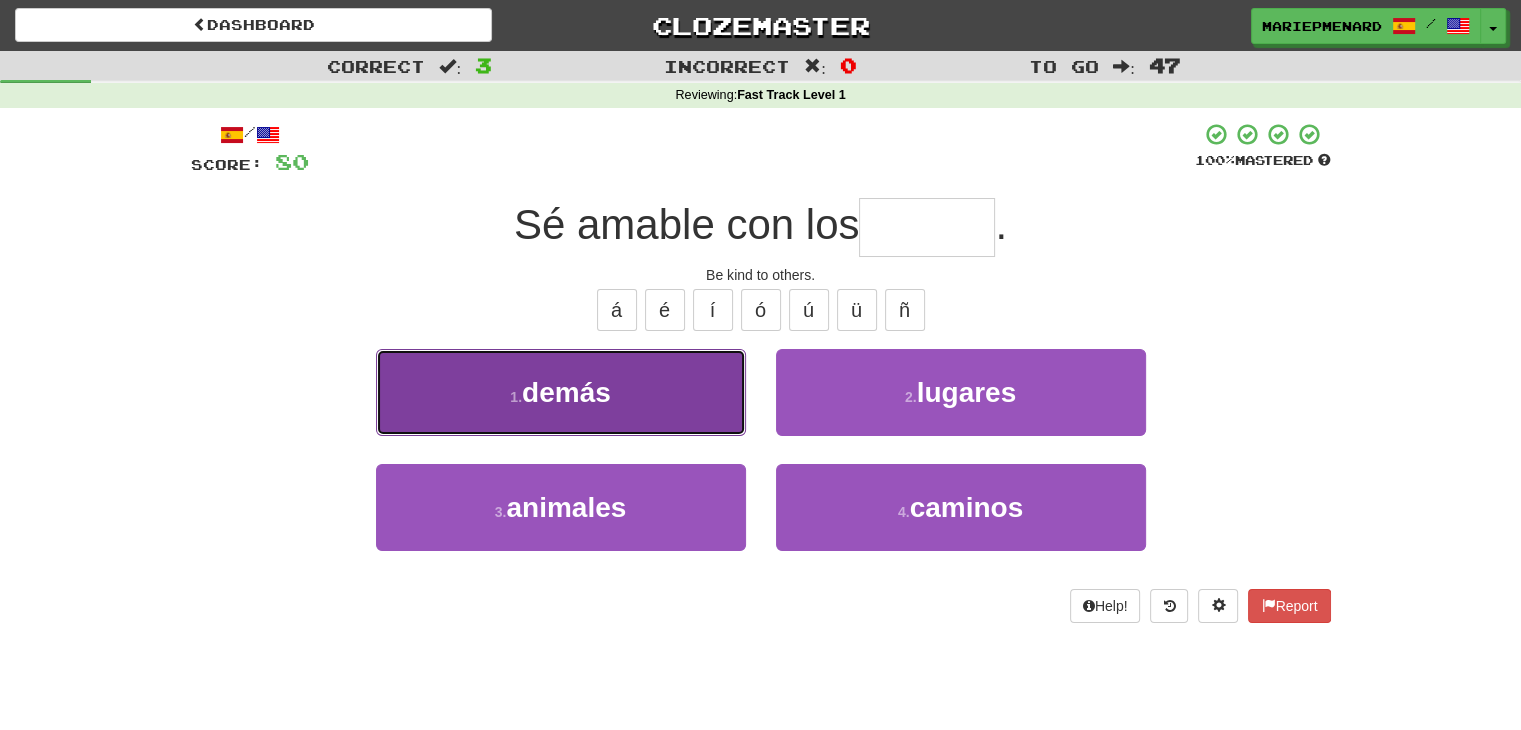 click on "demás" at bounding box center [566, 392] 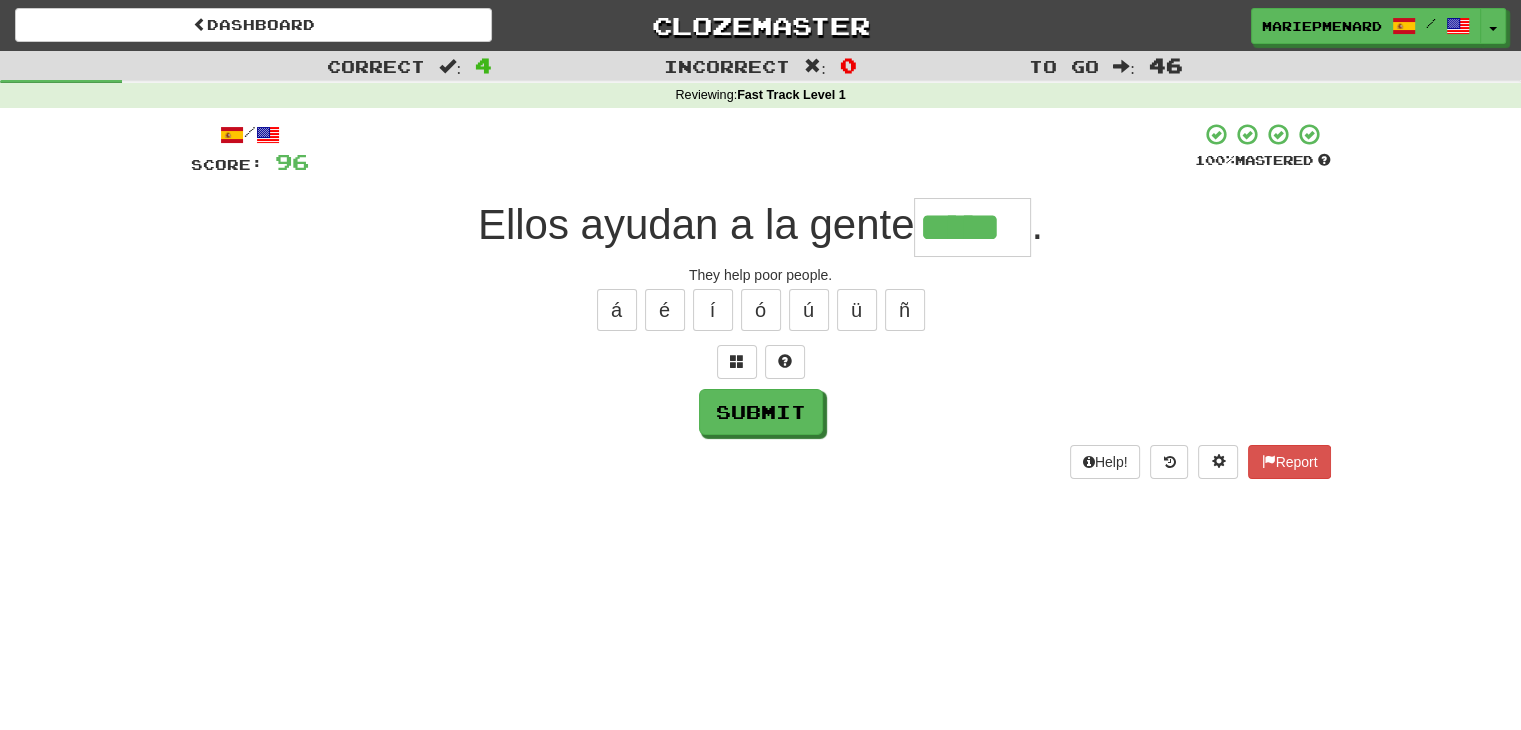 type on "*****" 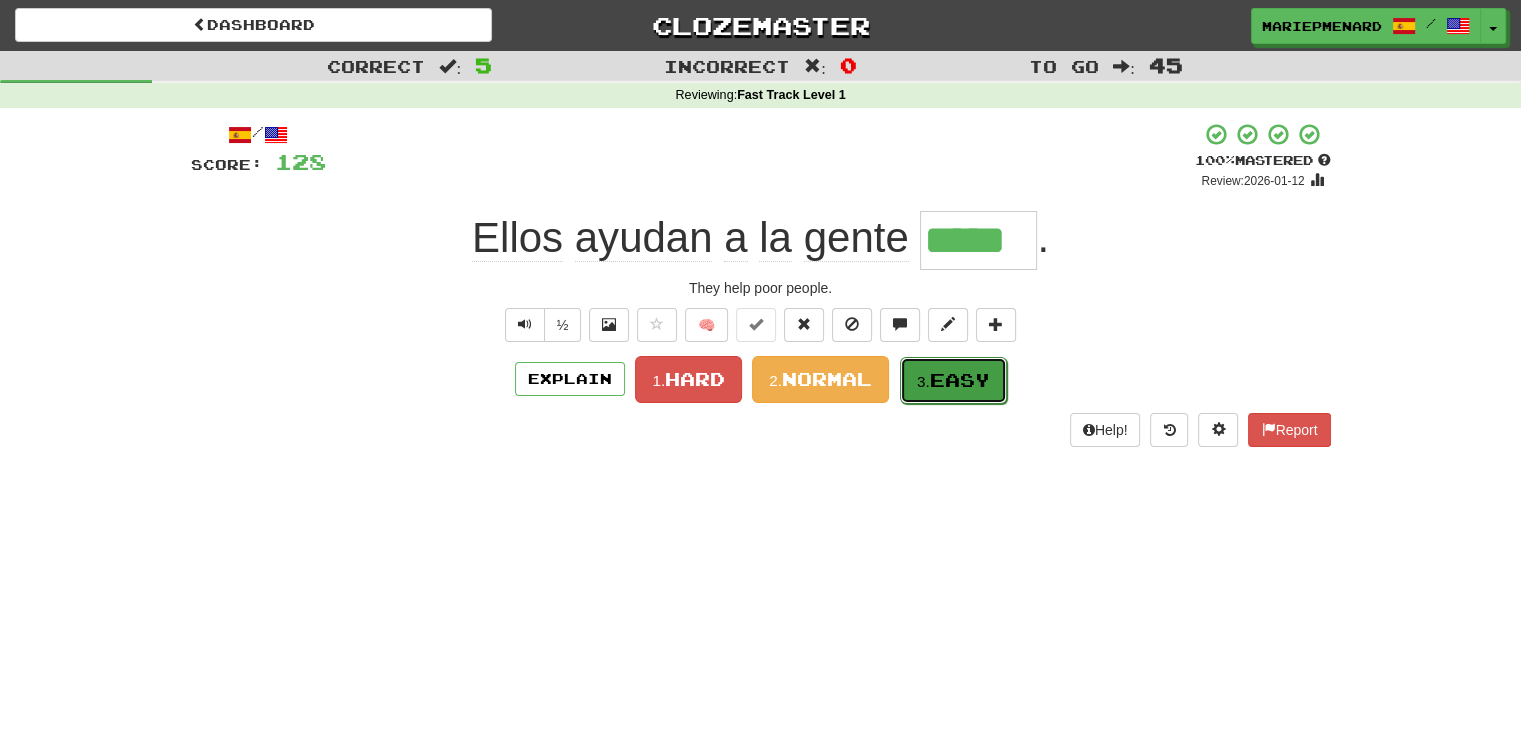click on "Easy" at bounding box center (960, 380) 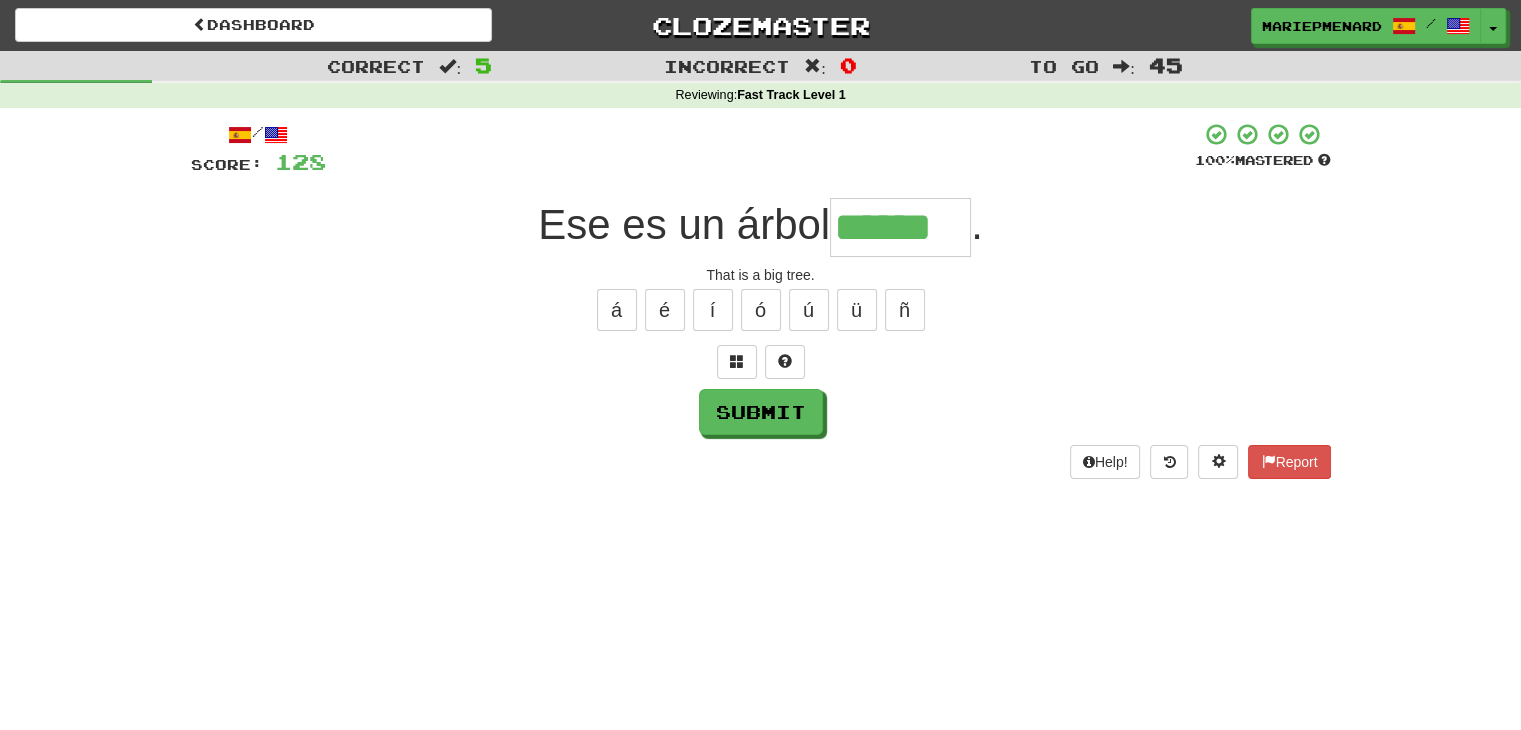 type on "******" 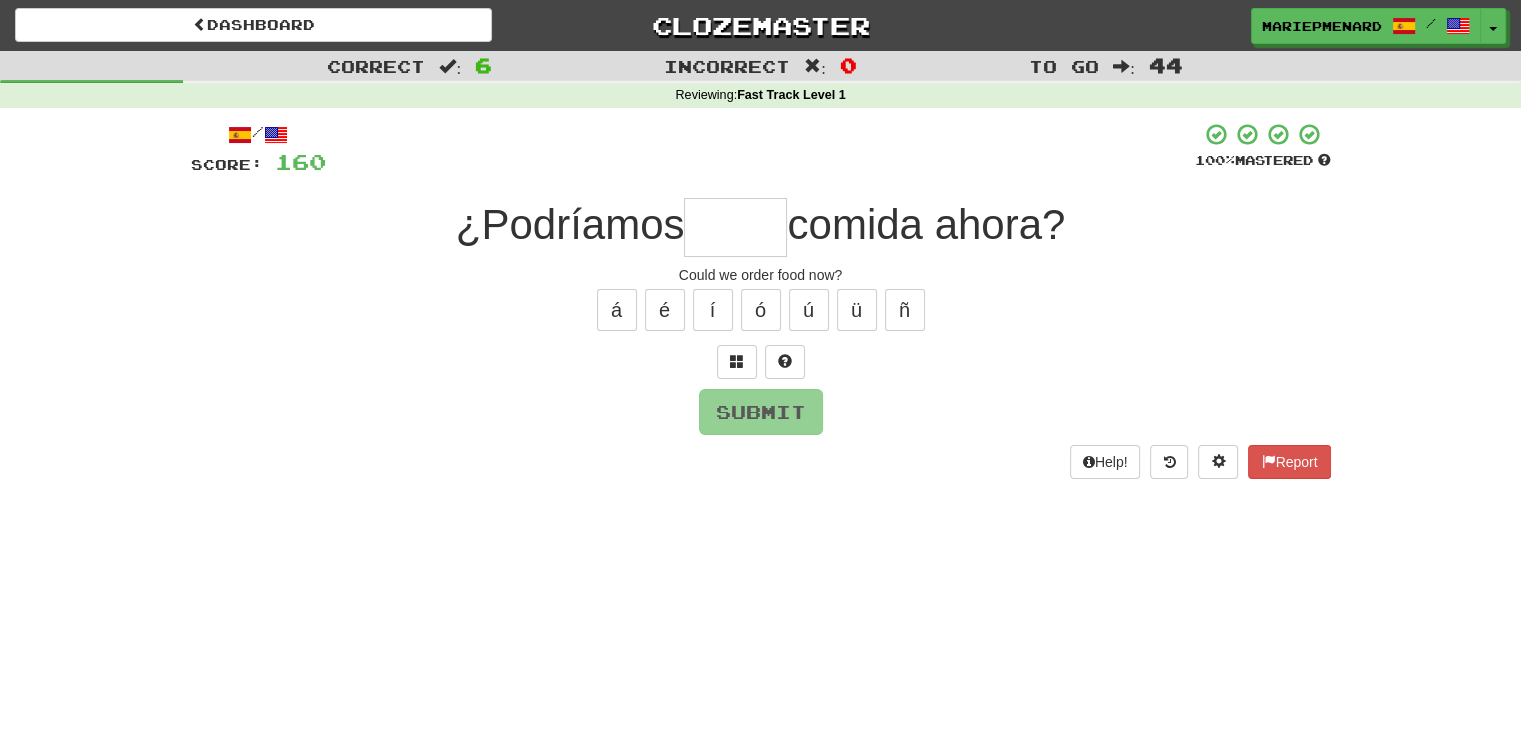click at bounding box center [735, 227] 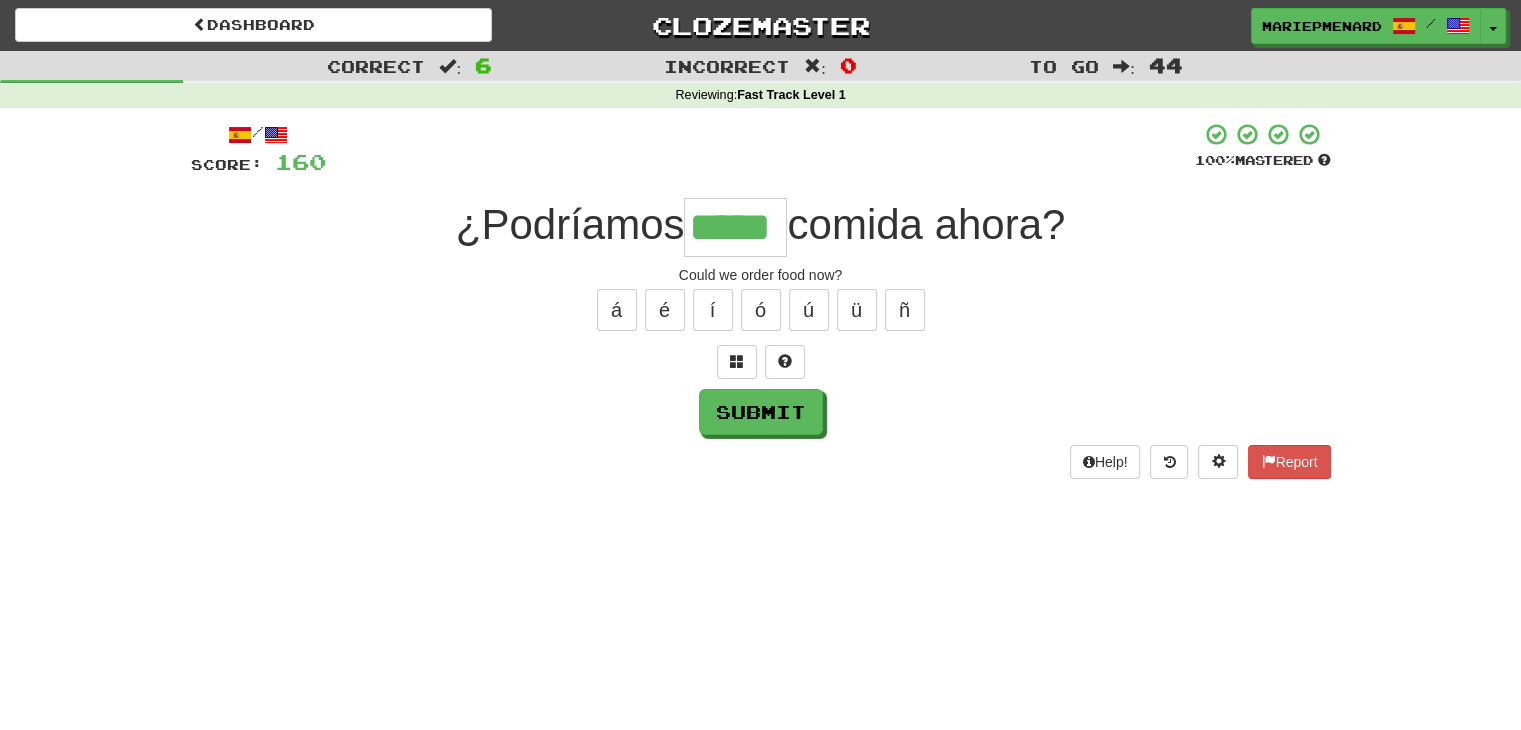 type on "*****" 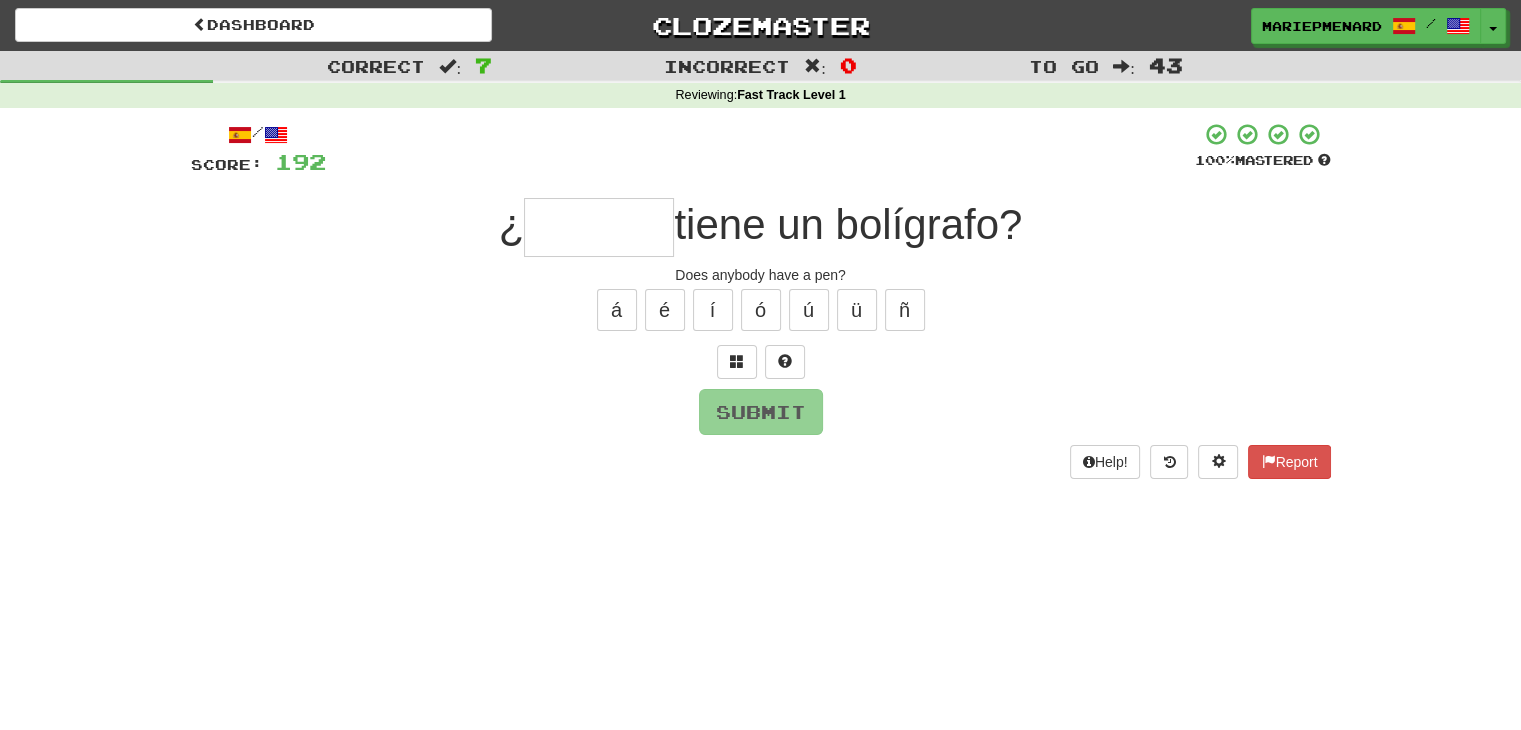 click at bounding box center [599, 227] 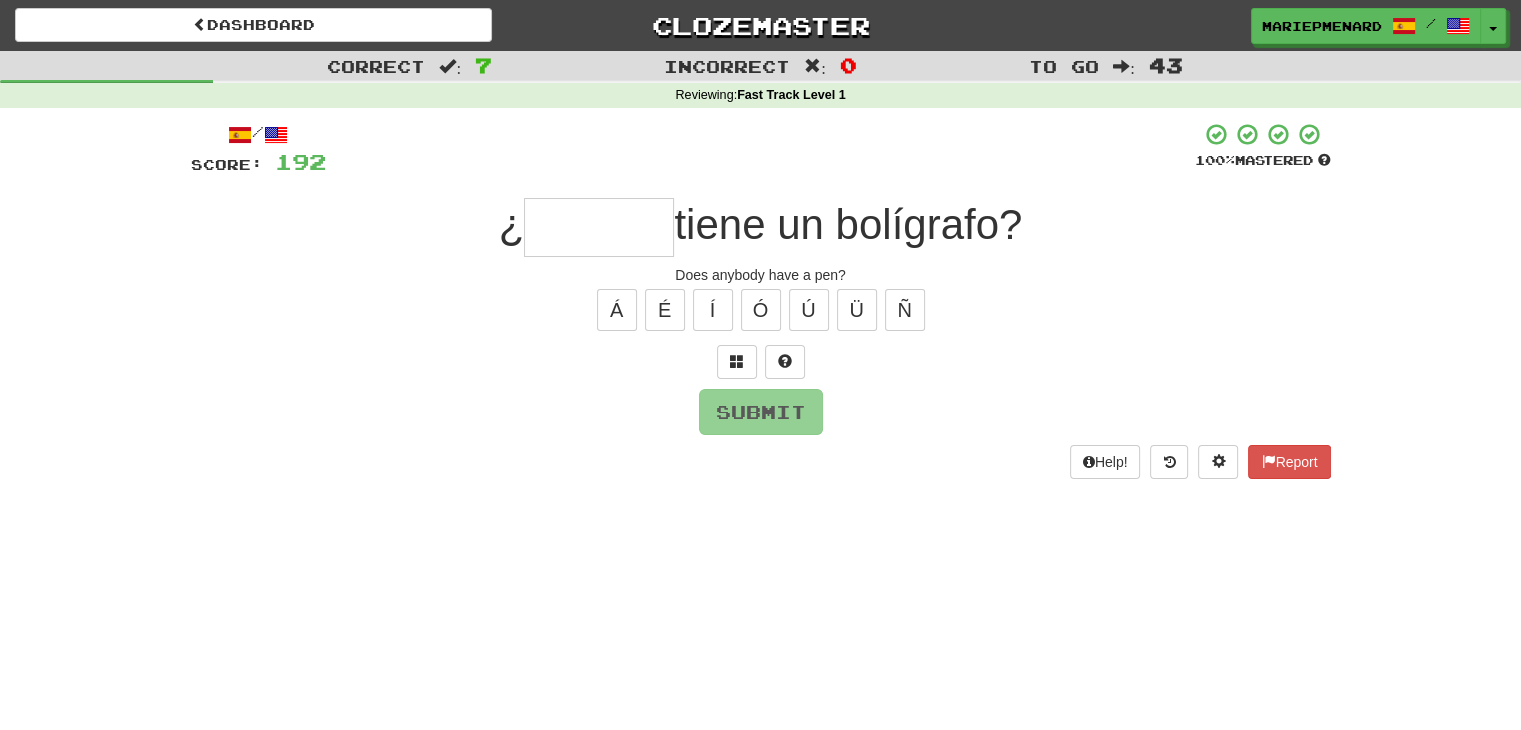 type on "*" 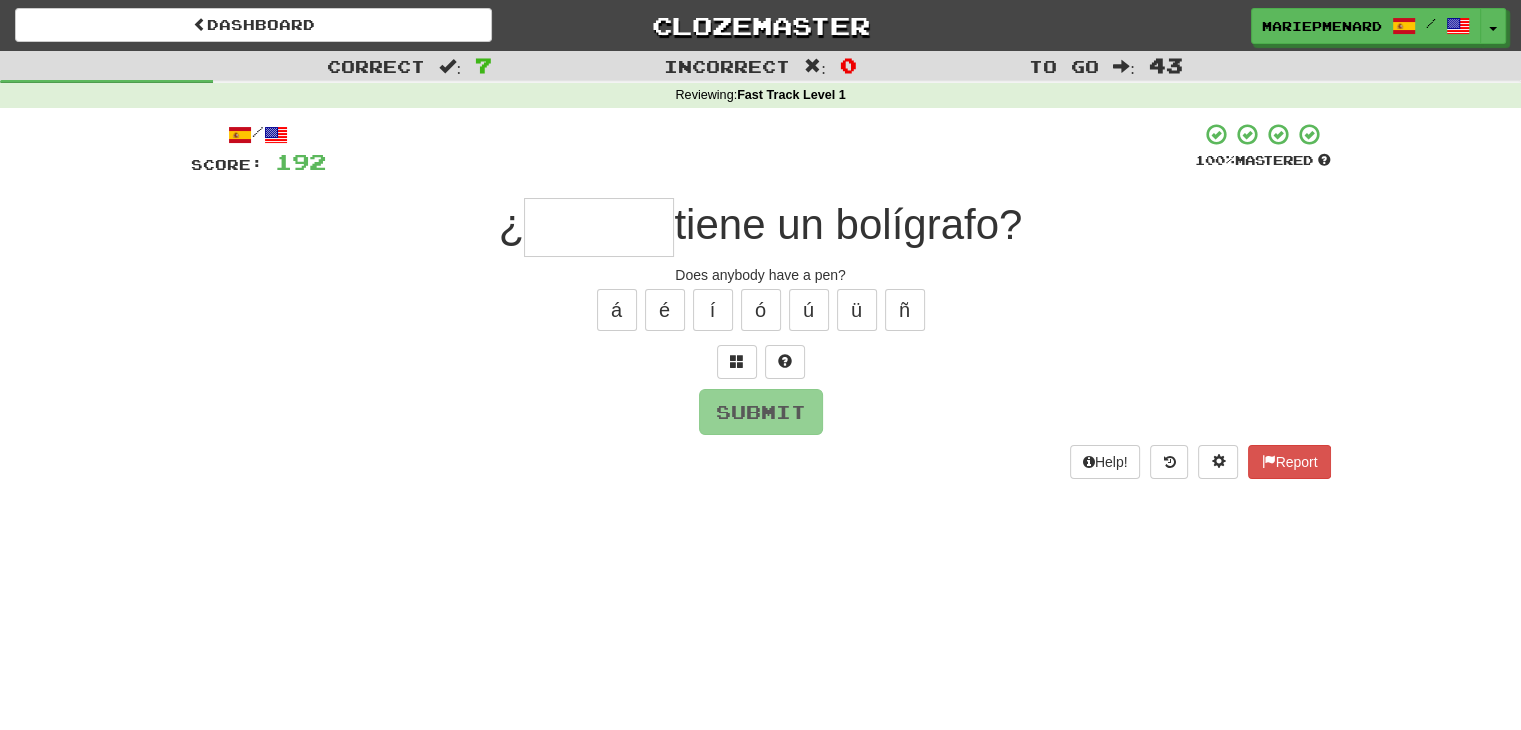 type on "*" 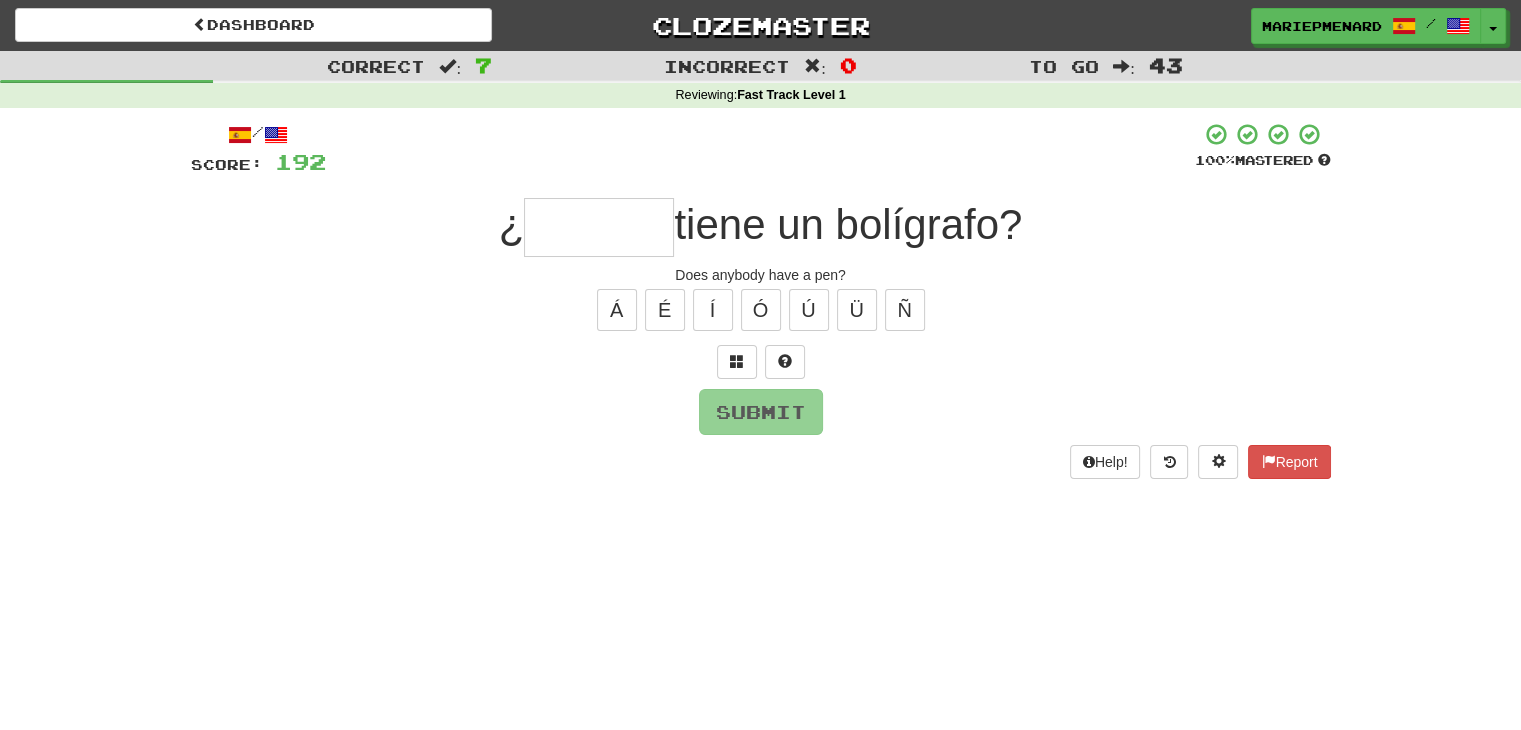 type on "*" 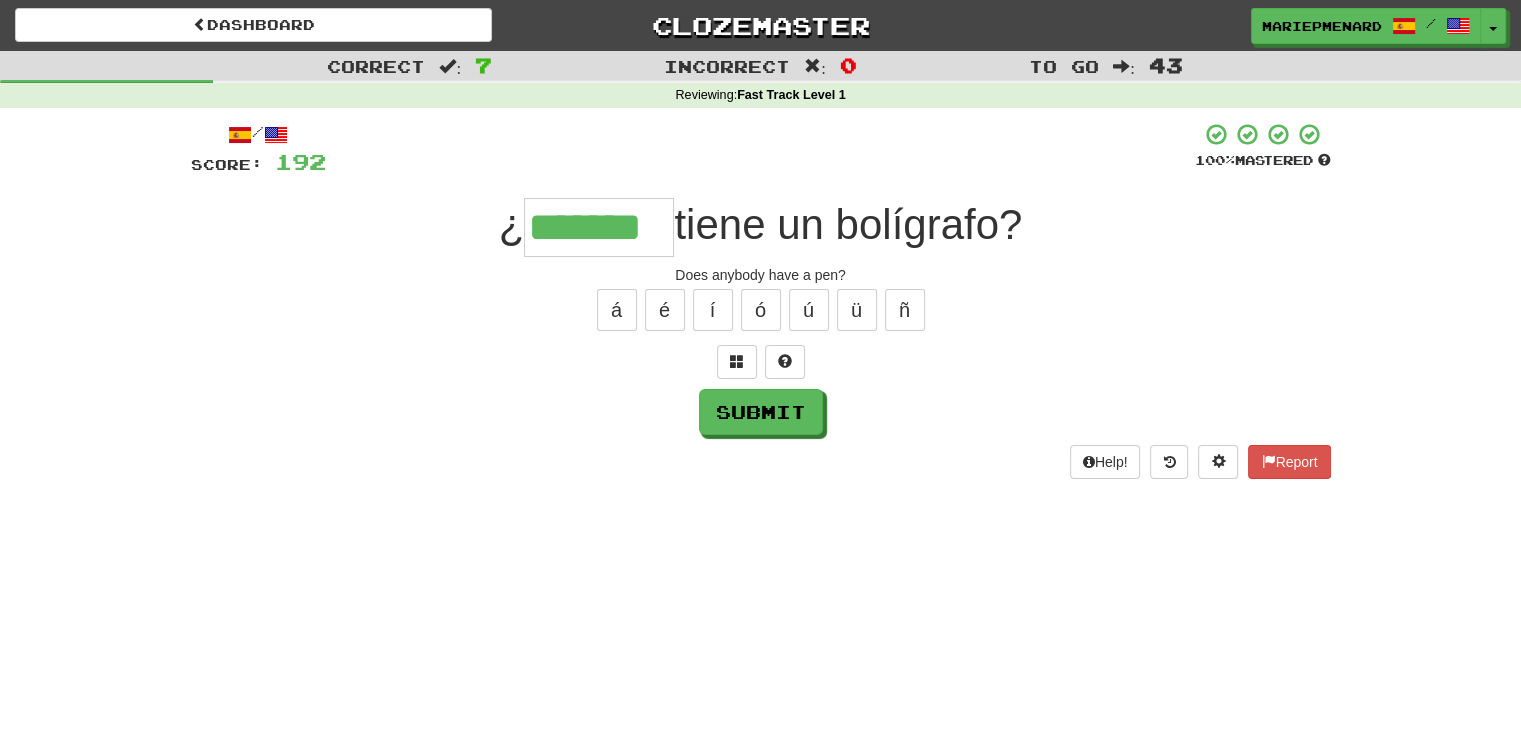type on "*******" 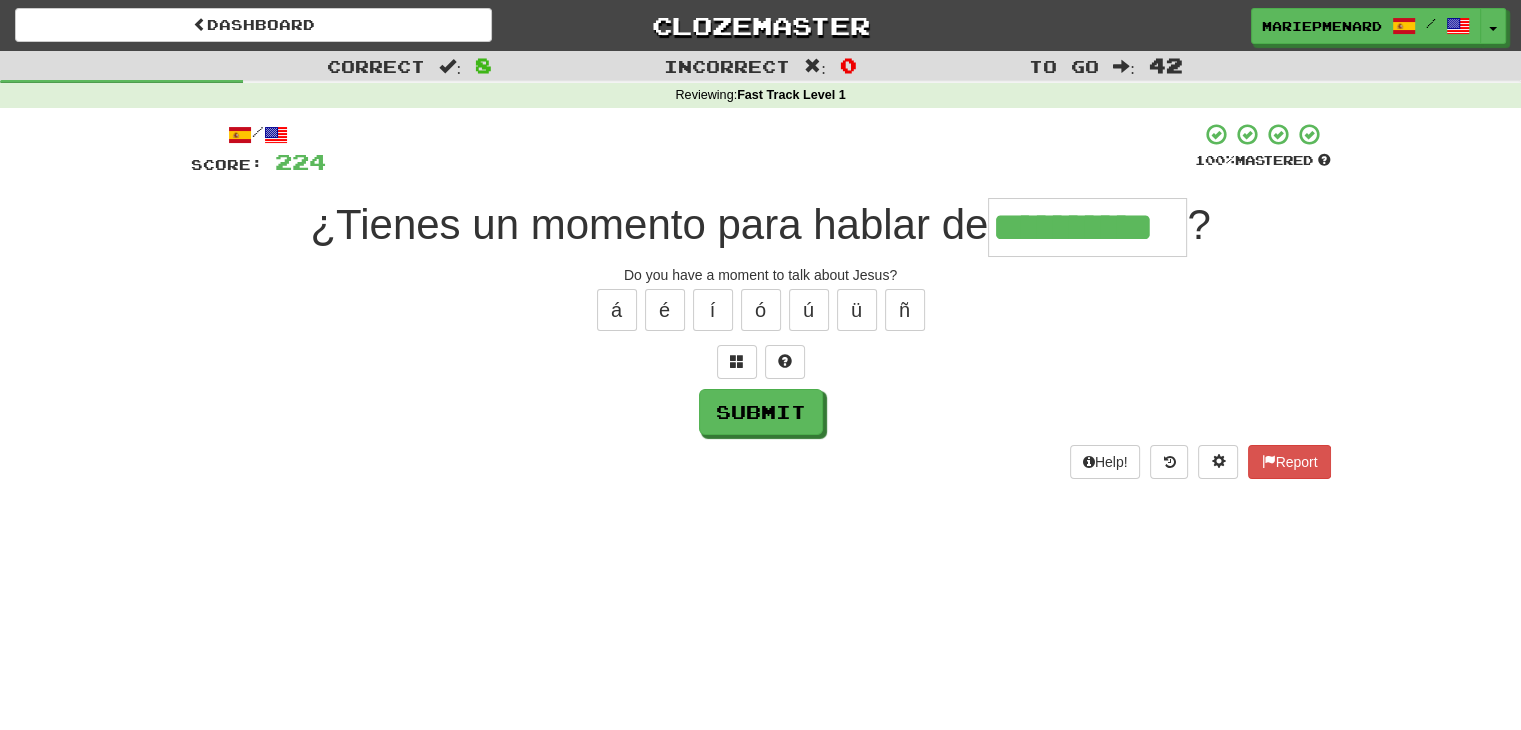 type on "**********" 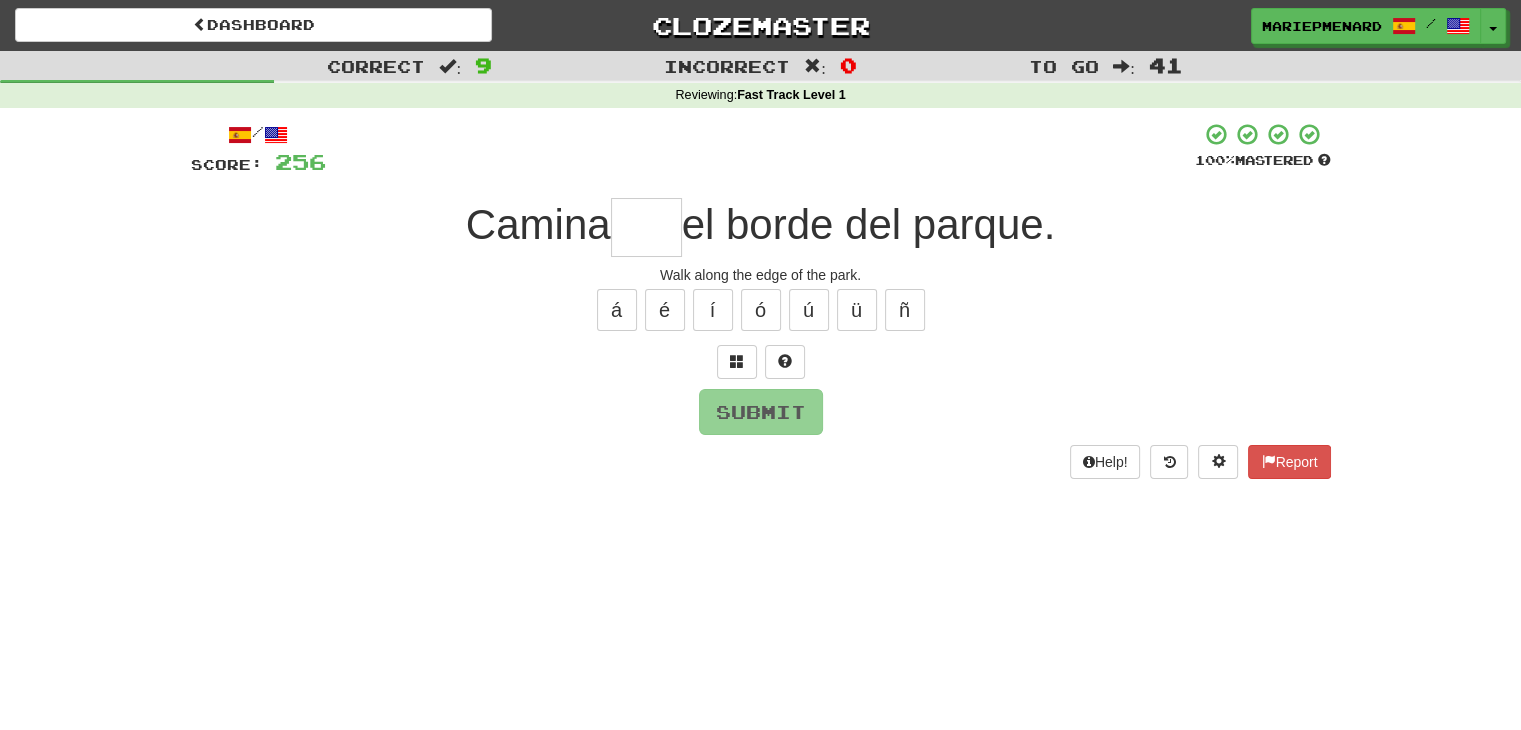 type on "*" 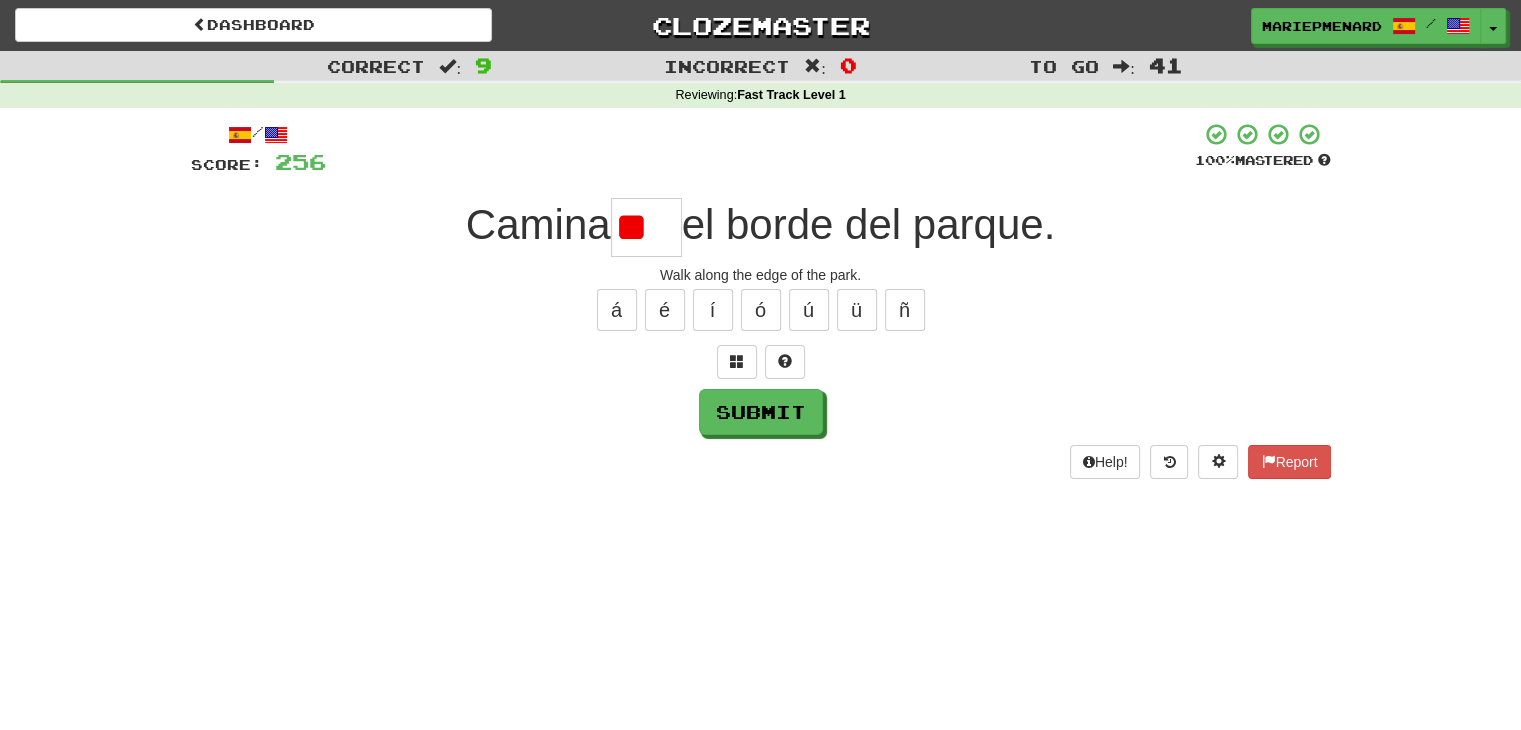 type on "*" 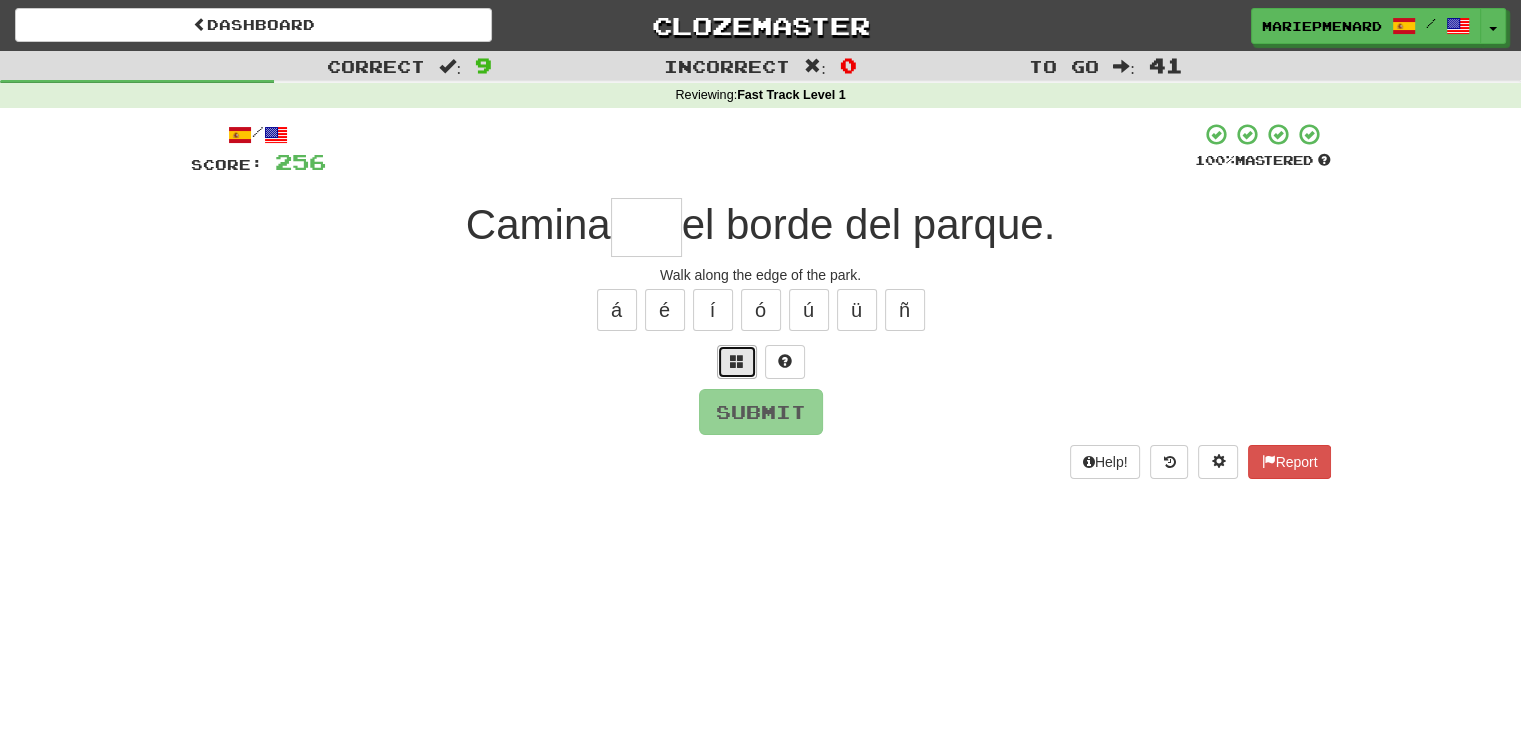 click at bounding box center [737, 361] 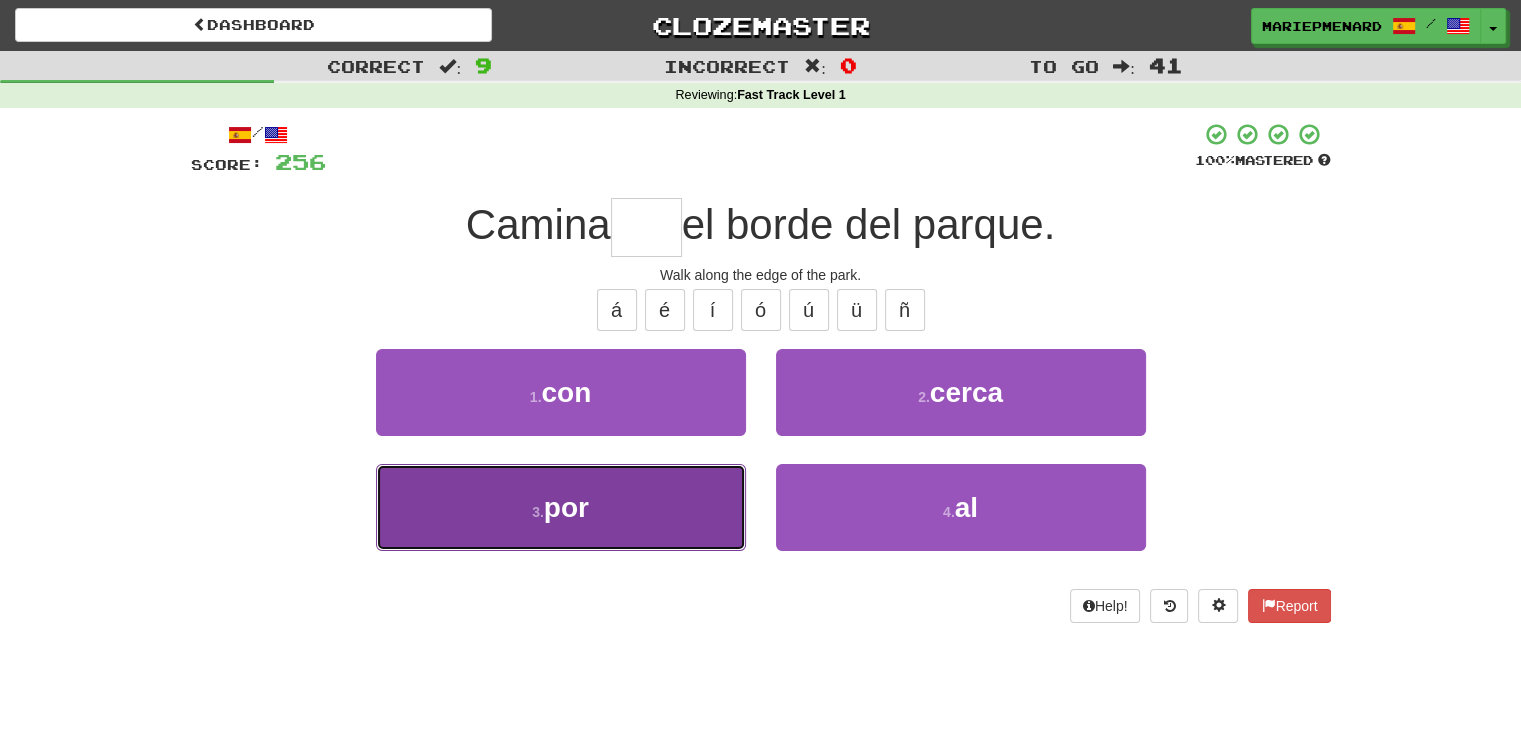click on "3 .  por" at bounding box center [561, 507] 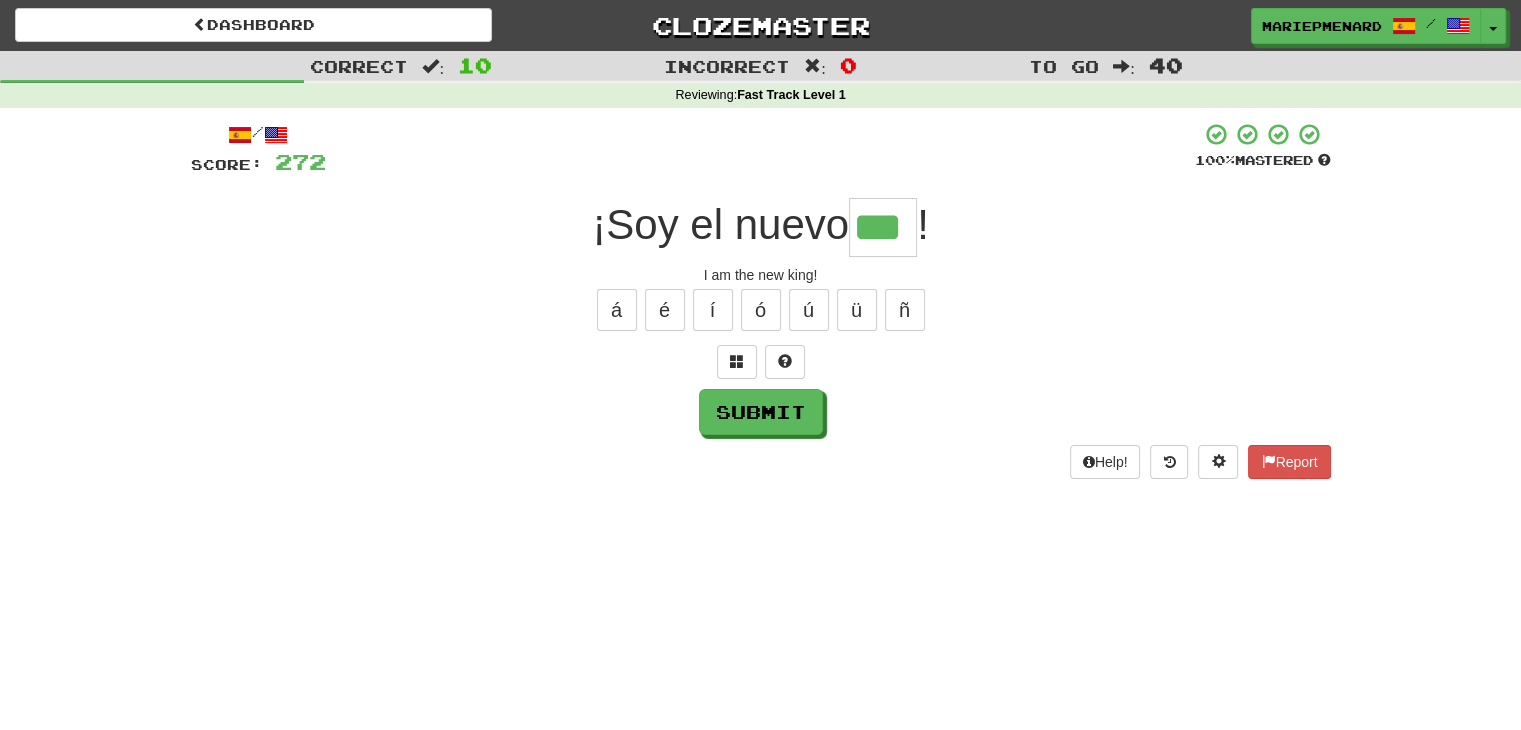 type on "***" 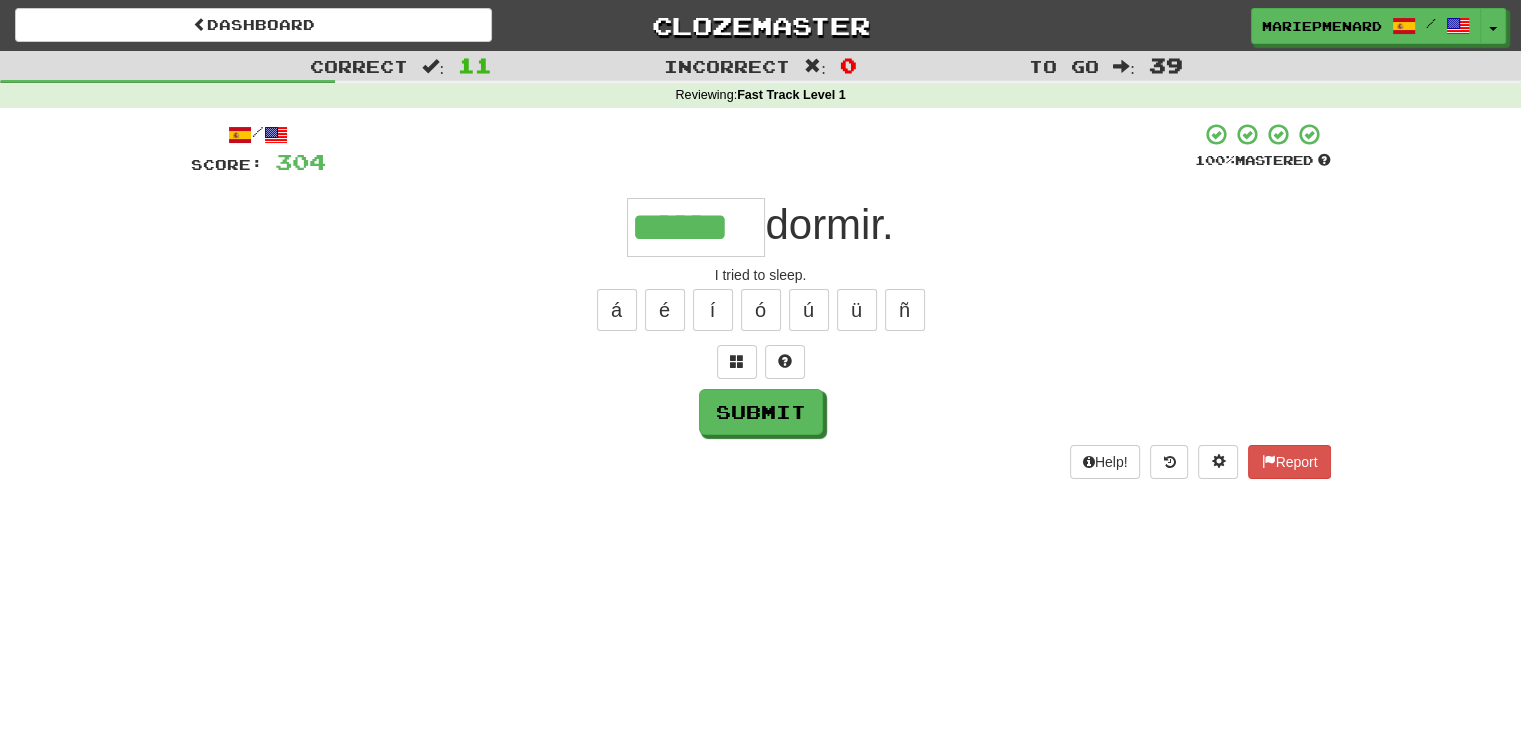 click on "á é í ó ú ü ñ" at bounding box center [761, 310] 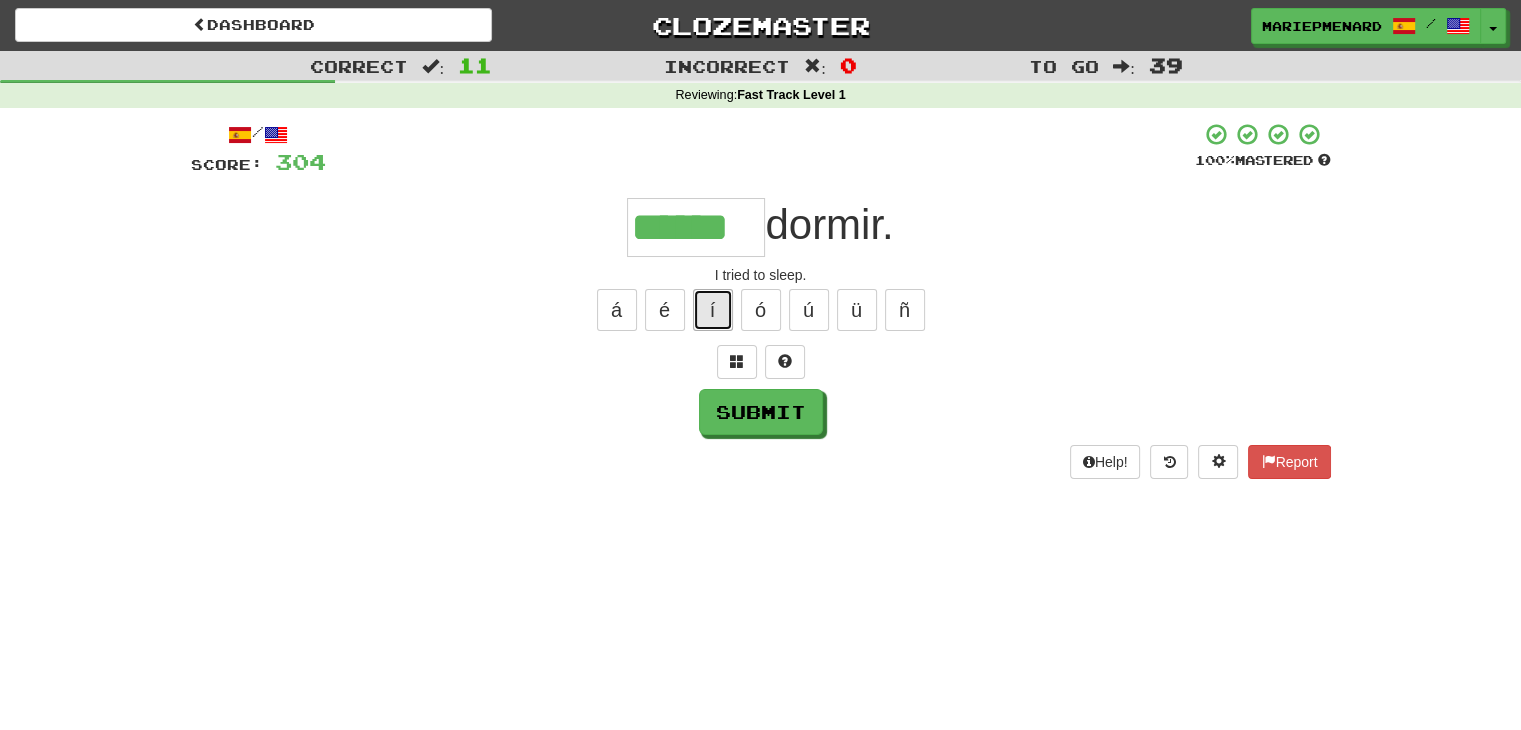 click on "í" at bounding box center [713, 310] 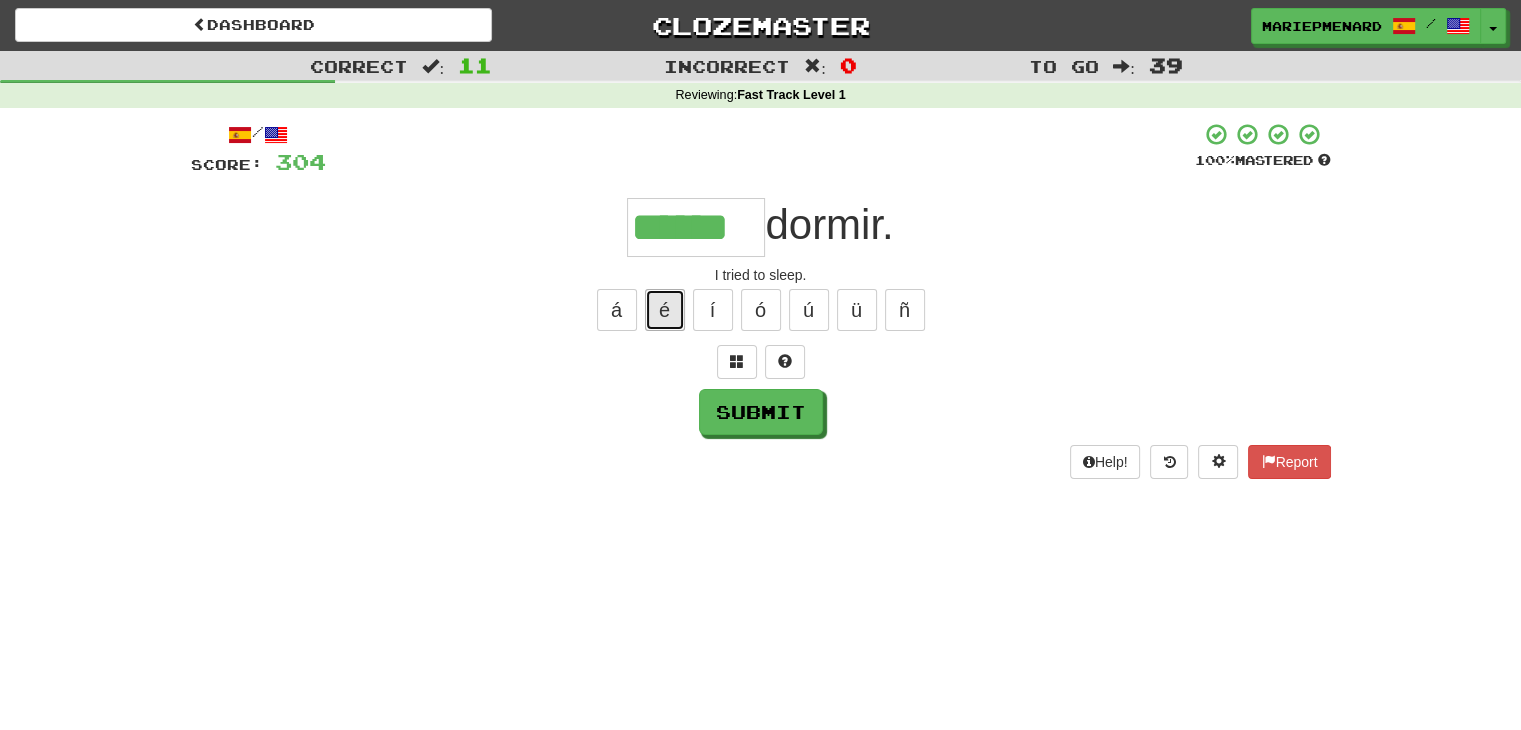 click on "é" at bounding box center [665, 310] 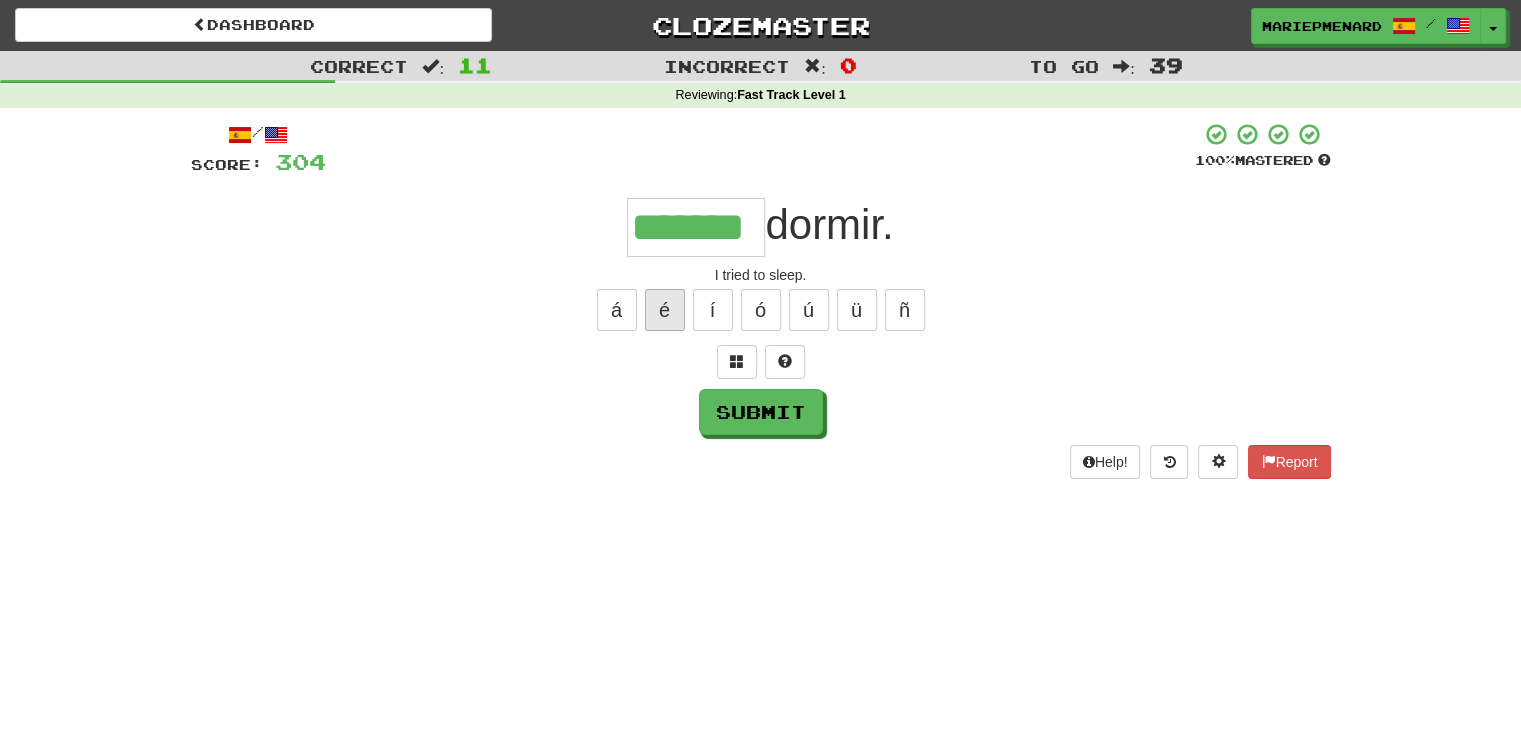type on "*******" 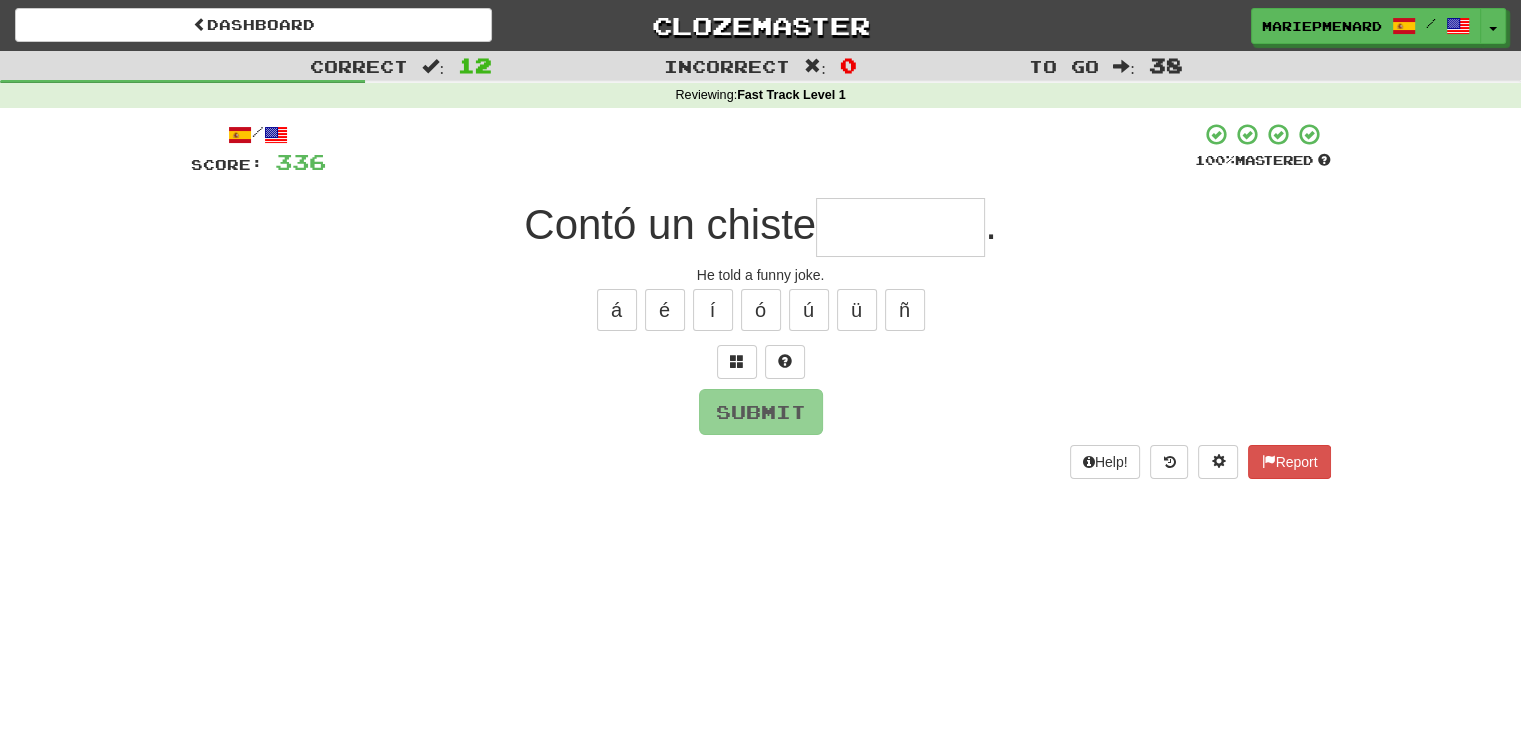 type on "*" 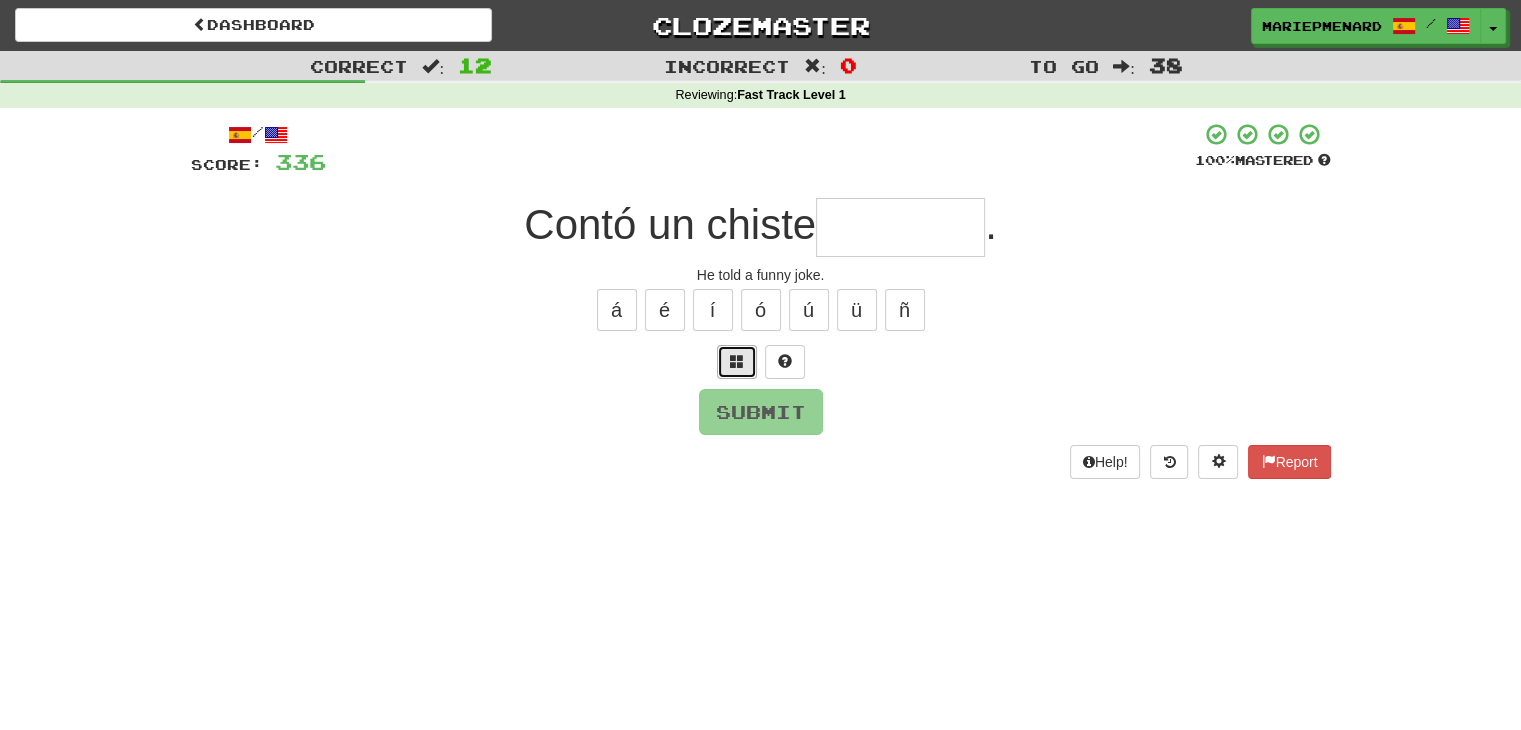 click at bounding box center (737, 362) 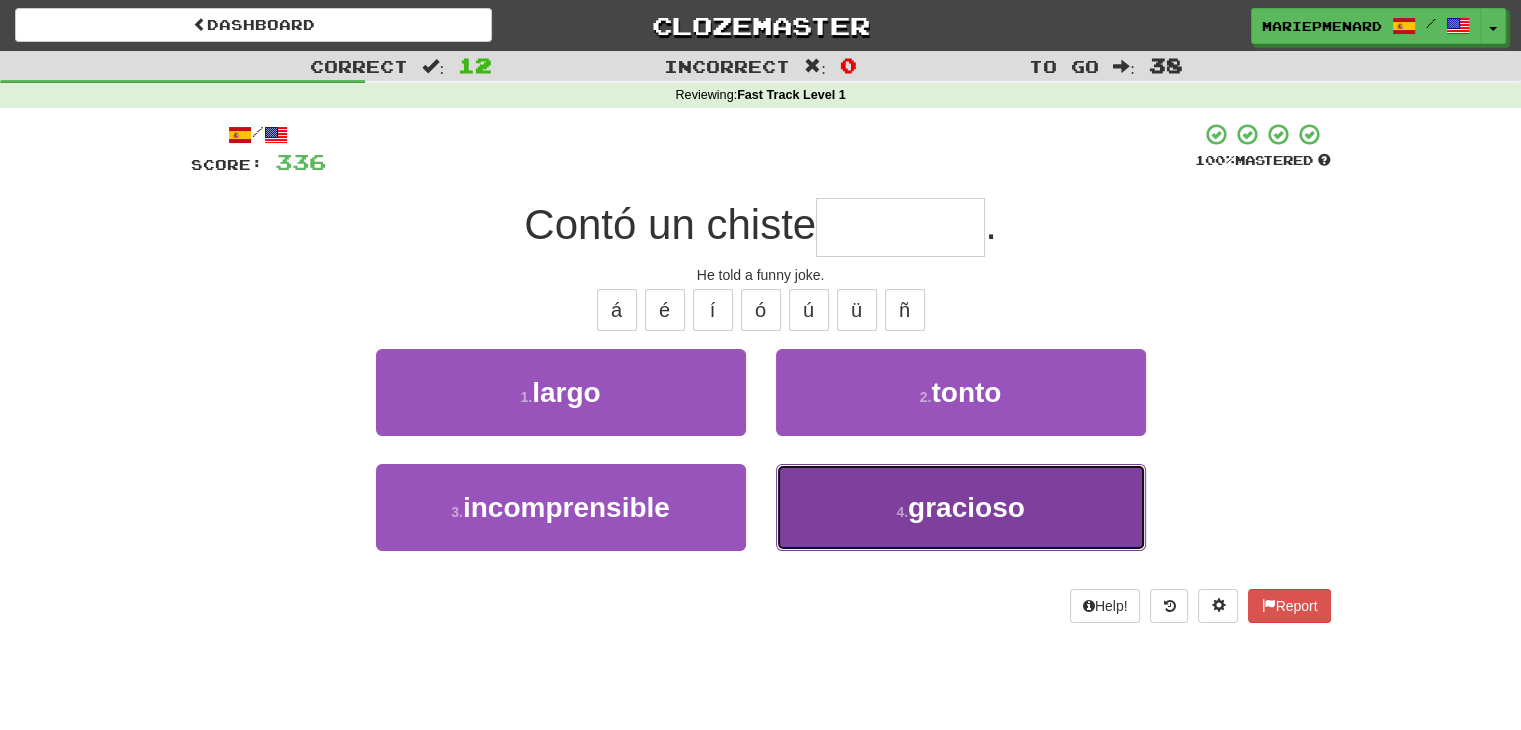 click on "4 .  gracioso" at bounding box center [961, 507] 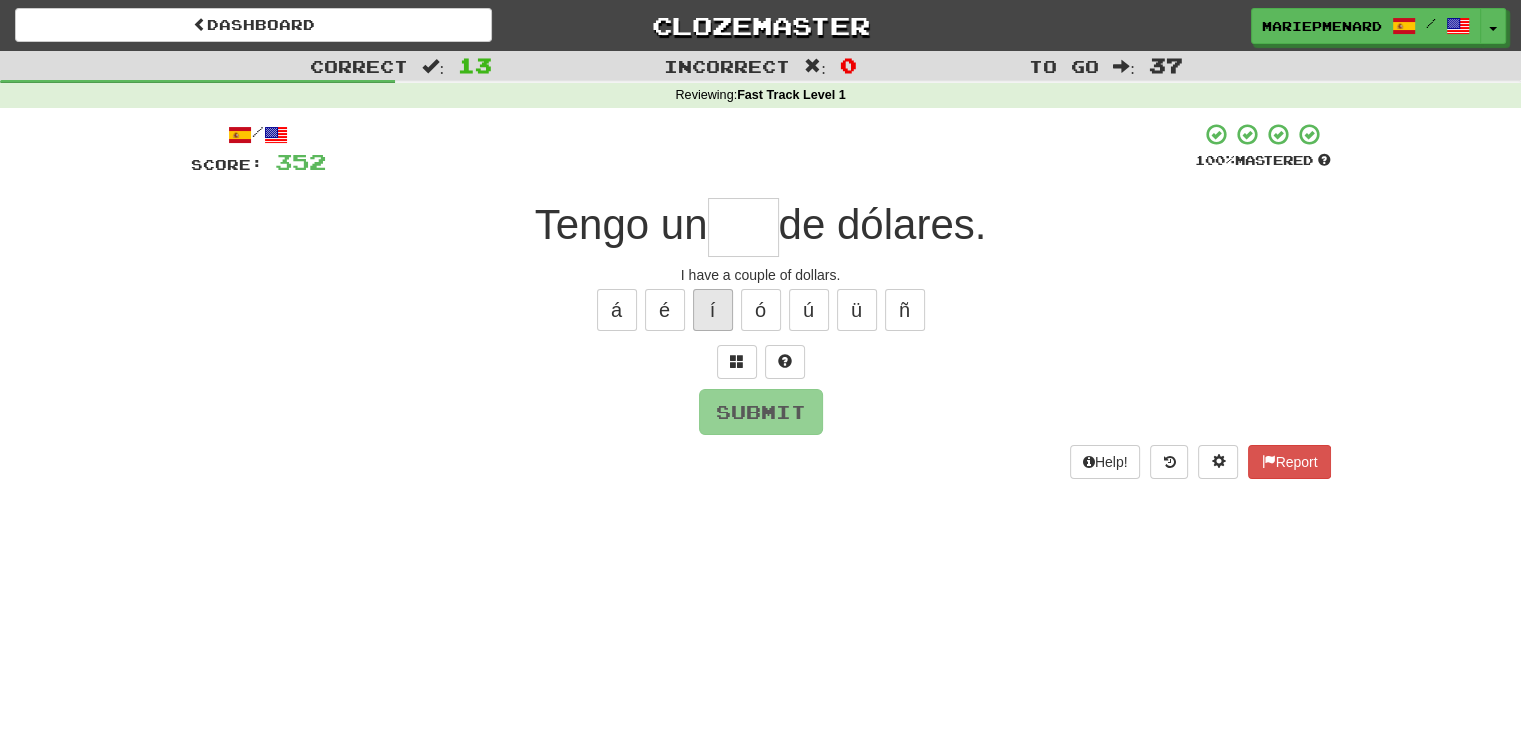type on "*" 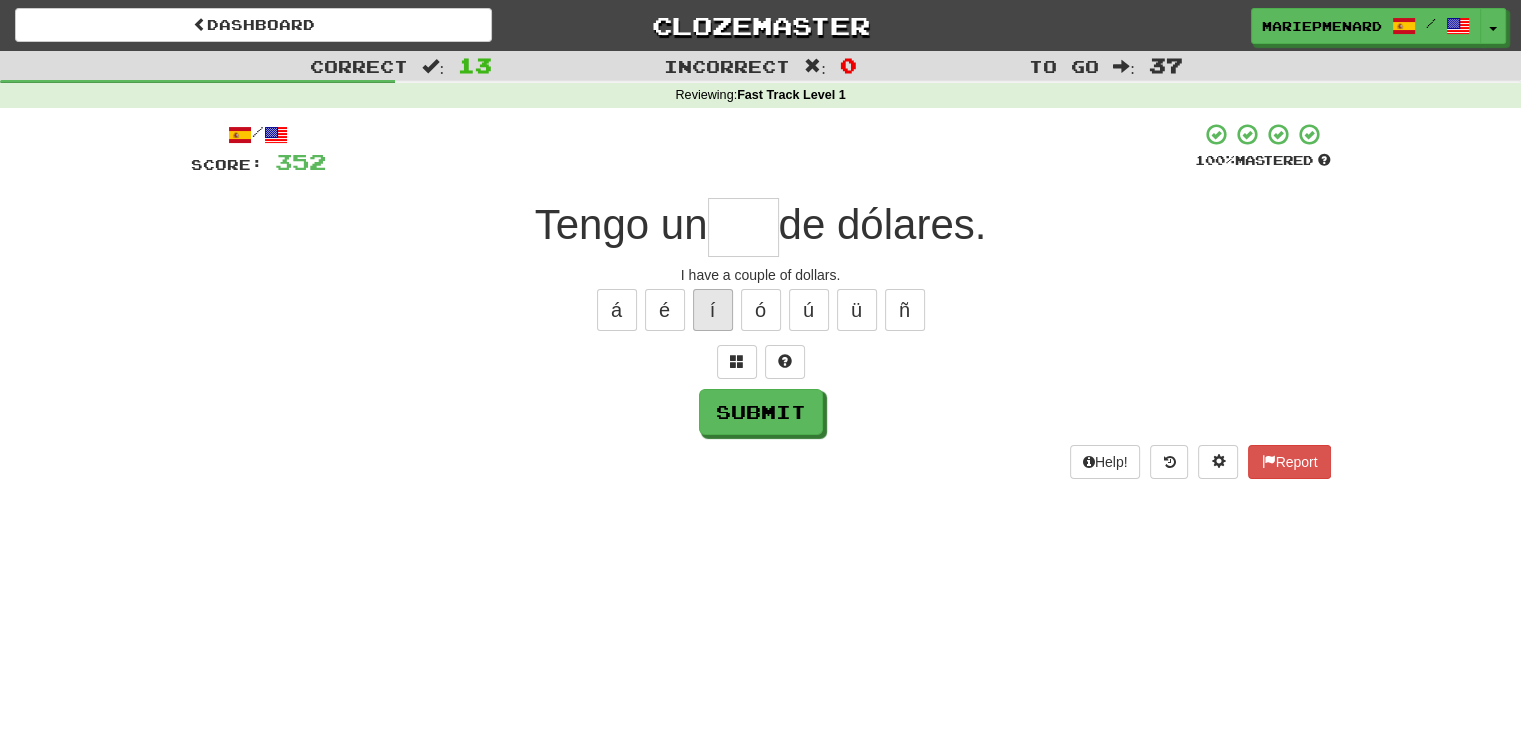 type on "*" 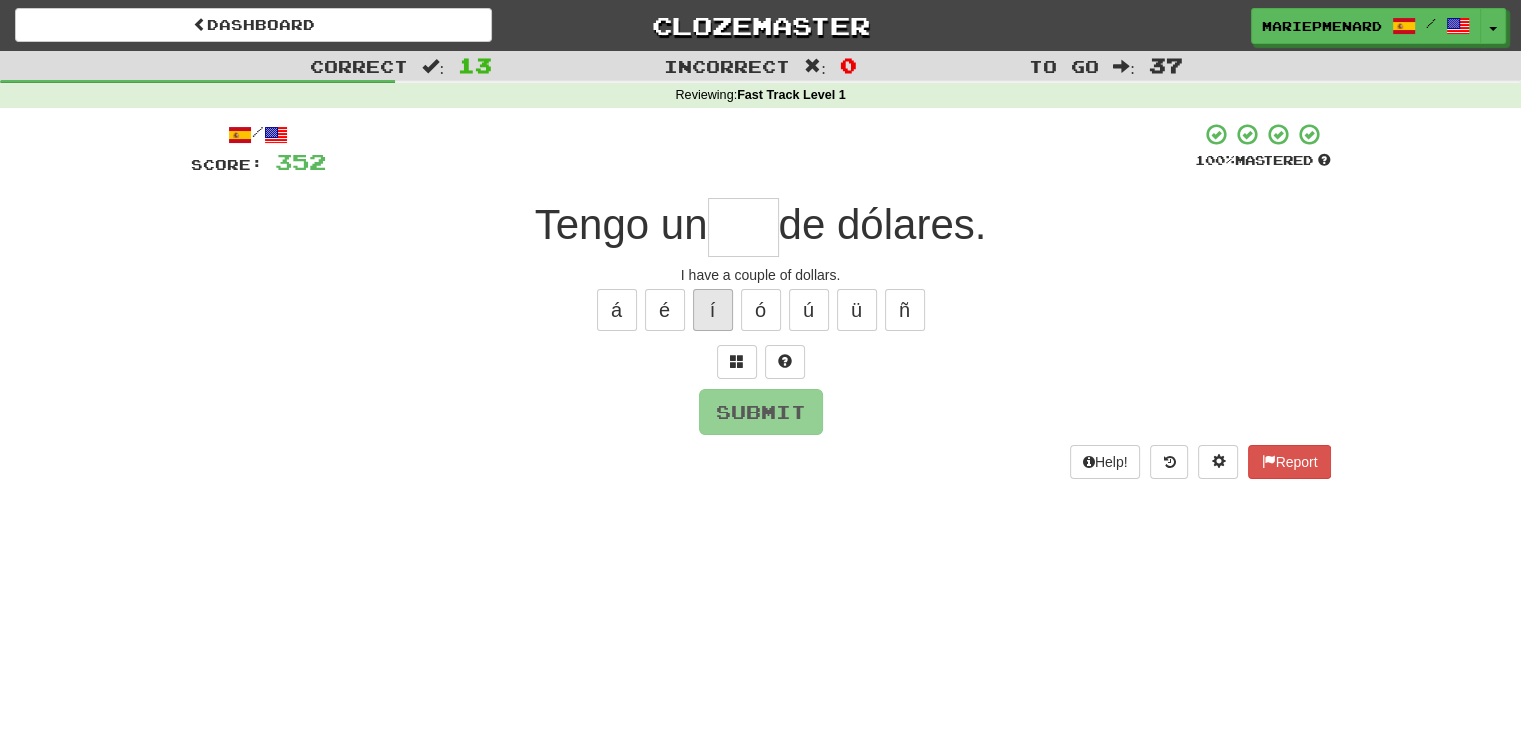 type on "*" 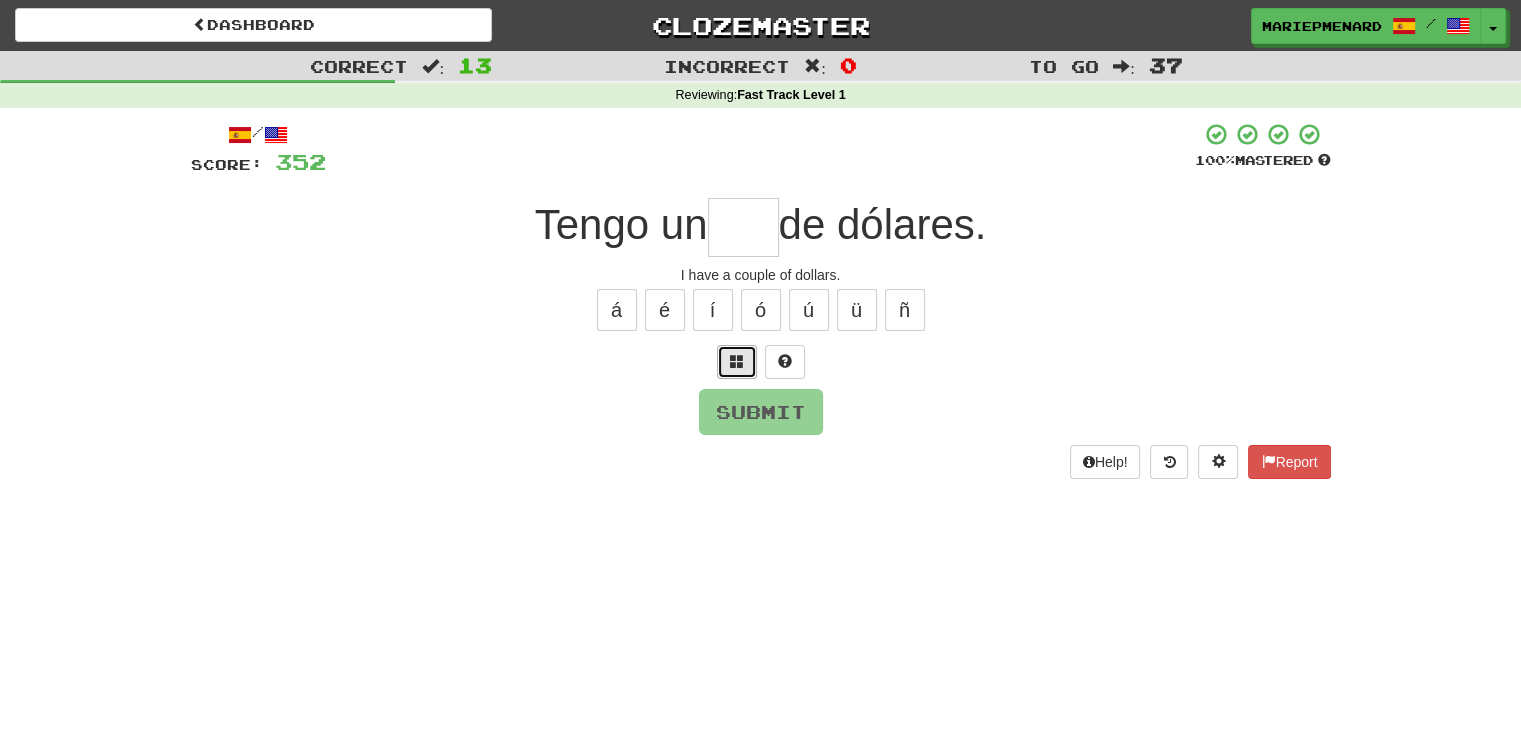 click at bounding box center (737, 361) 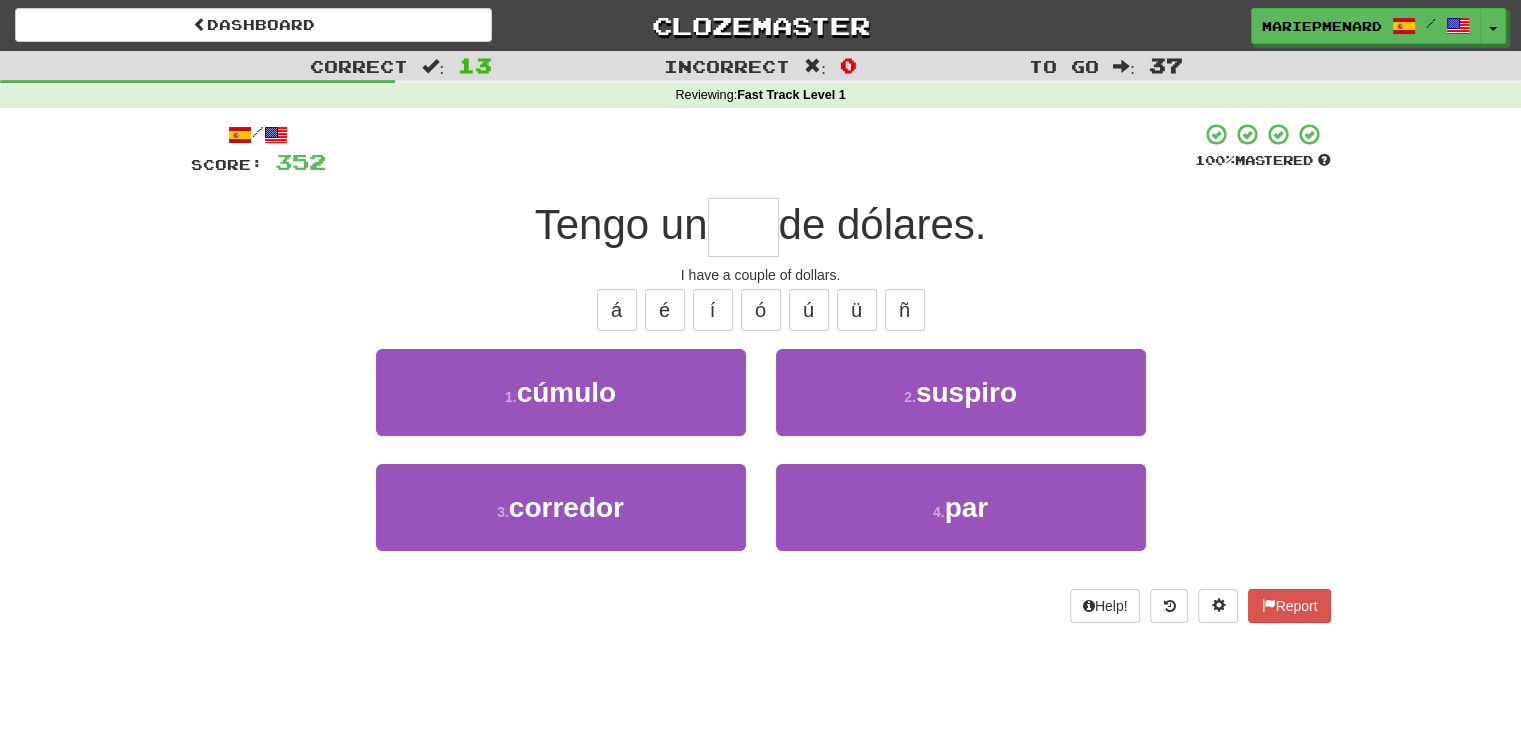 click on "4 .  par" at bounding box center [961, 521] 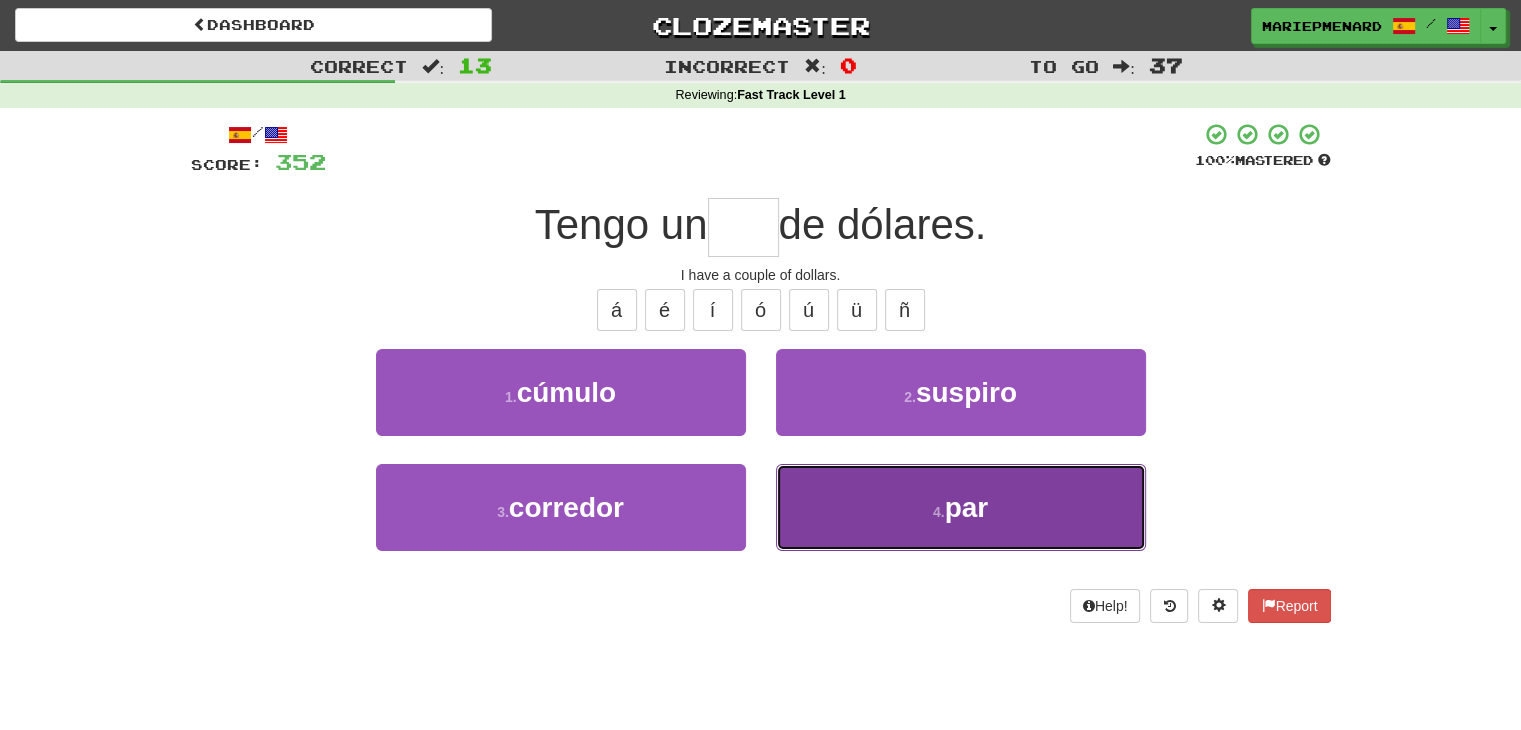 click on "4 .  par" at bounding box center [961, 507] 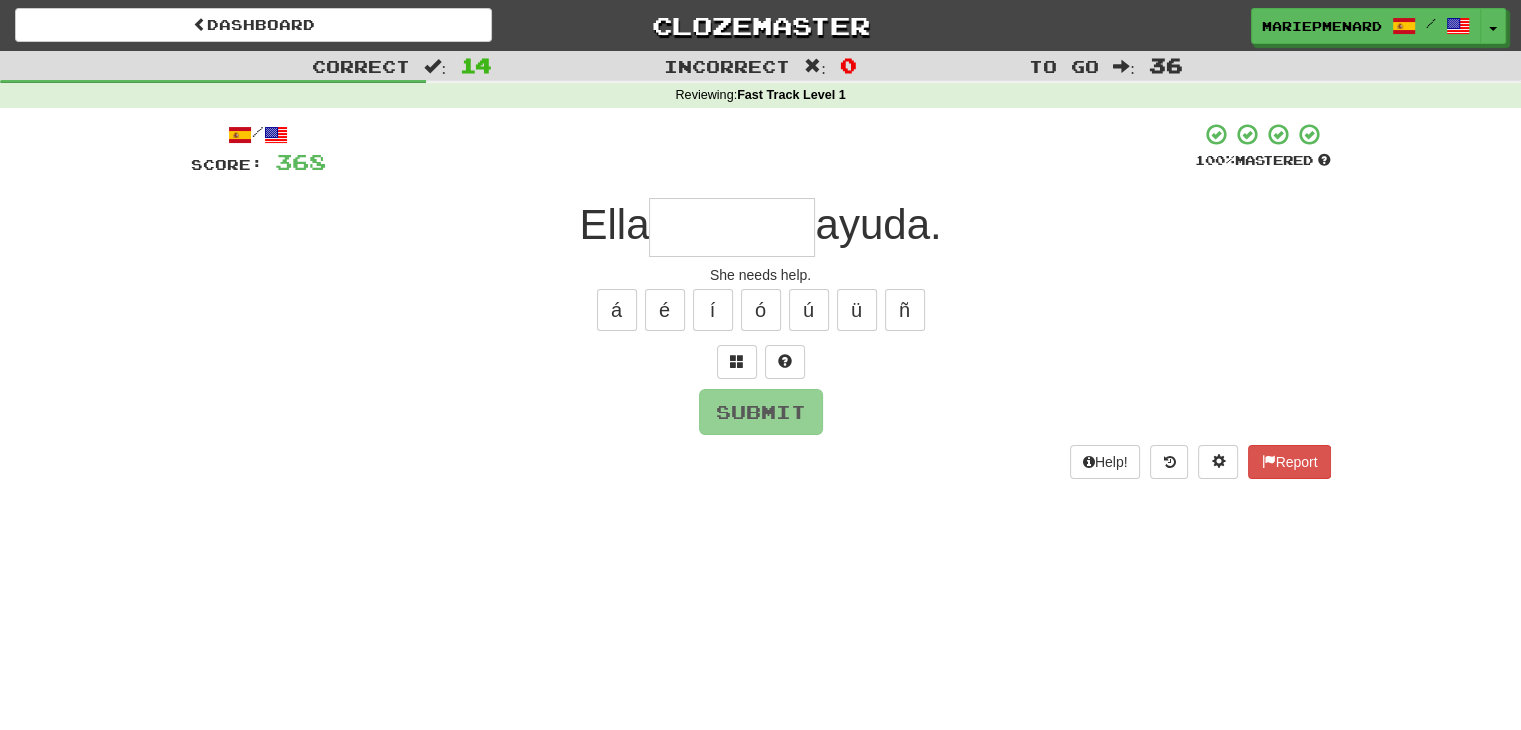 click at bounding box center (732, 227) 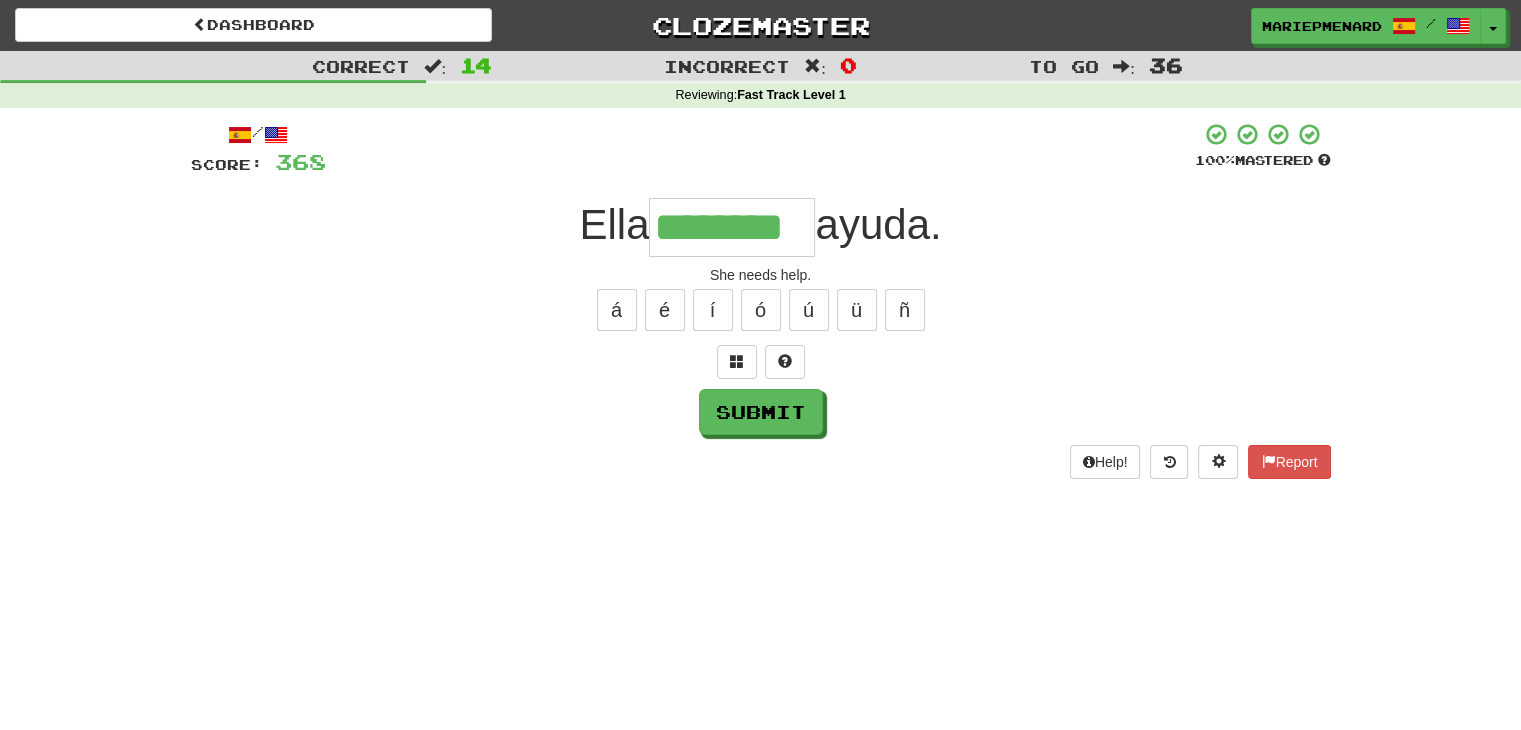 type on "********" 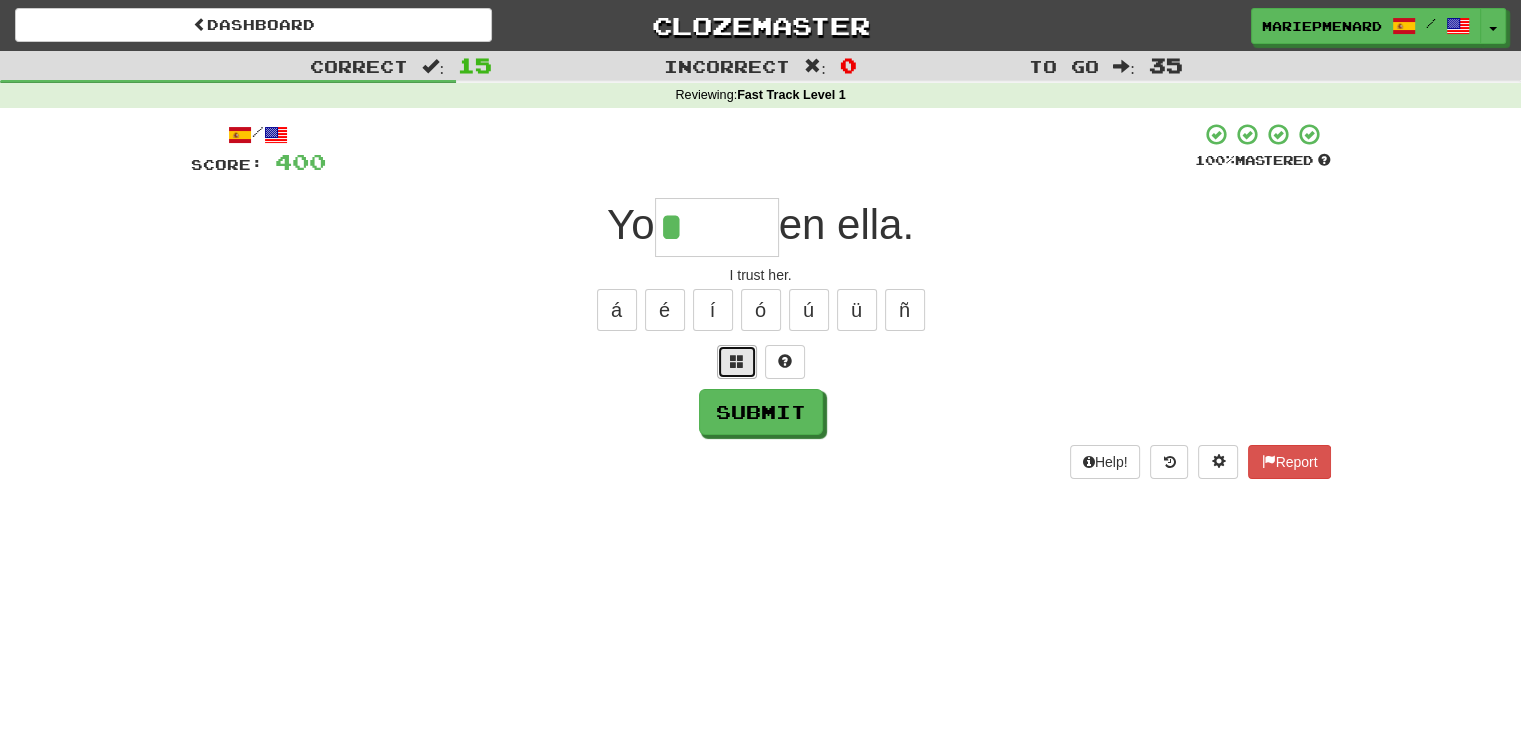 click at bounding box center [737, 362] 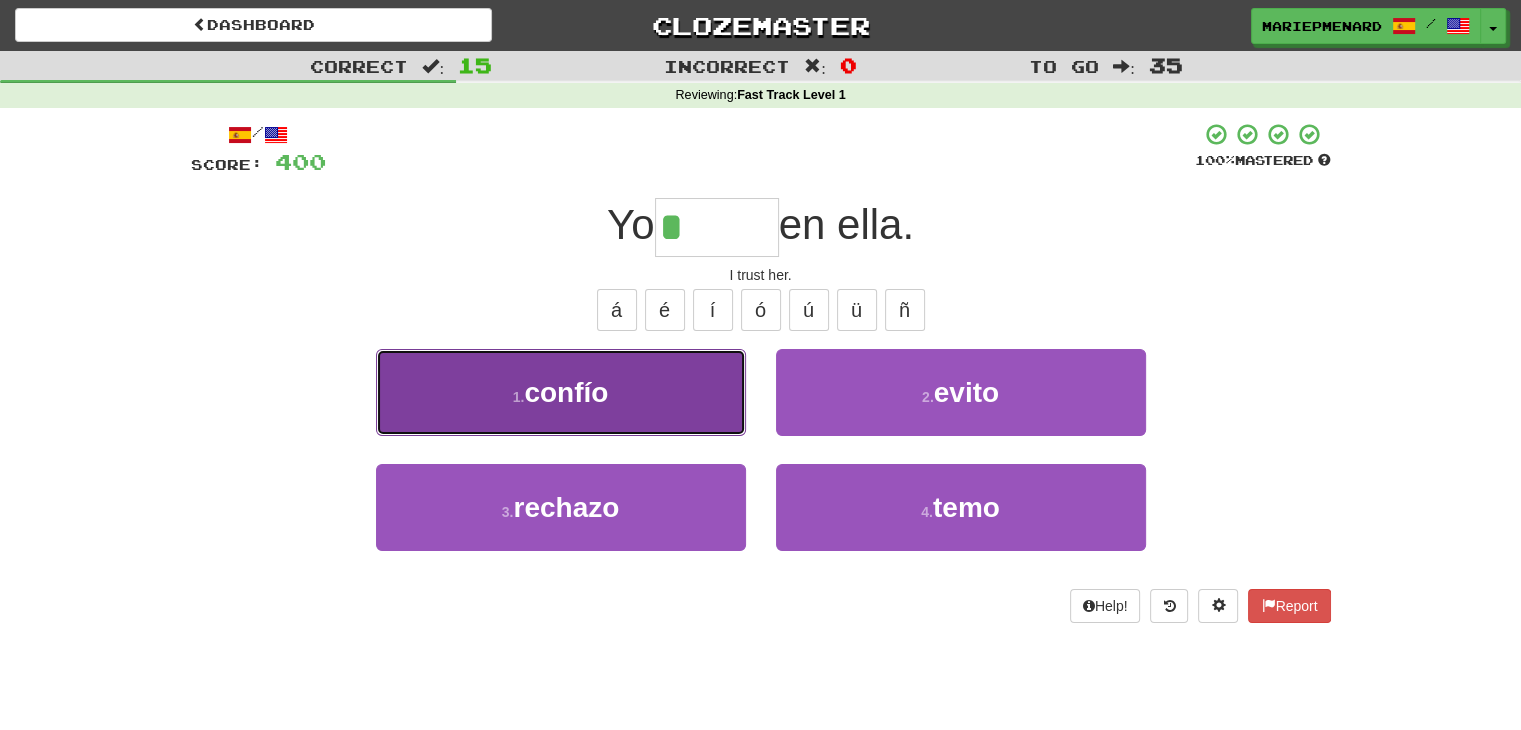 click on "confío" at bounding box center [566, 392] 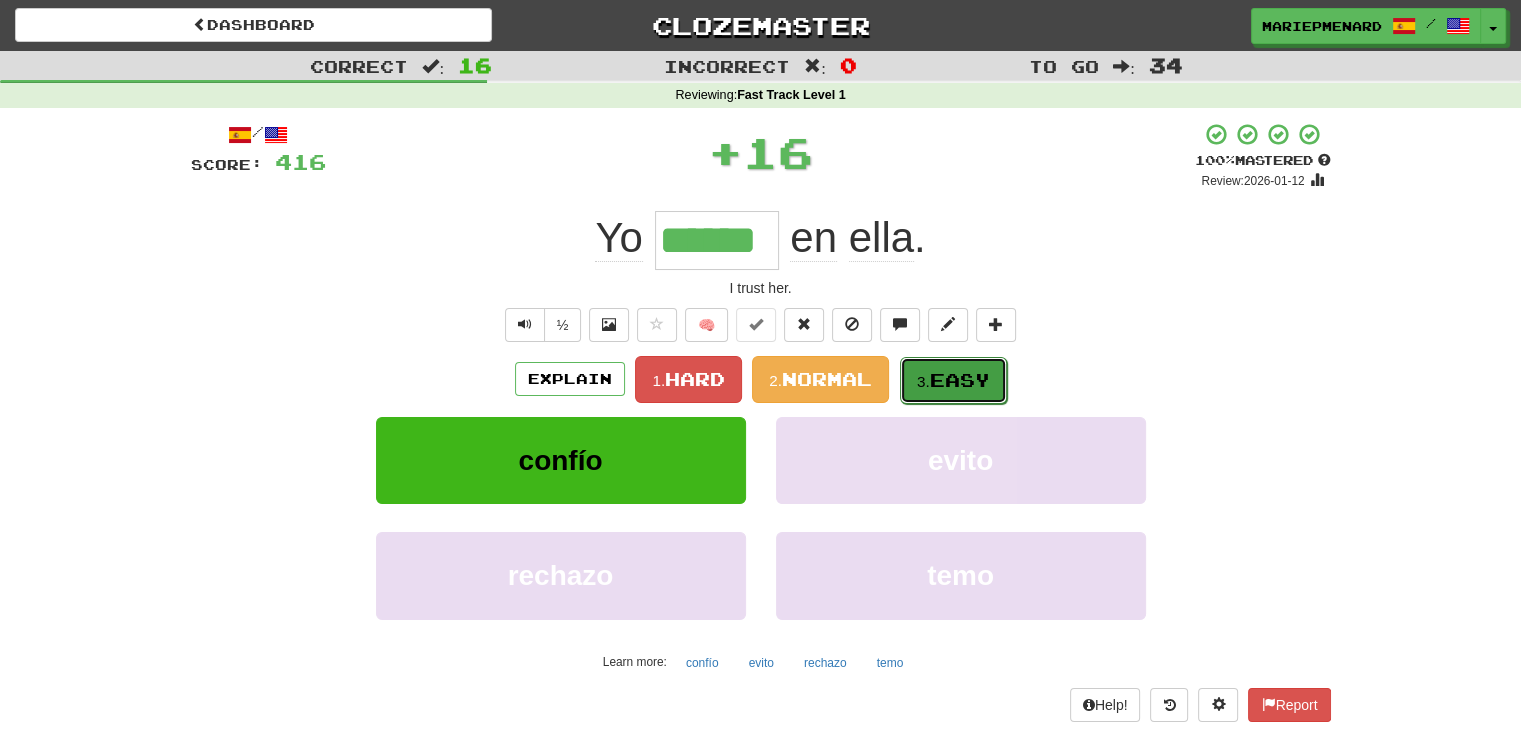 click on "3." at bounding box center (923, 381) 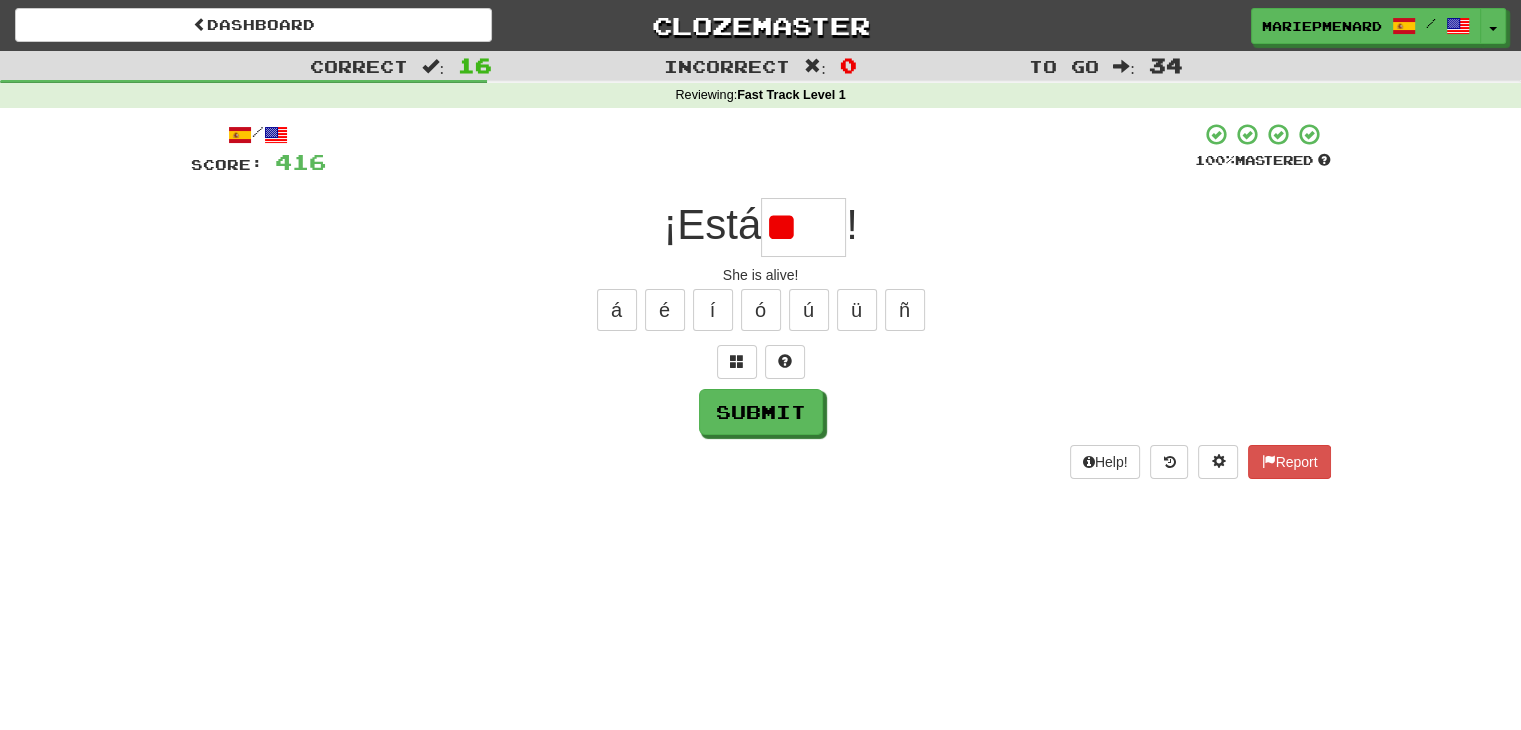 type on "*" 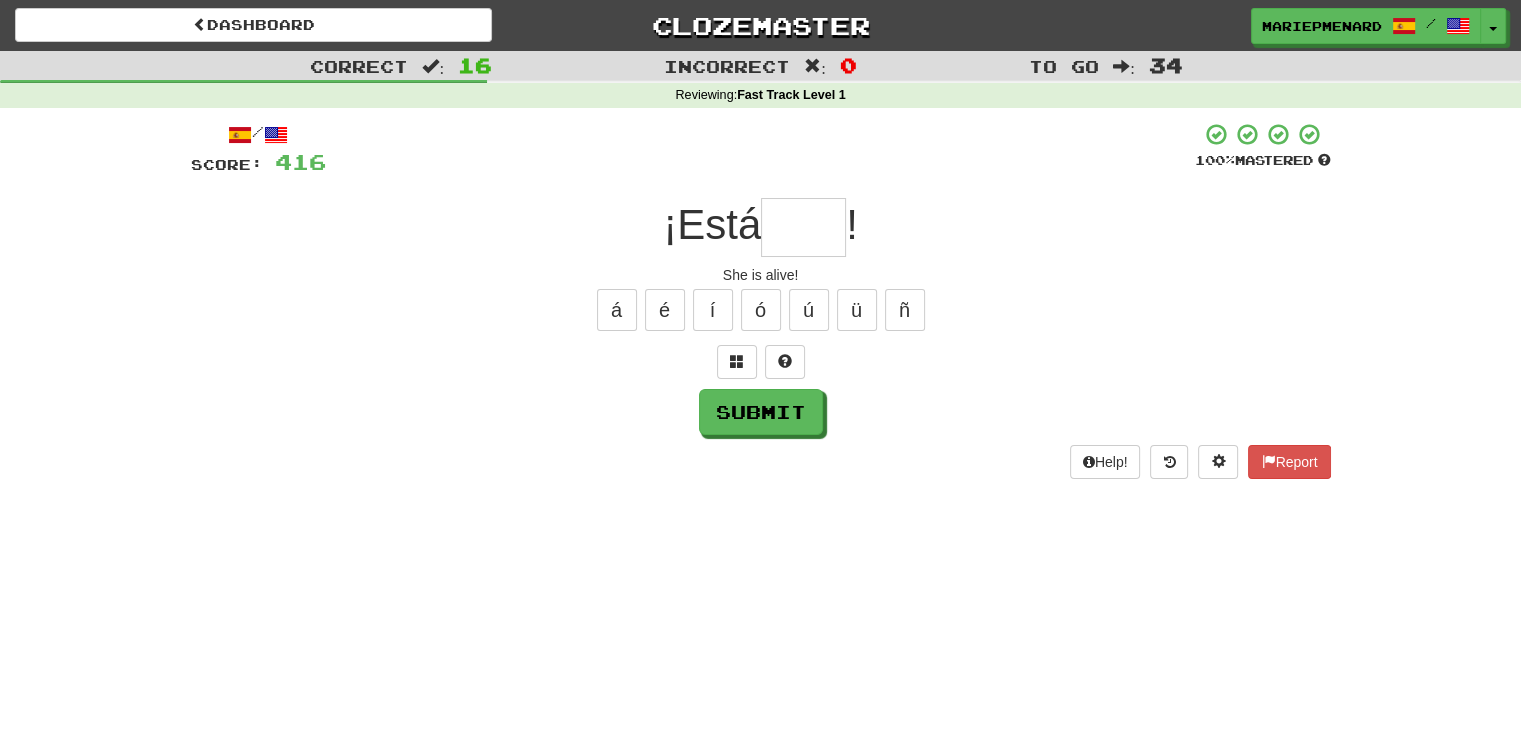 type on "*" 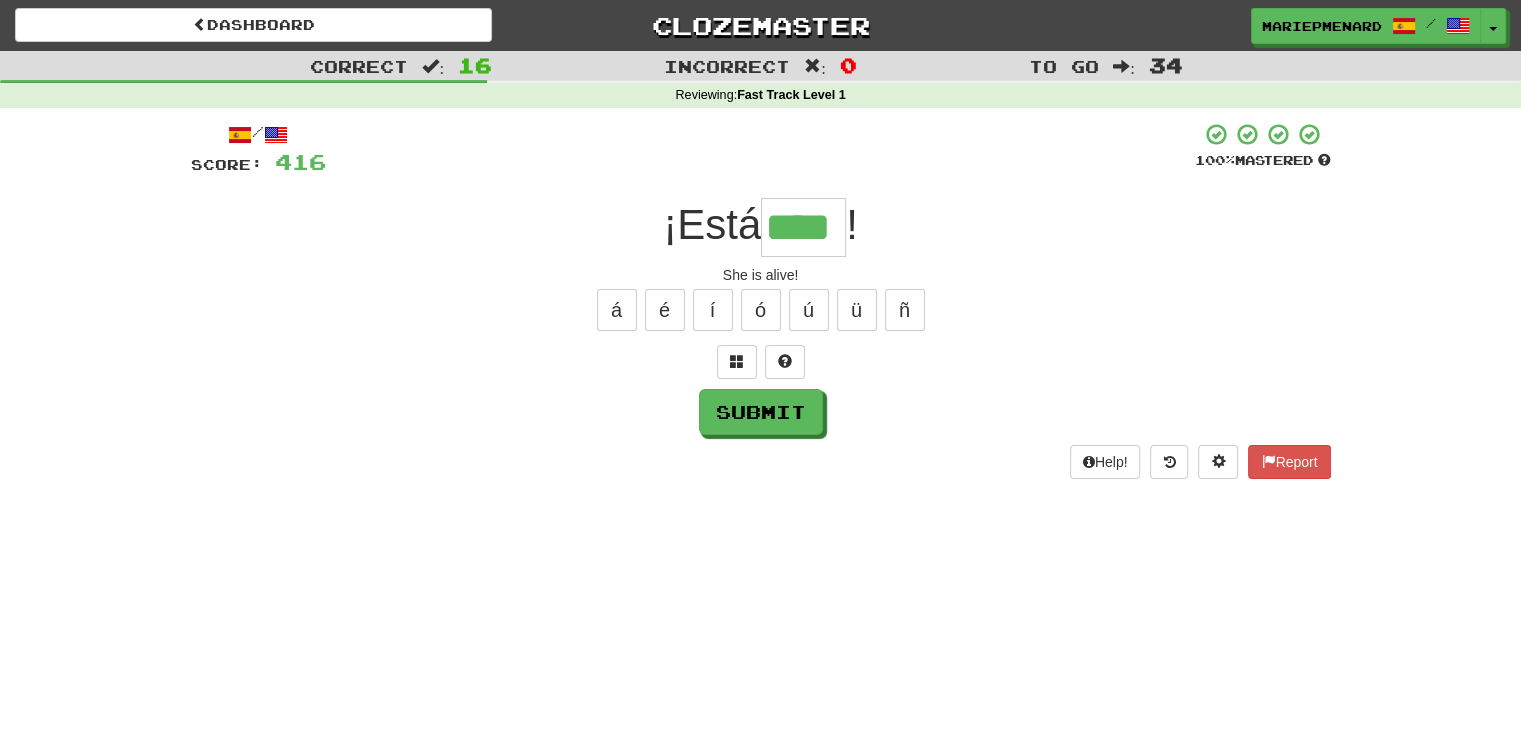 type on "****" 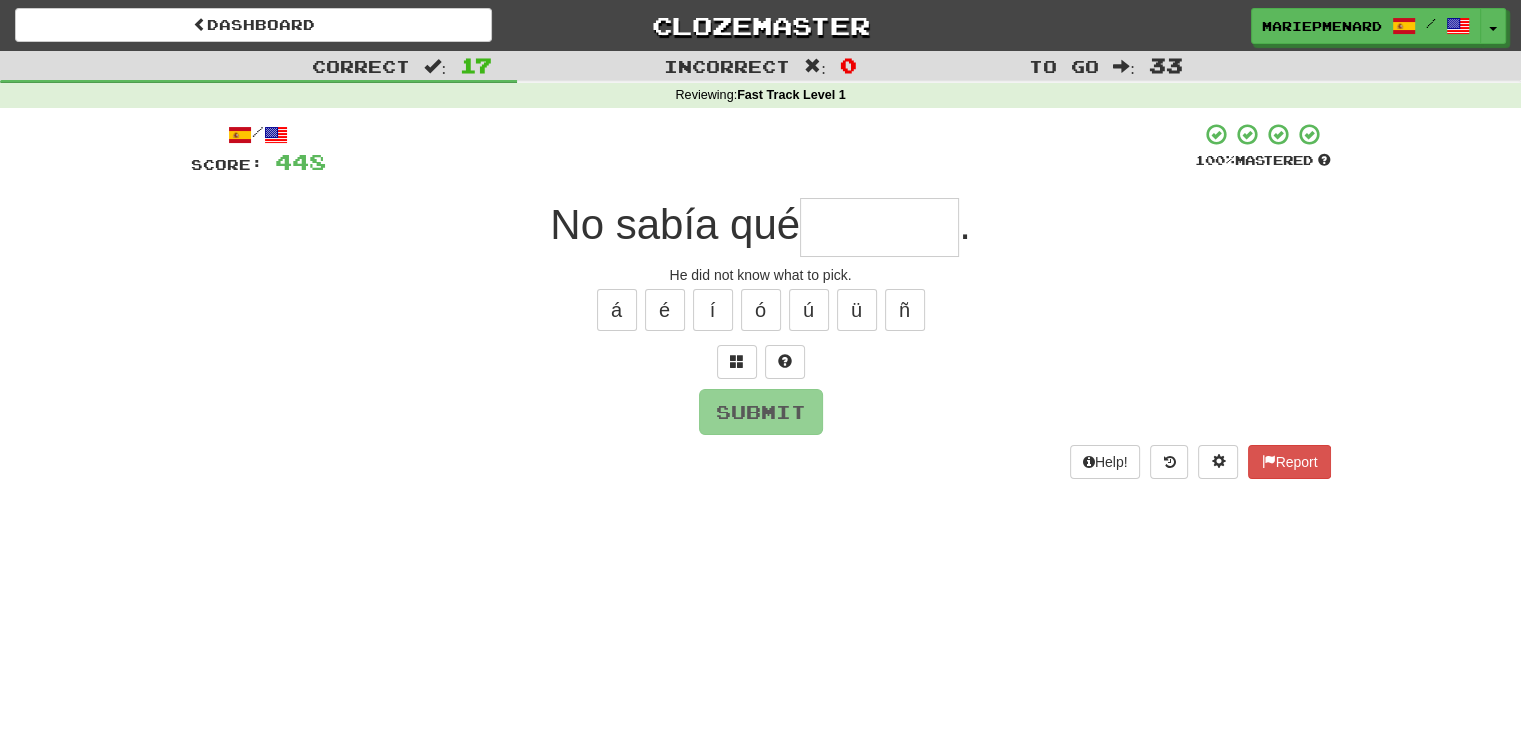 type on "*" 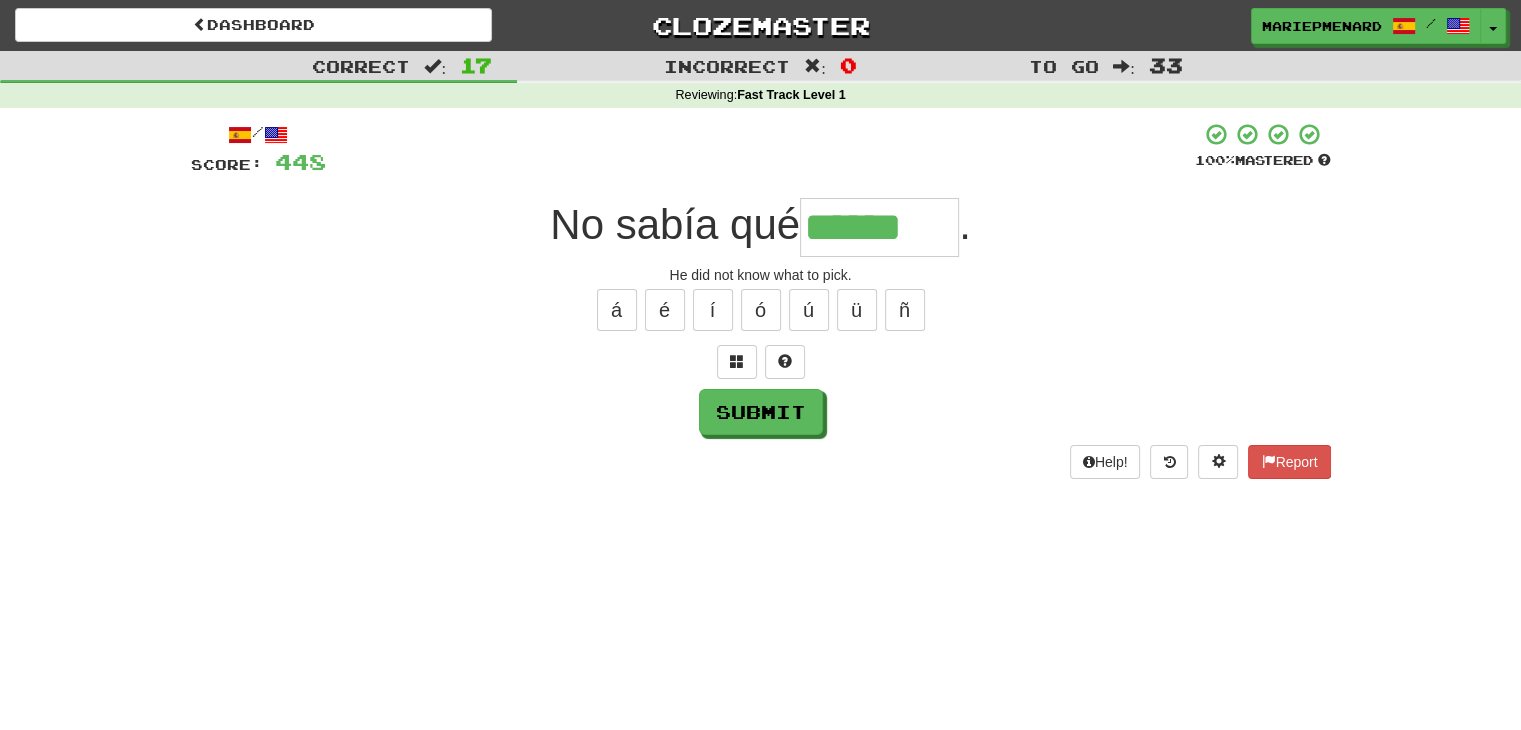 type on "*******" 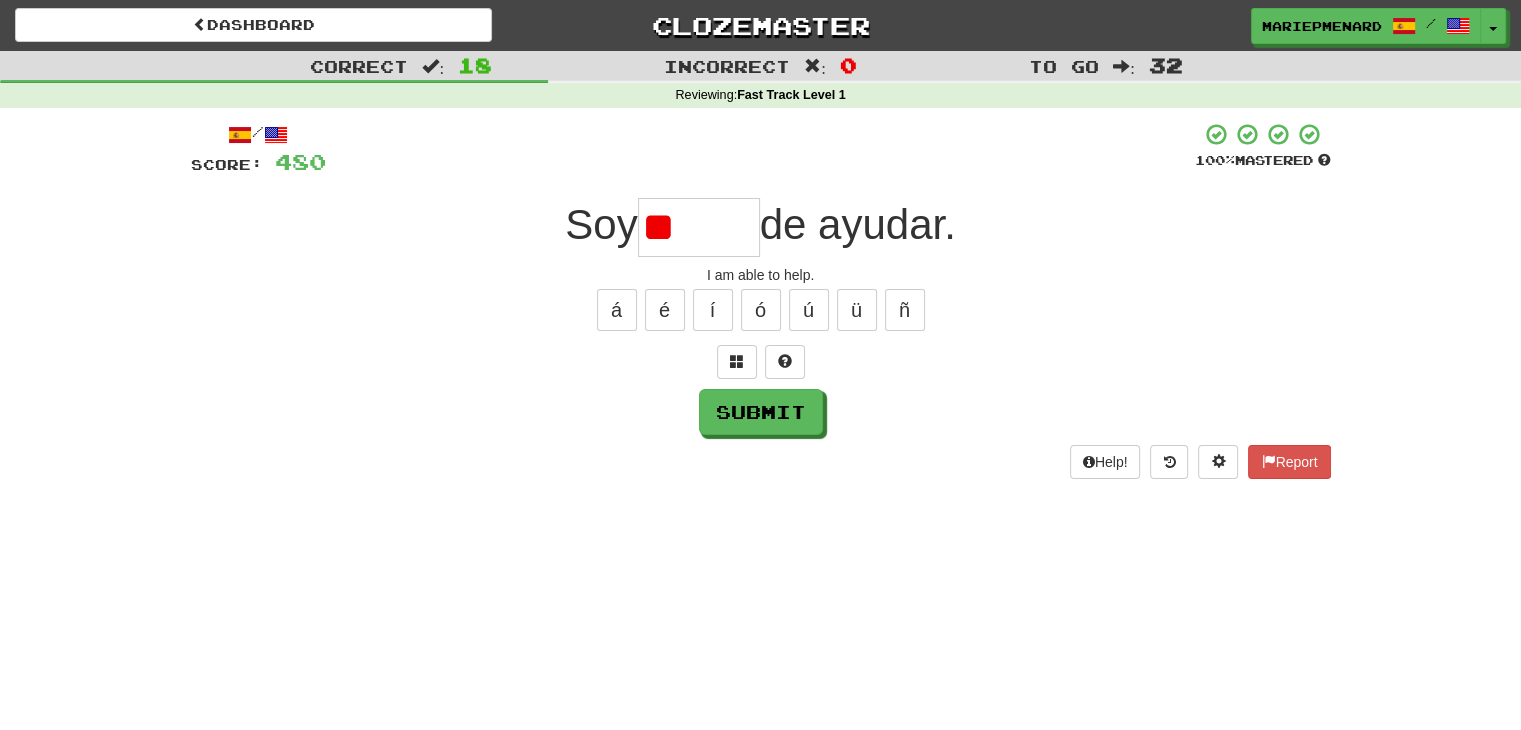 type on "*" 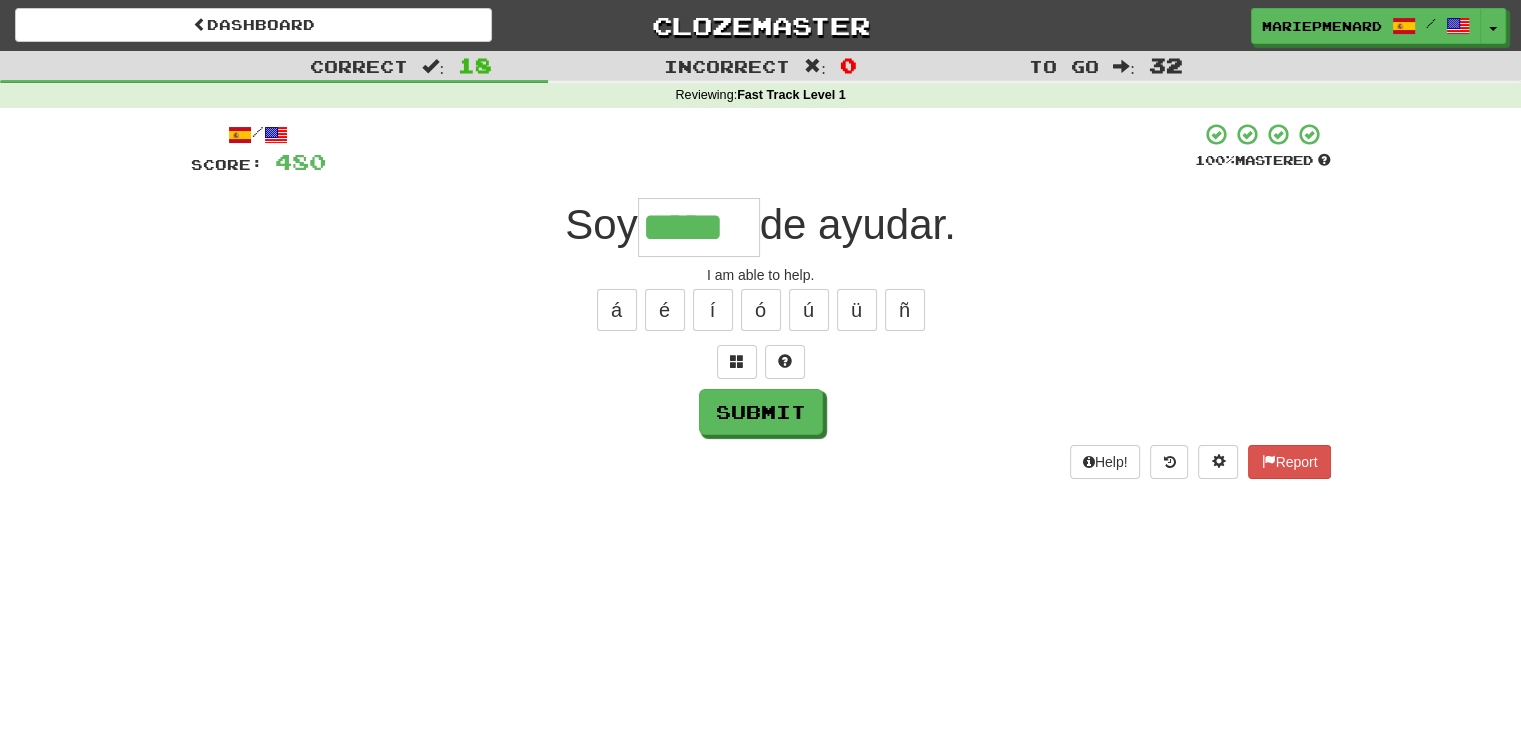 type on "*****" 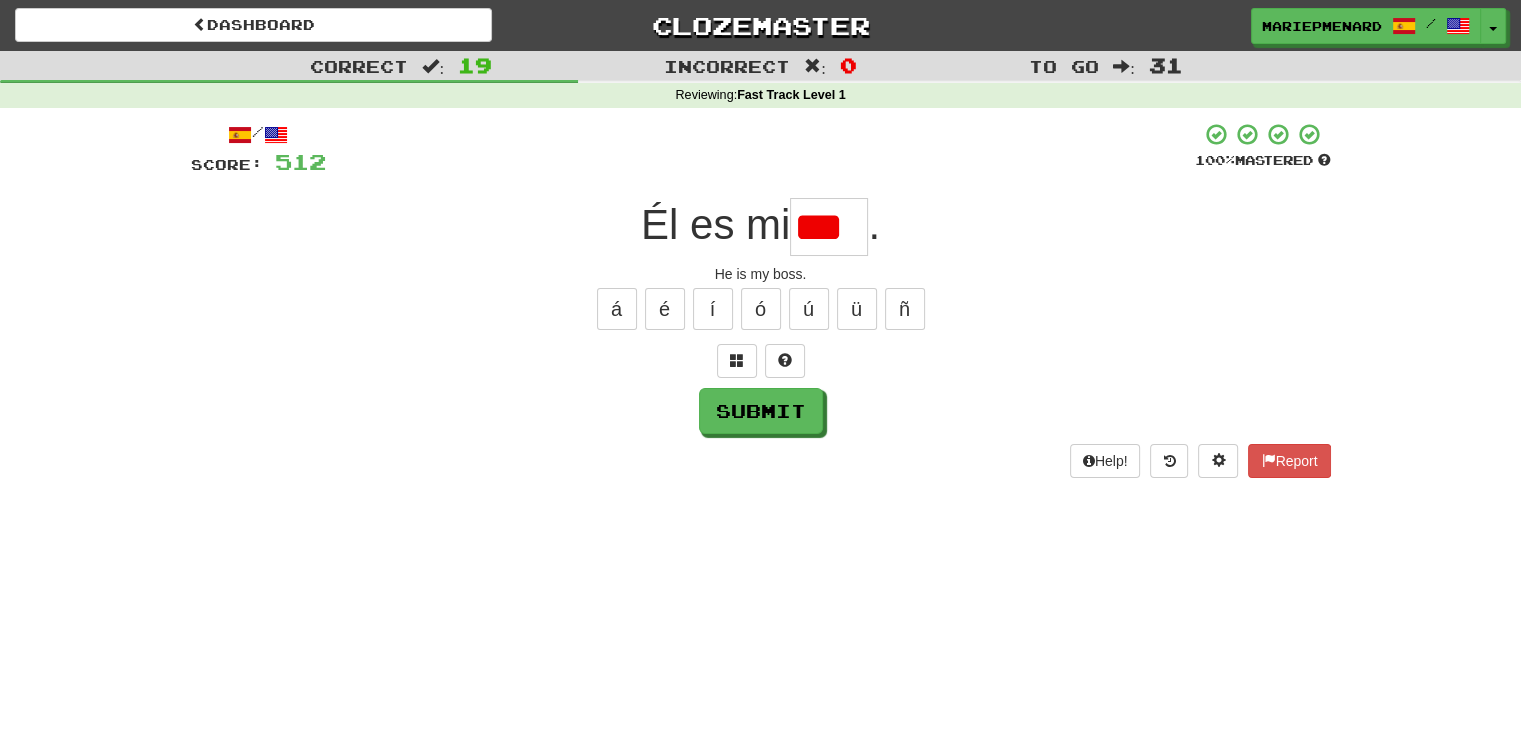 scroll, scrollTop: 0, scrollLeft: 0, axis: both 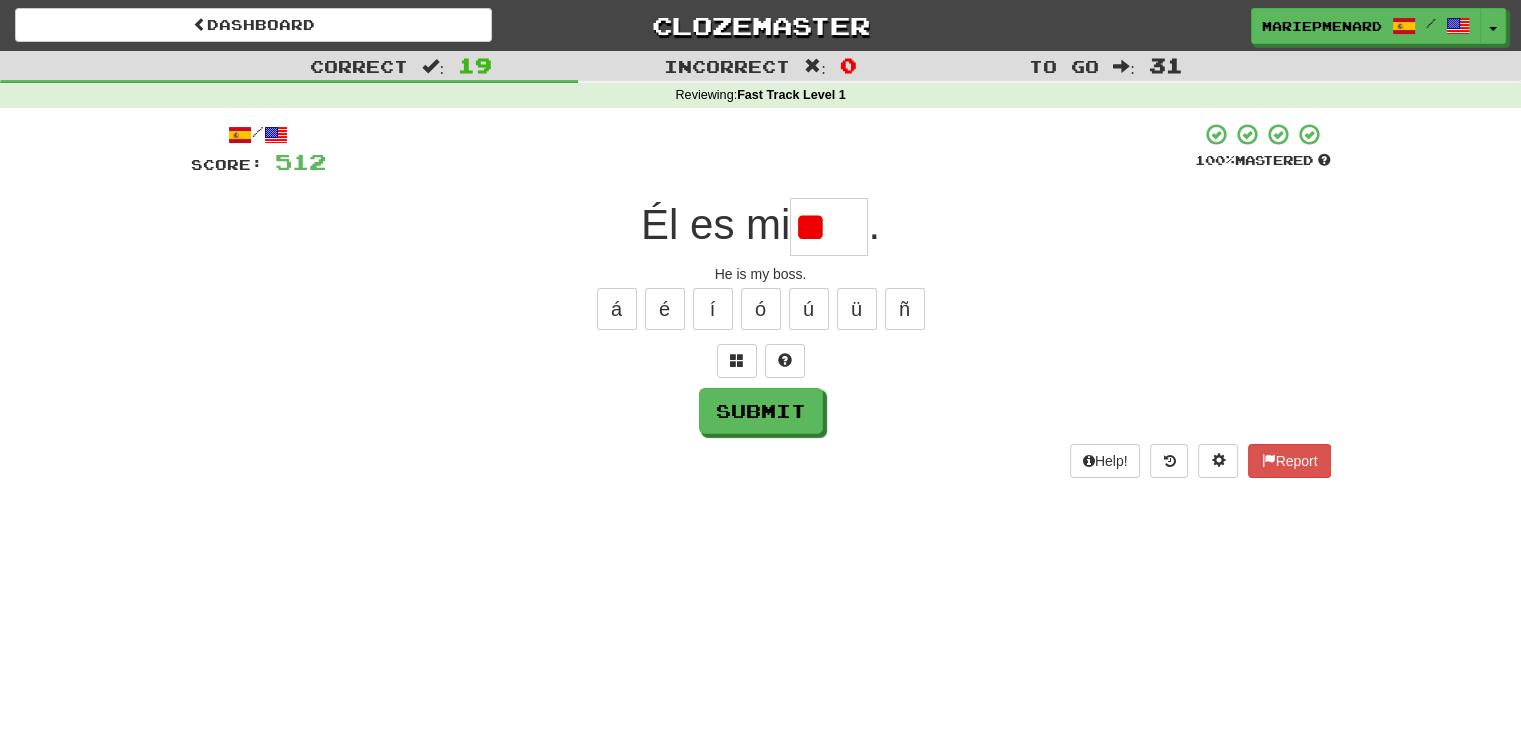 type on "*" 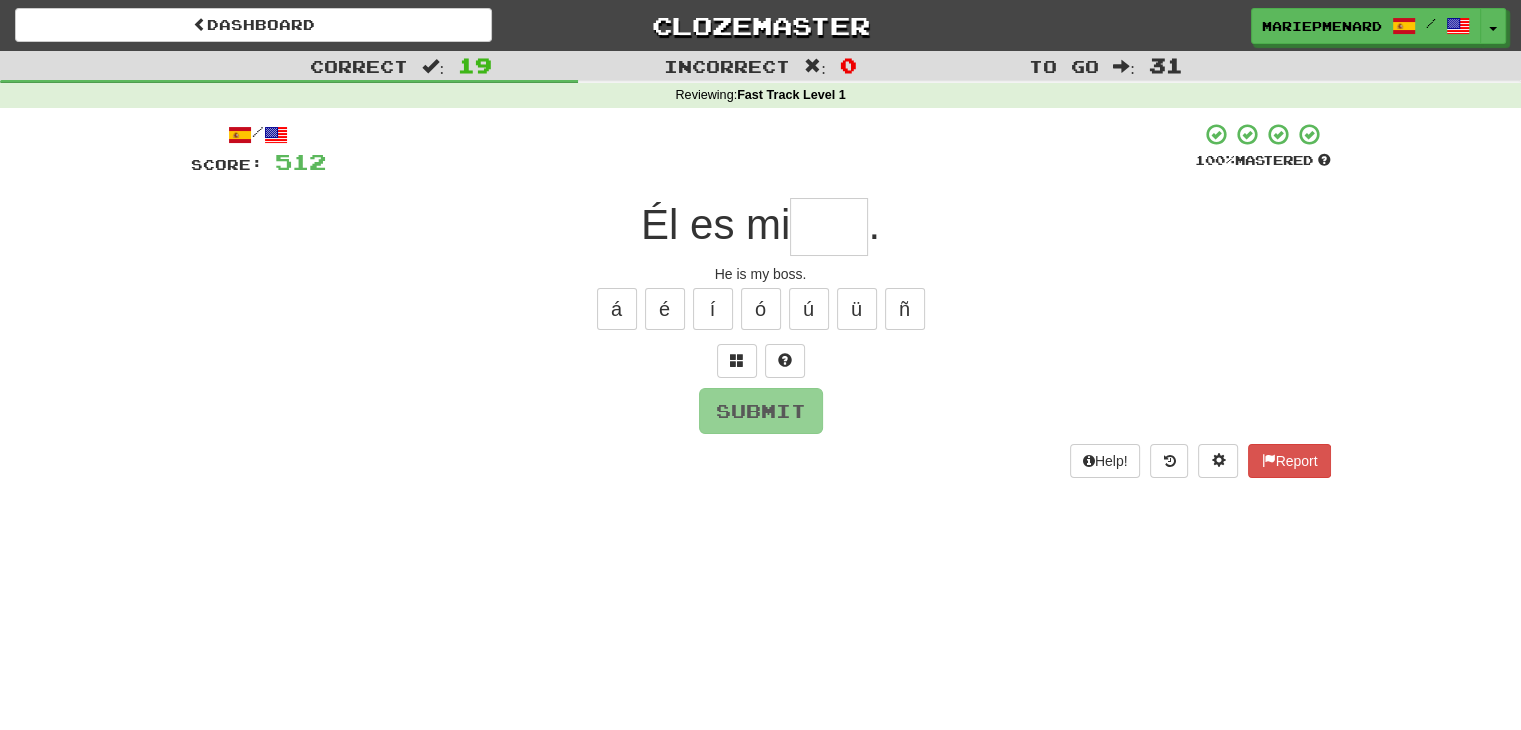 type on "*" 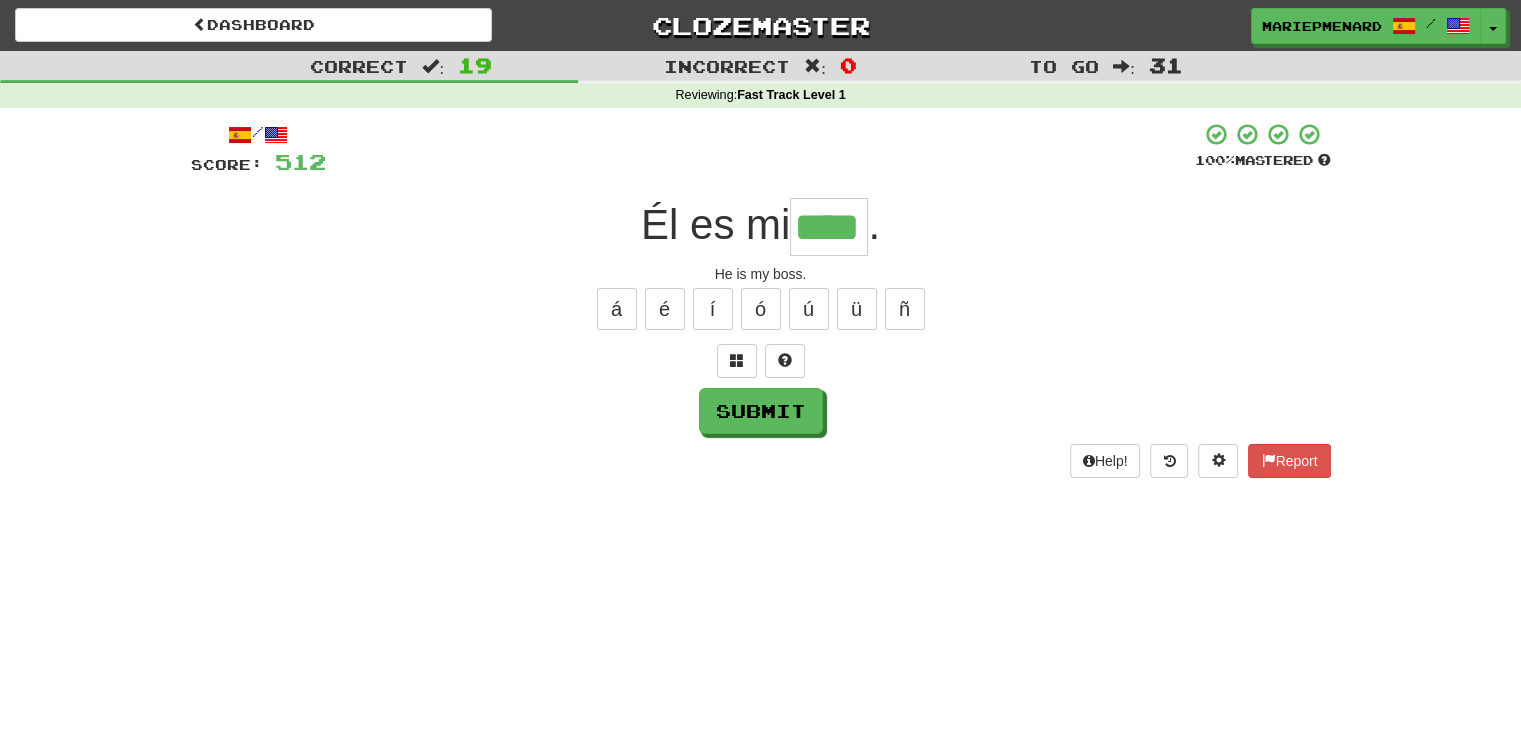 type on "****" 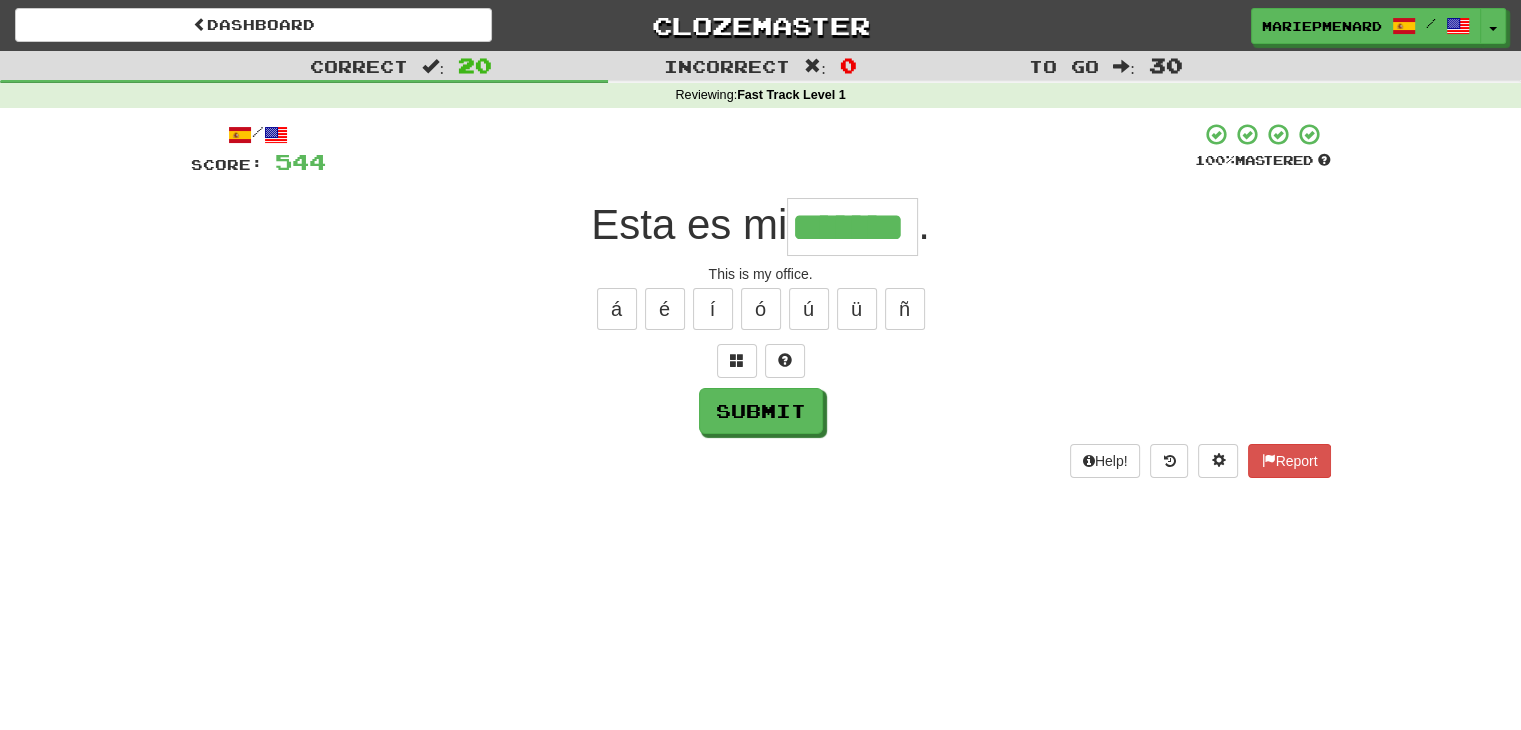 type on "*******" 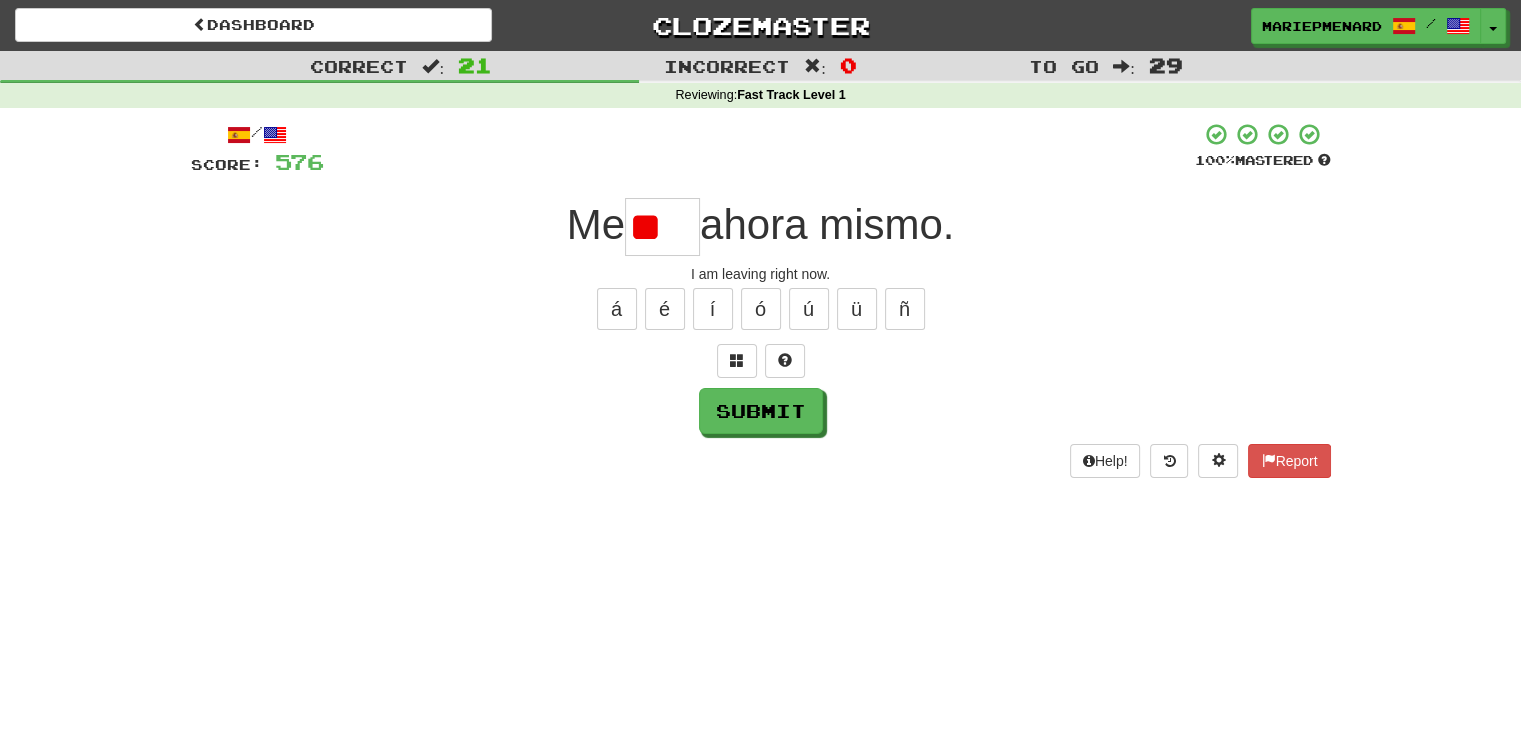 type on "*" 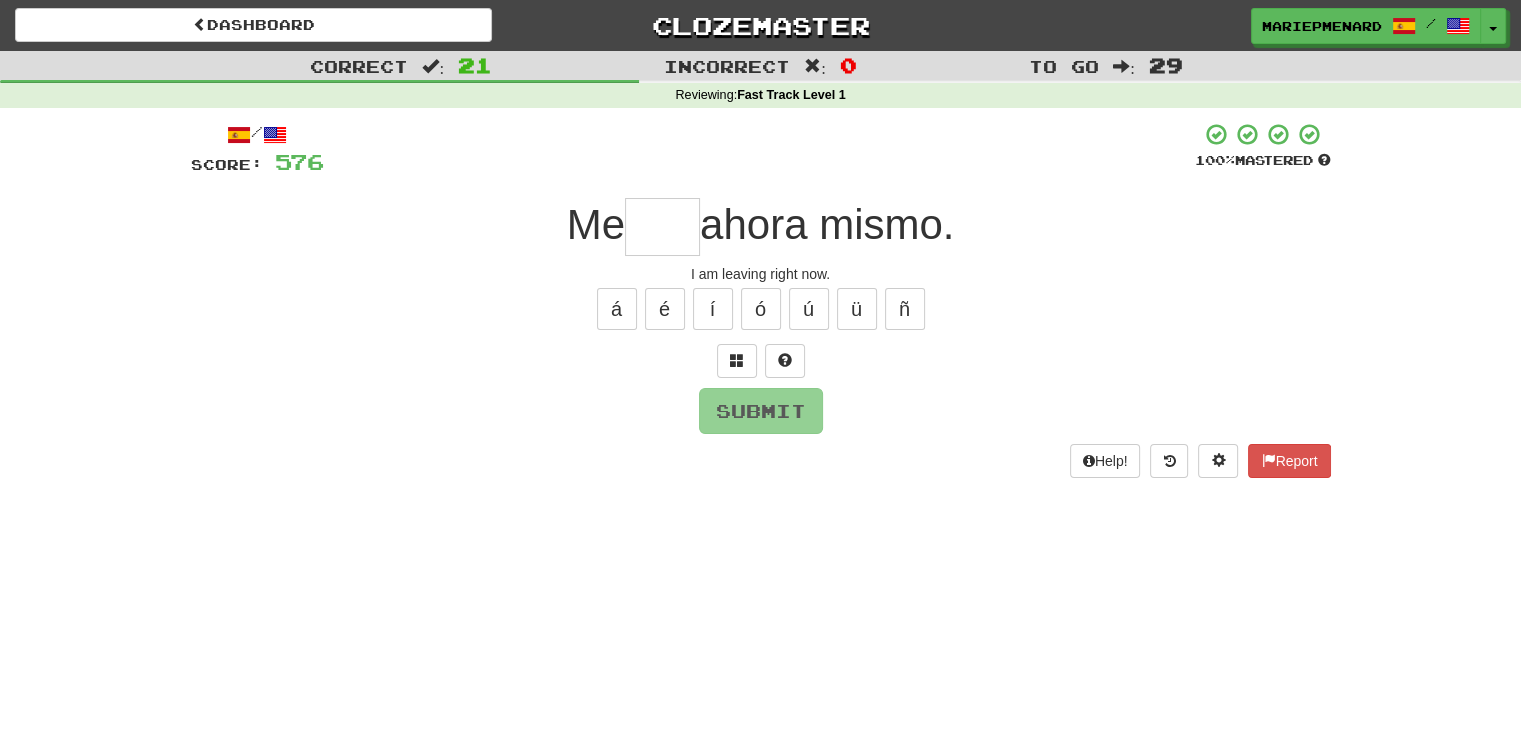 type on "*" 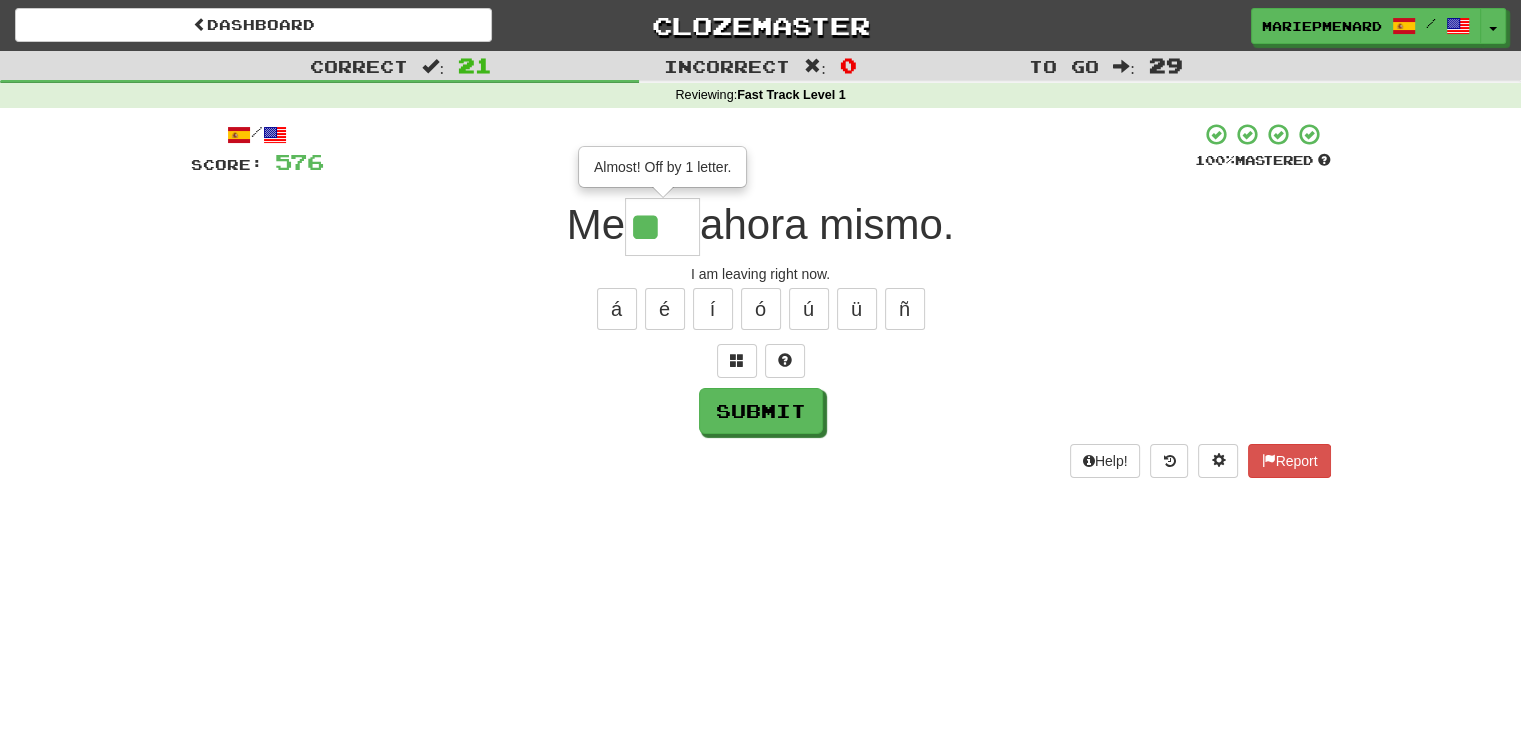 scroll, scrollTop: 0, scrollLeft: 0, axis: both 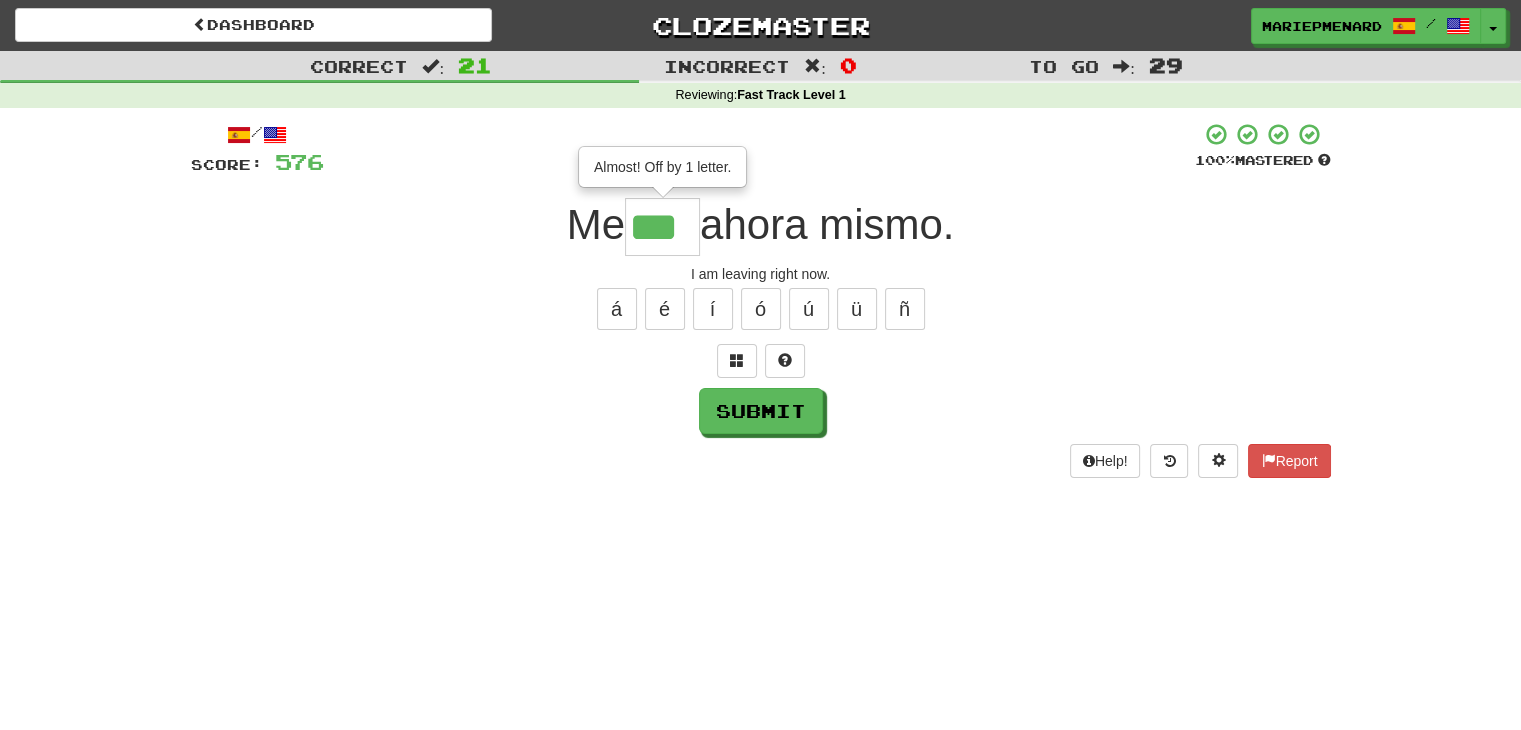 type on "***" 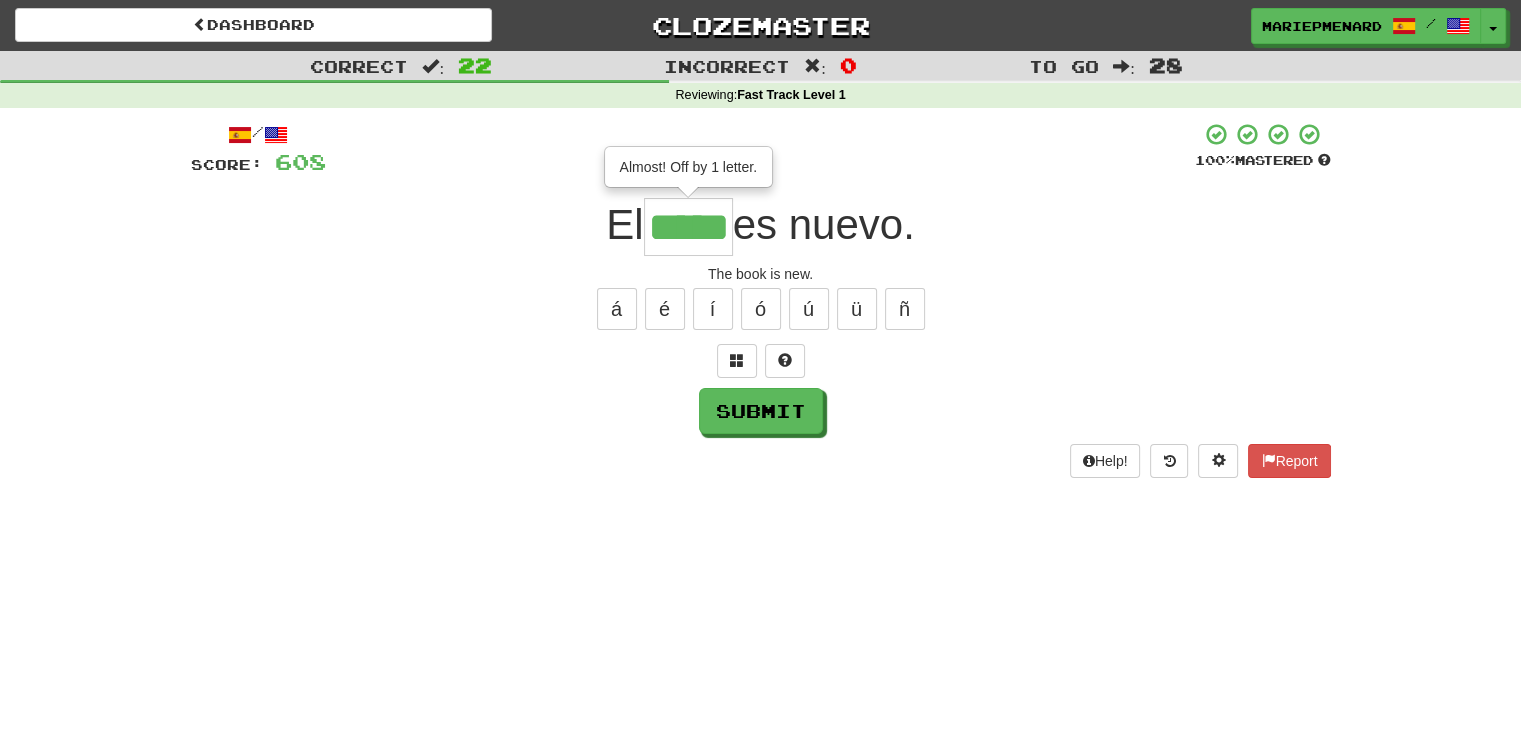 type on "*****" 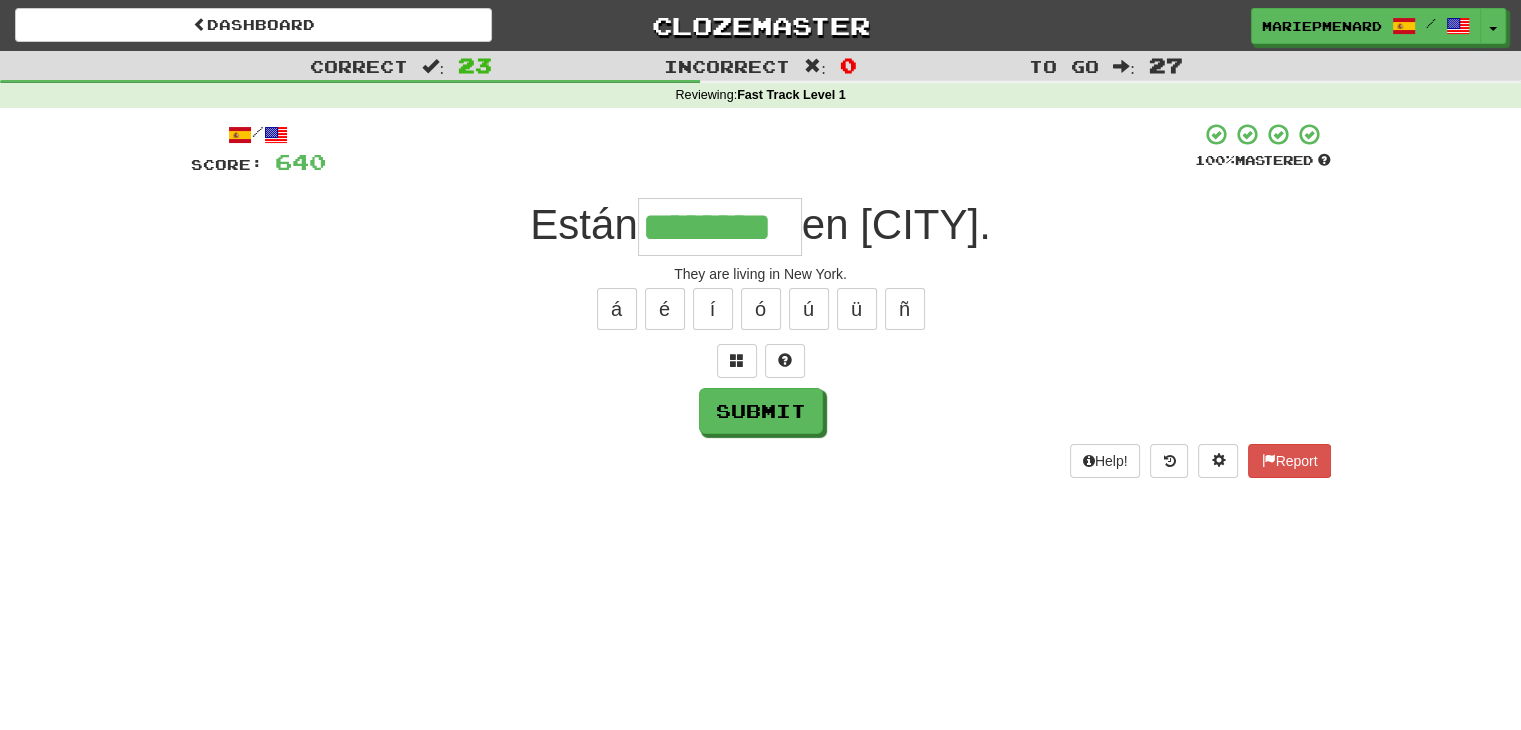 type on "********" 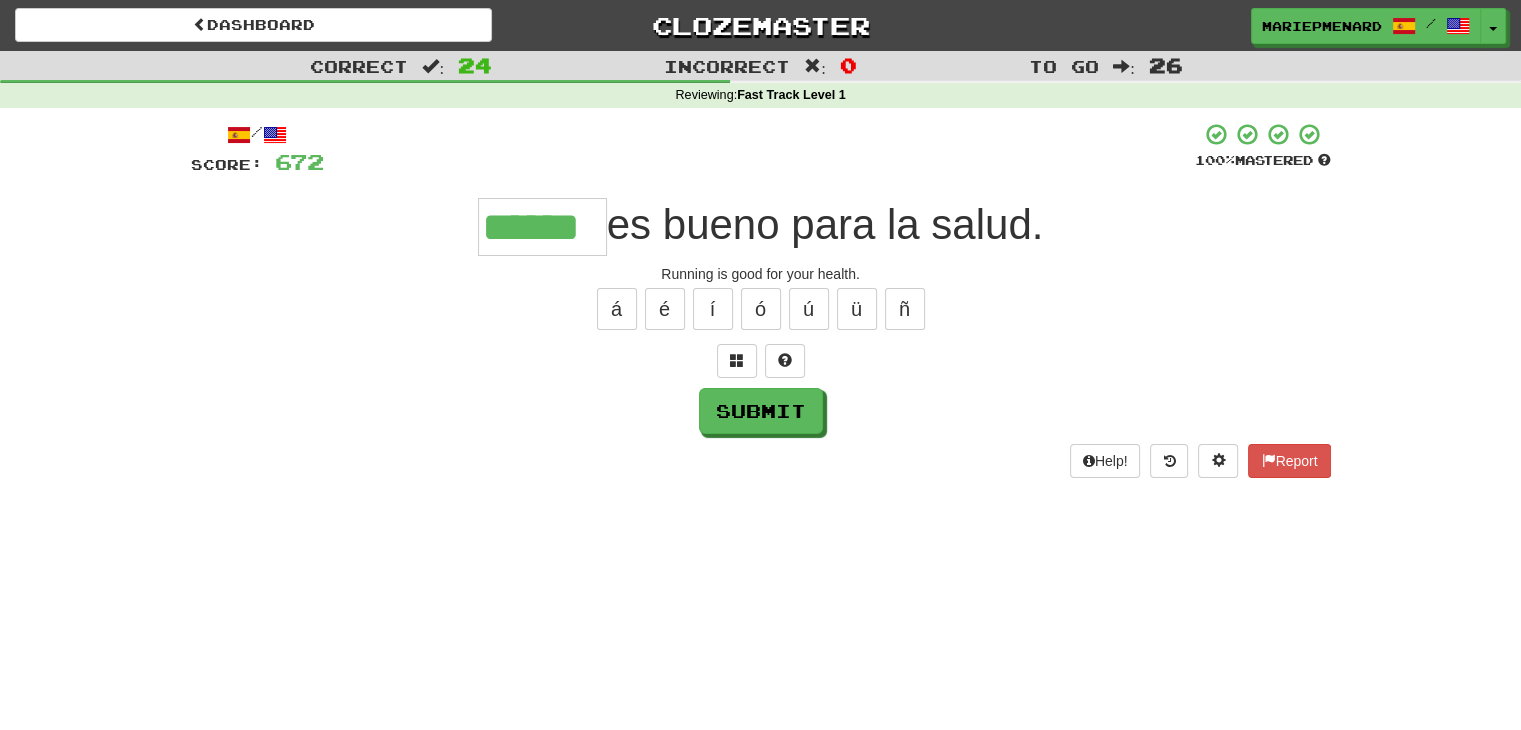 type on "******" 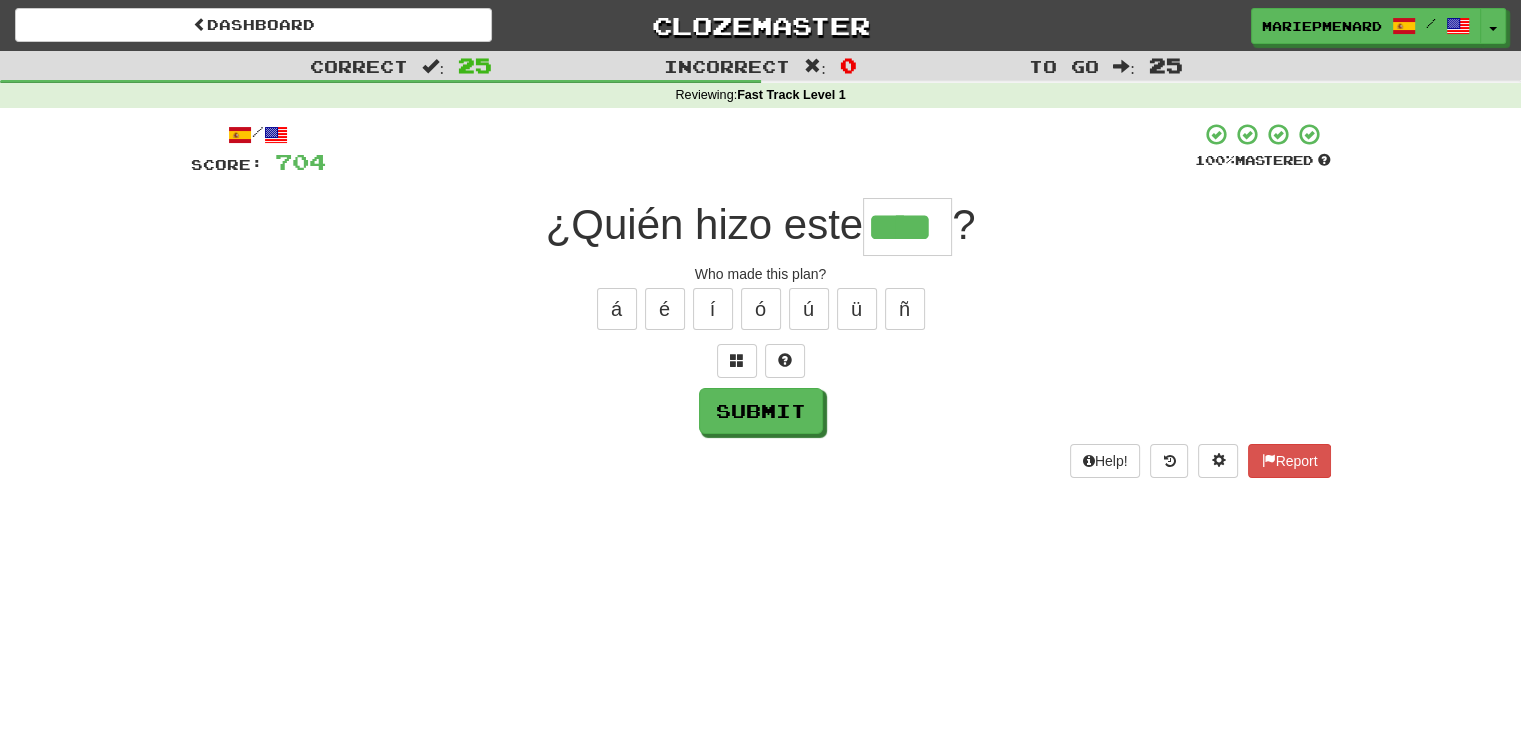 type on "****" 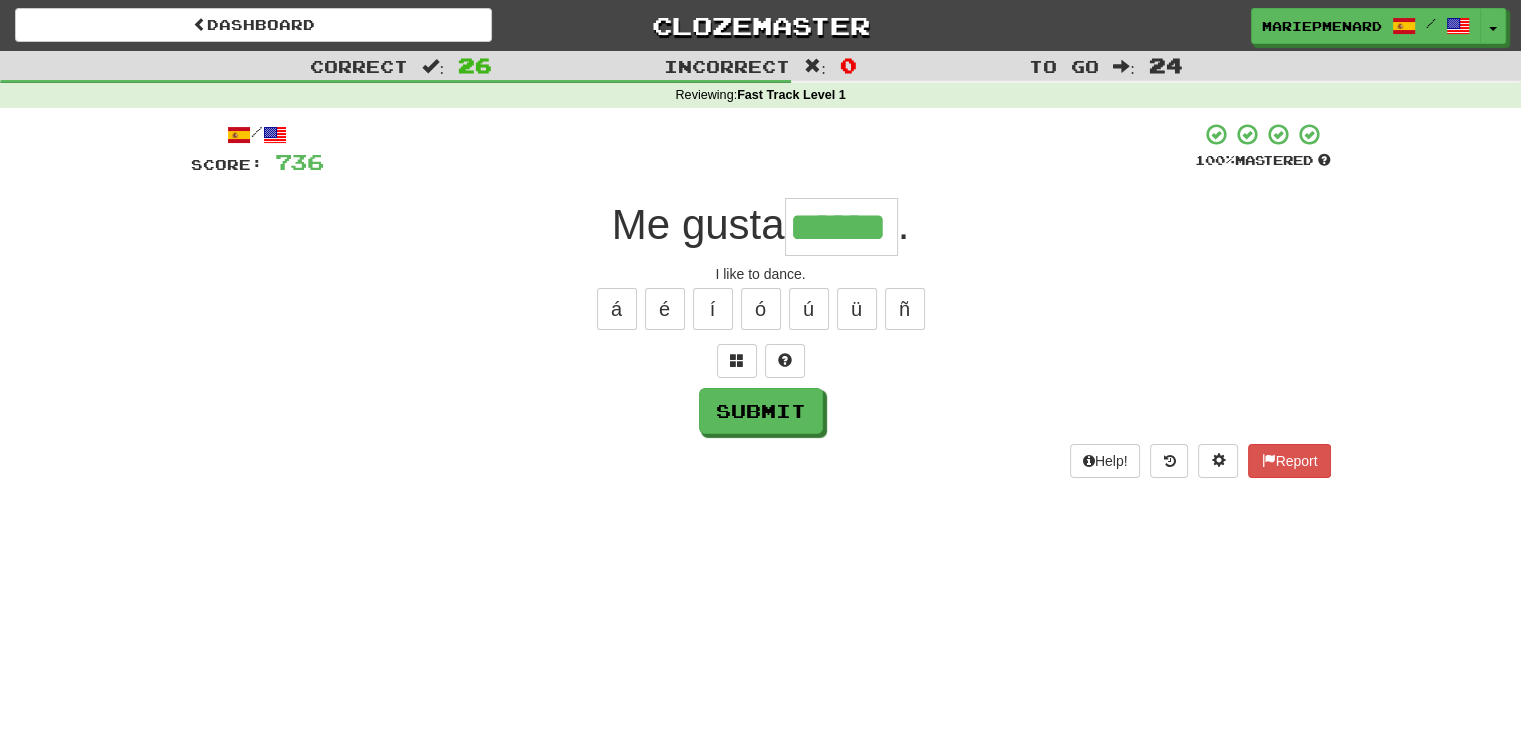 type on "******" 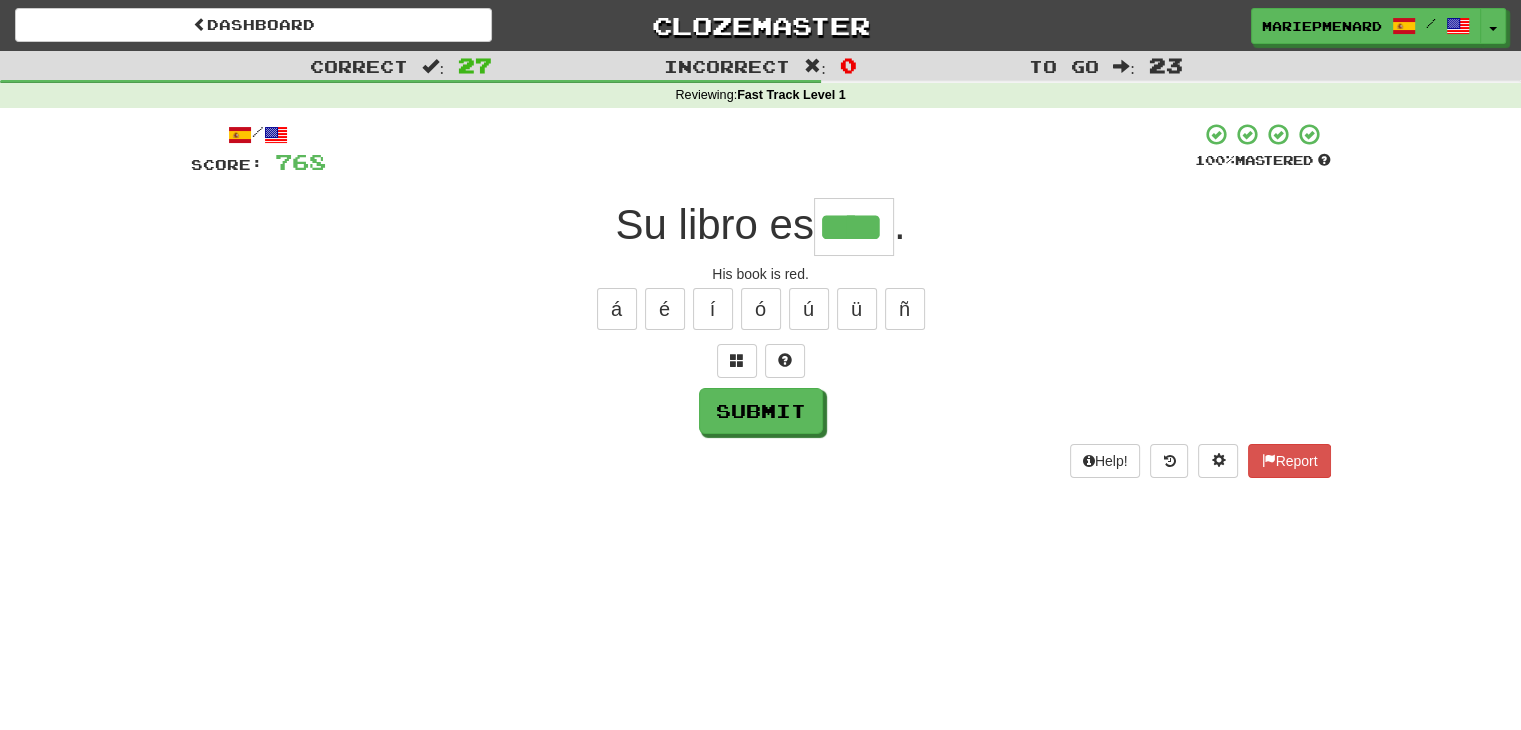 type on "****" 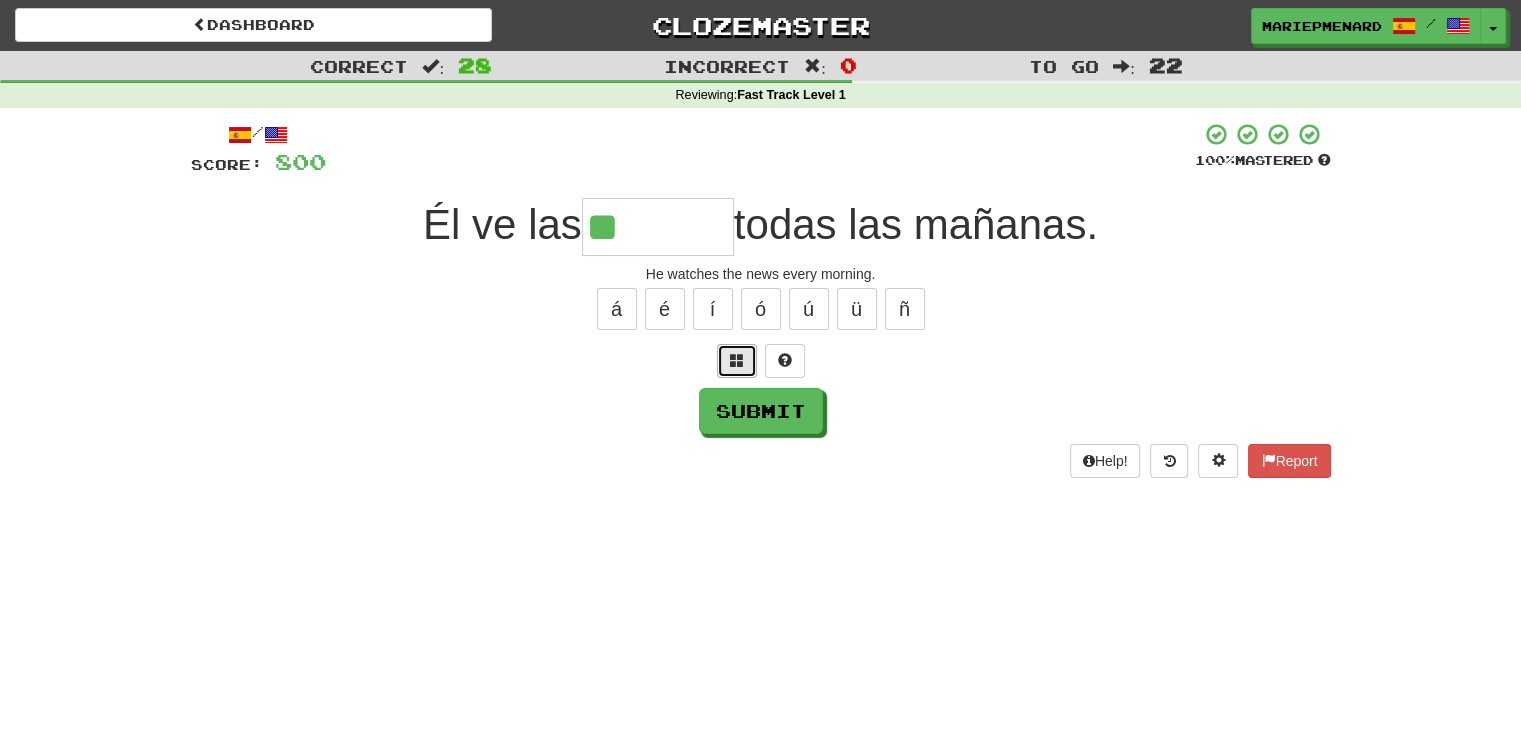 click at bounding box center (737, 360) 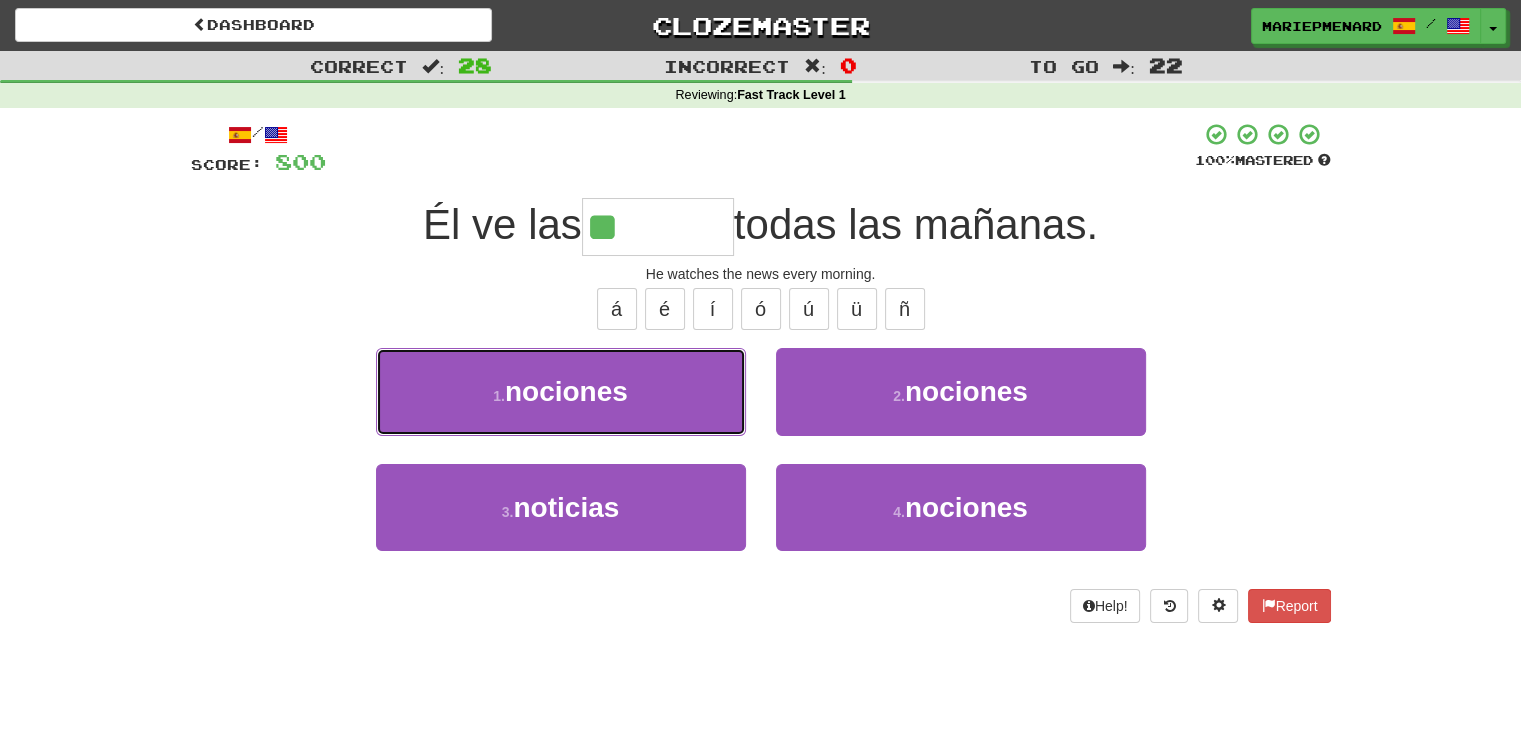drag, startPoint x: 674, startPoint y: 392, endPoint x: 777, endPoint y: 677, distance: 303.04126 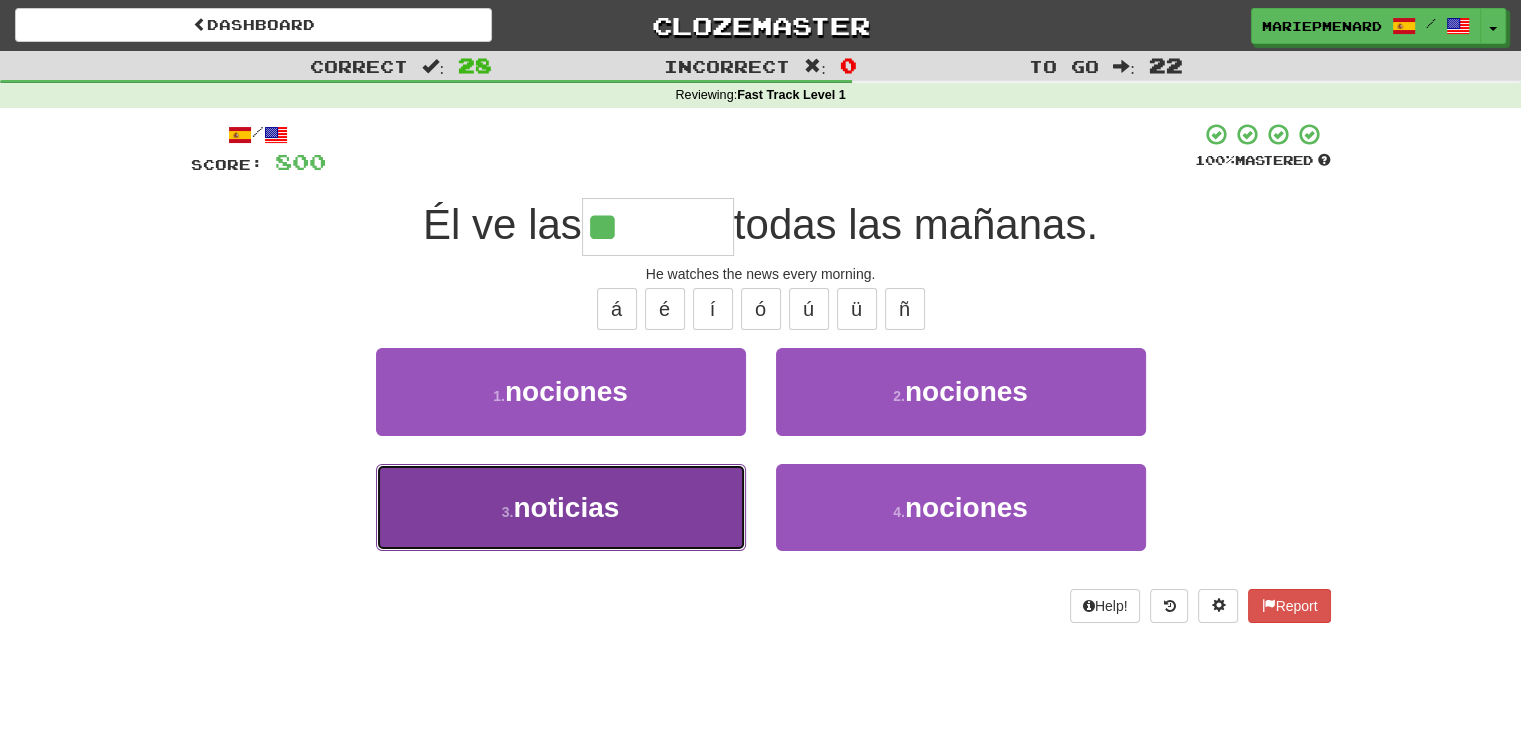 click on "3 .  noticias" at bounding box center (561, 507) 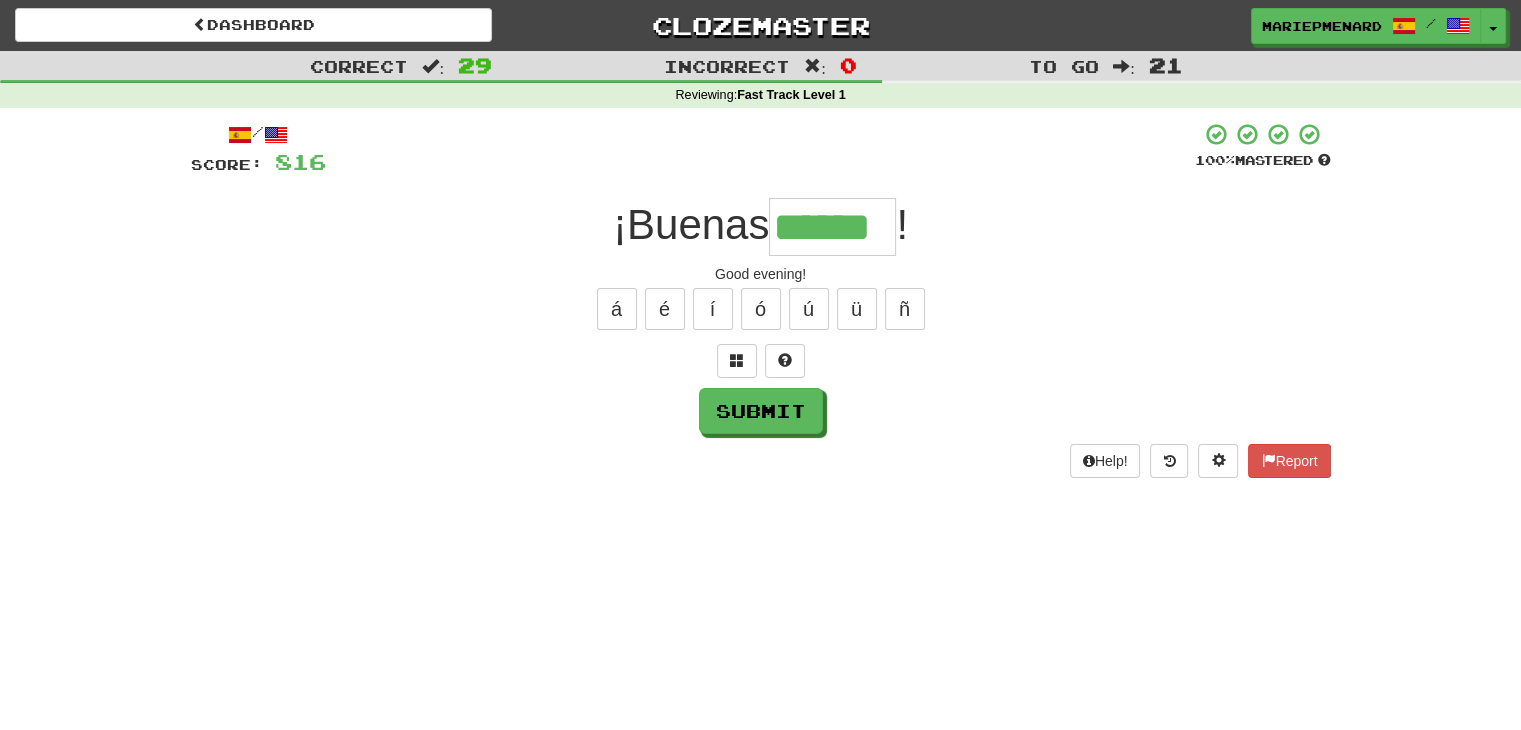 type on "******" 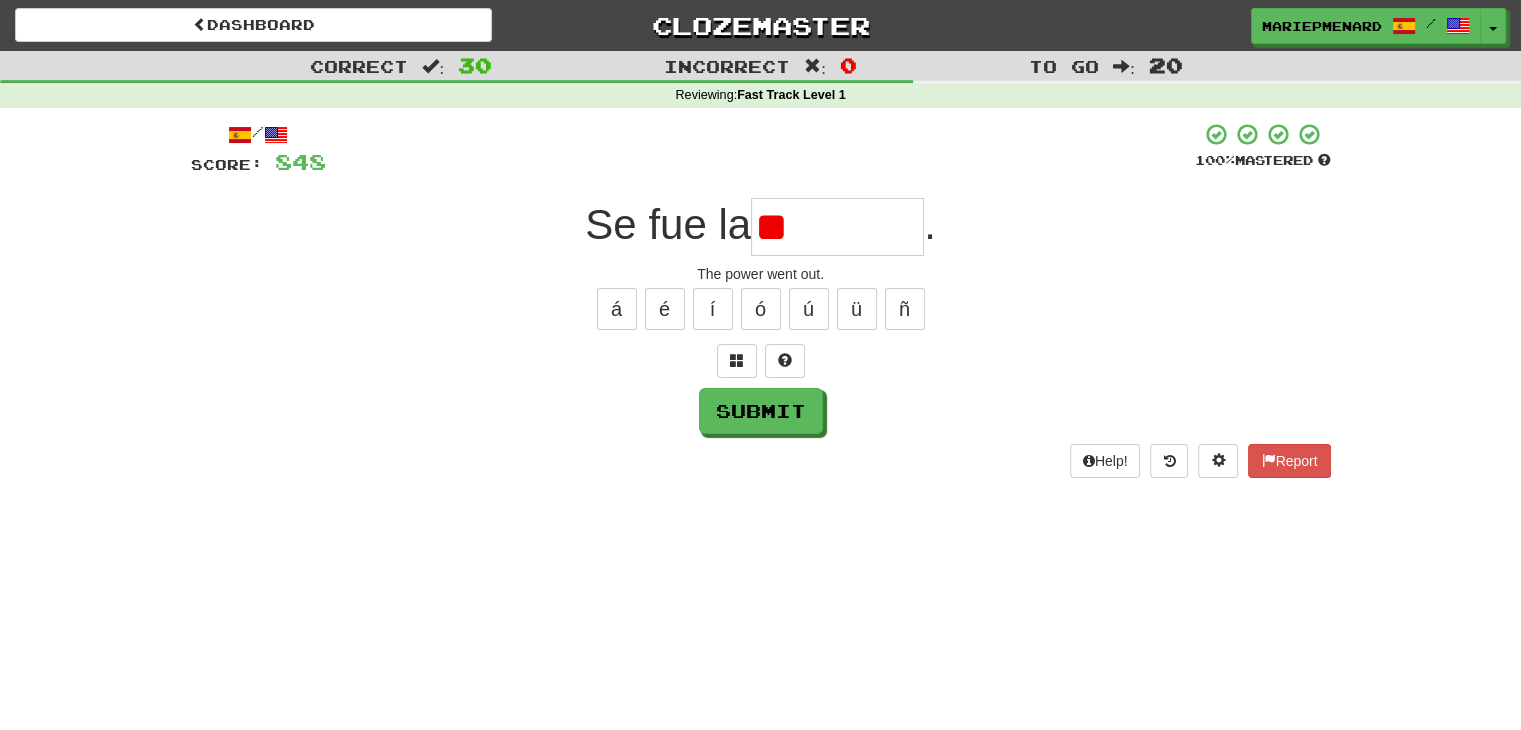 type on "*" 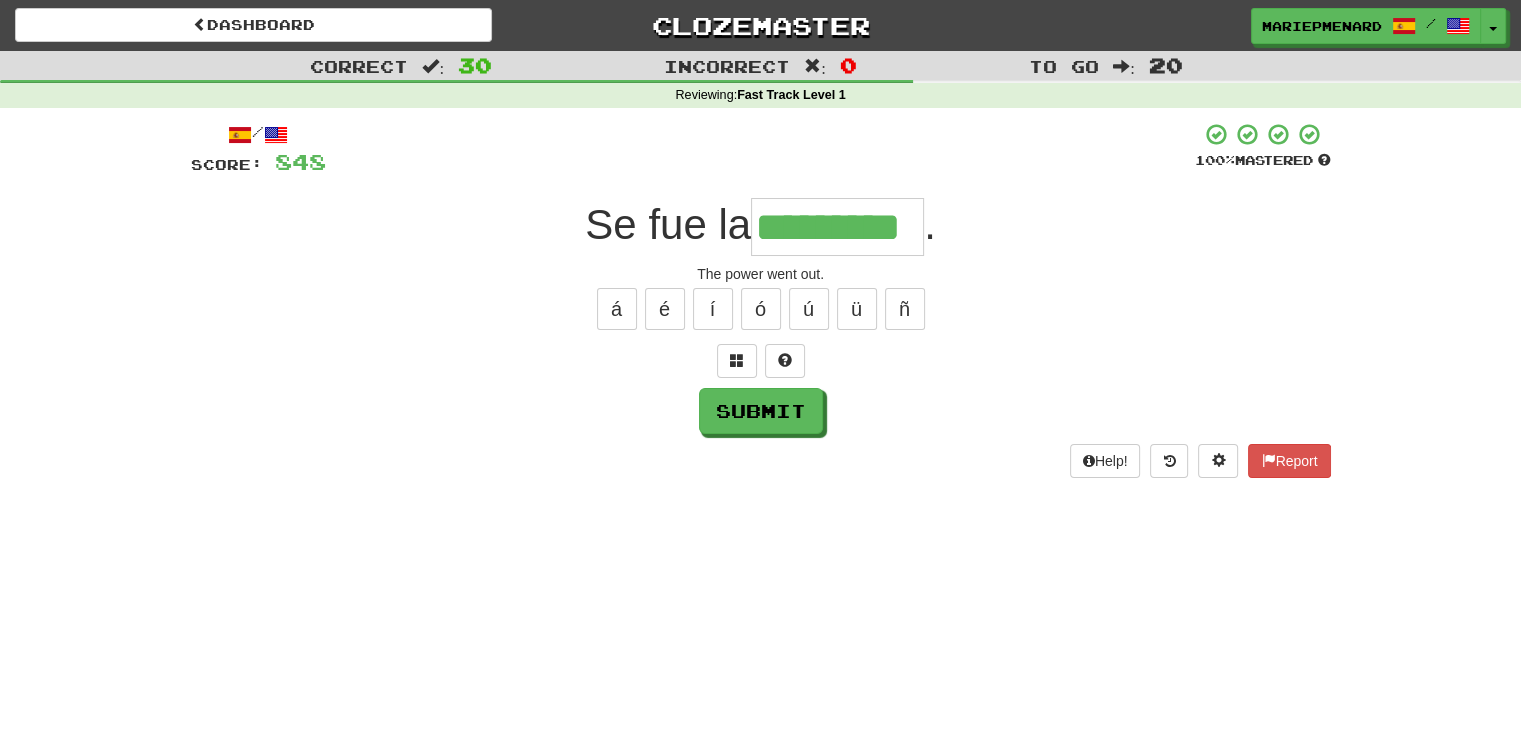type on "*********" 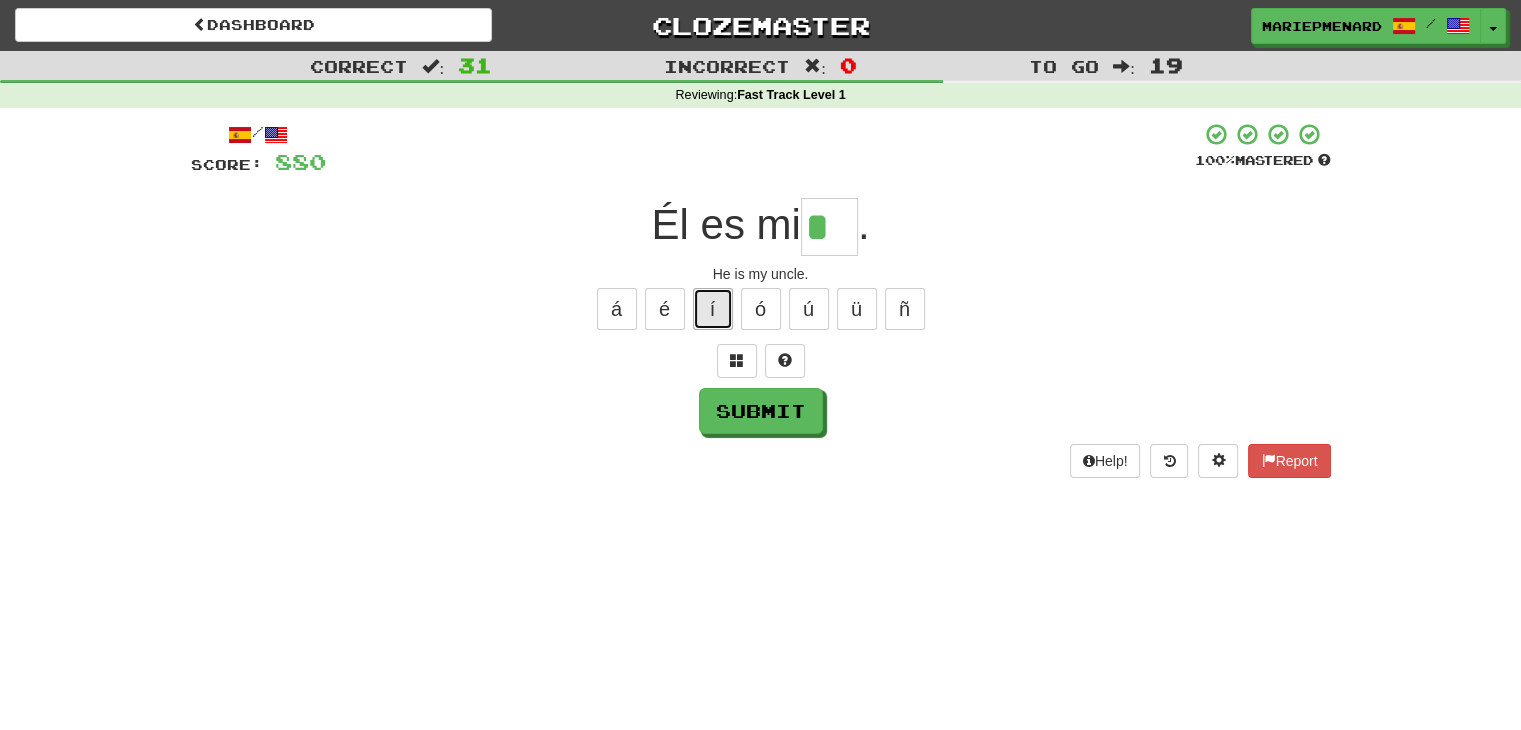 click on "í" at bounding box center (713, 309) 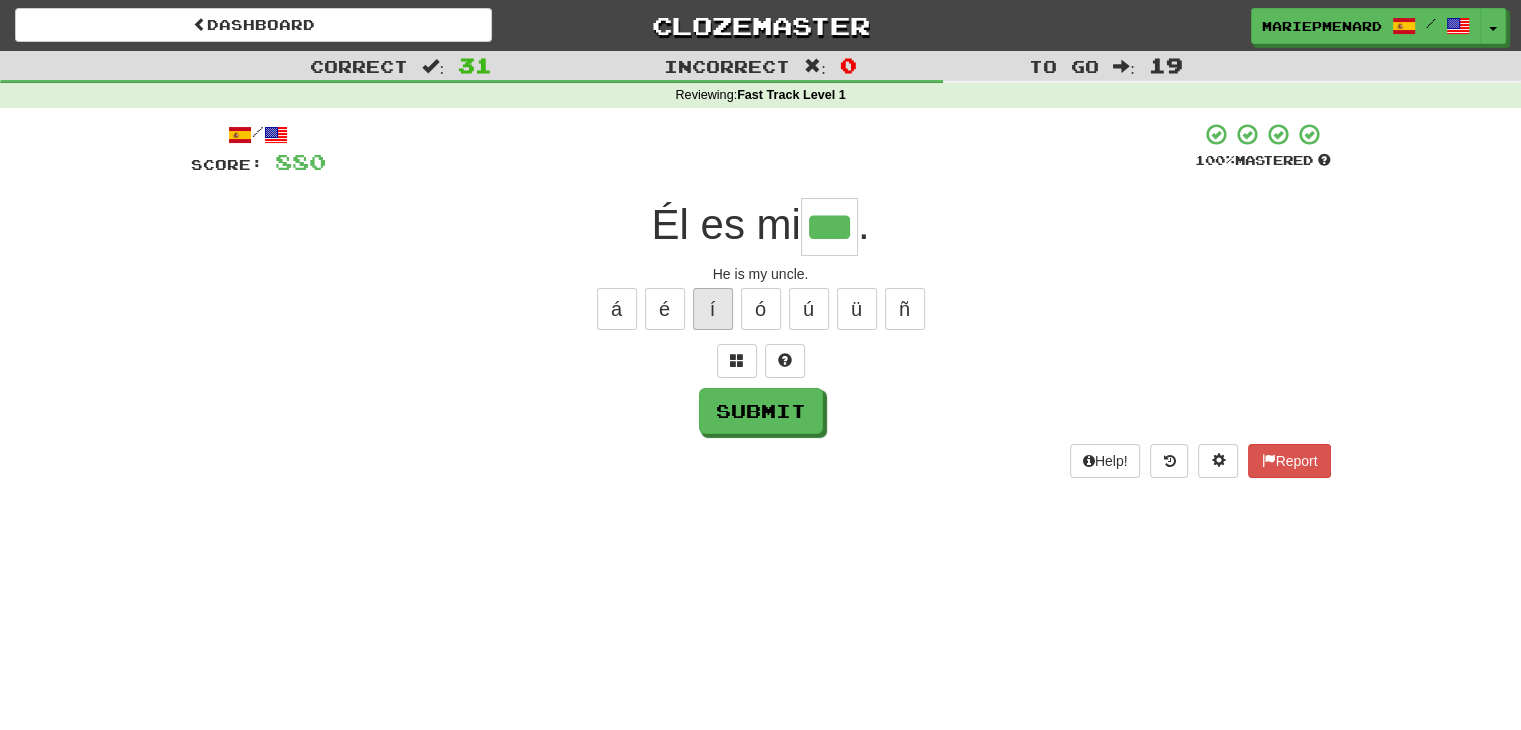 type on "***" 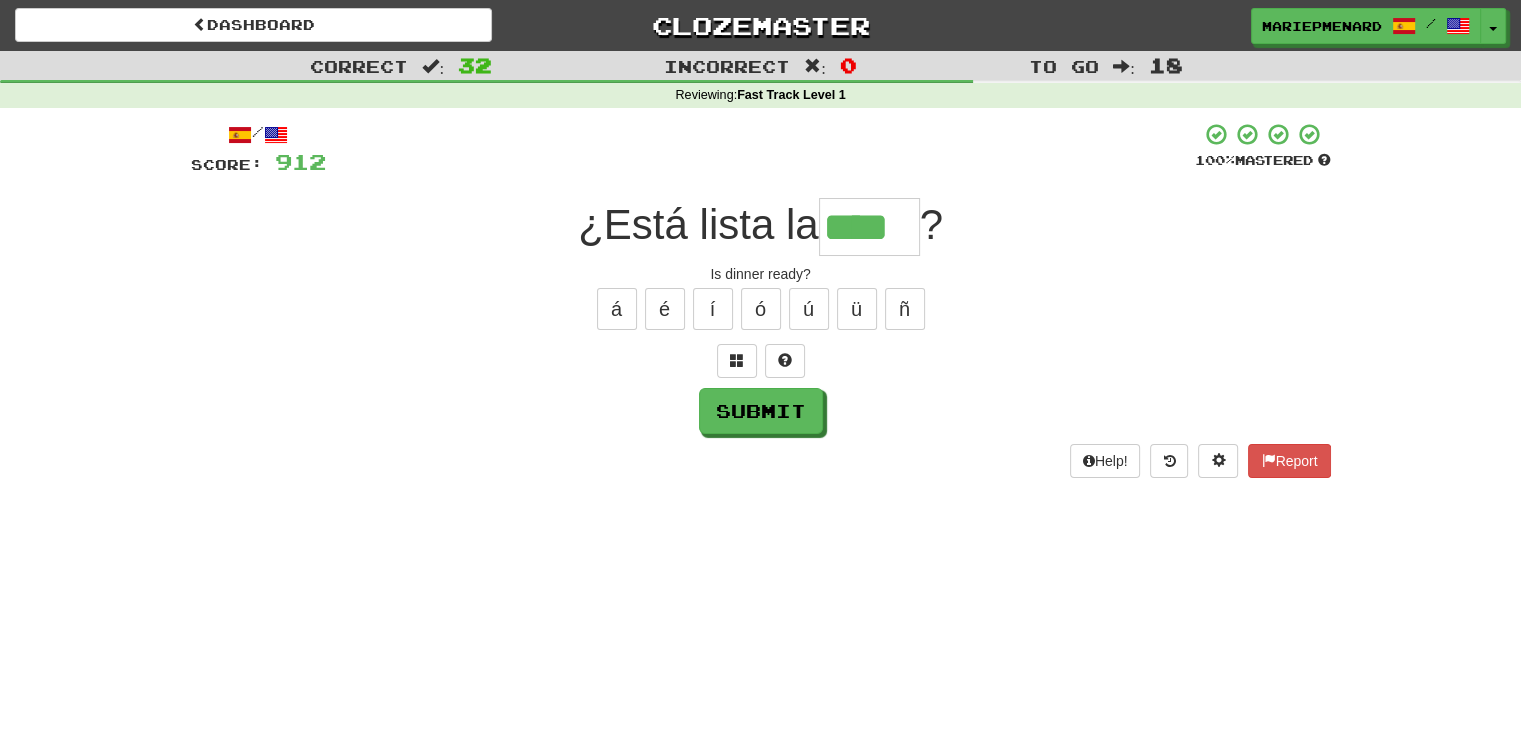 type on "****" 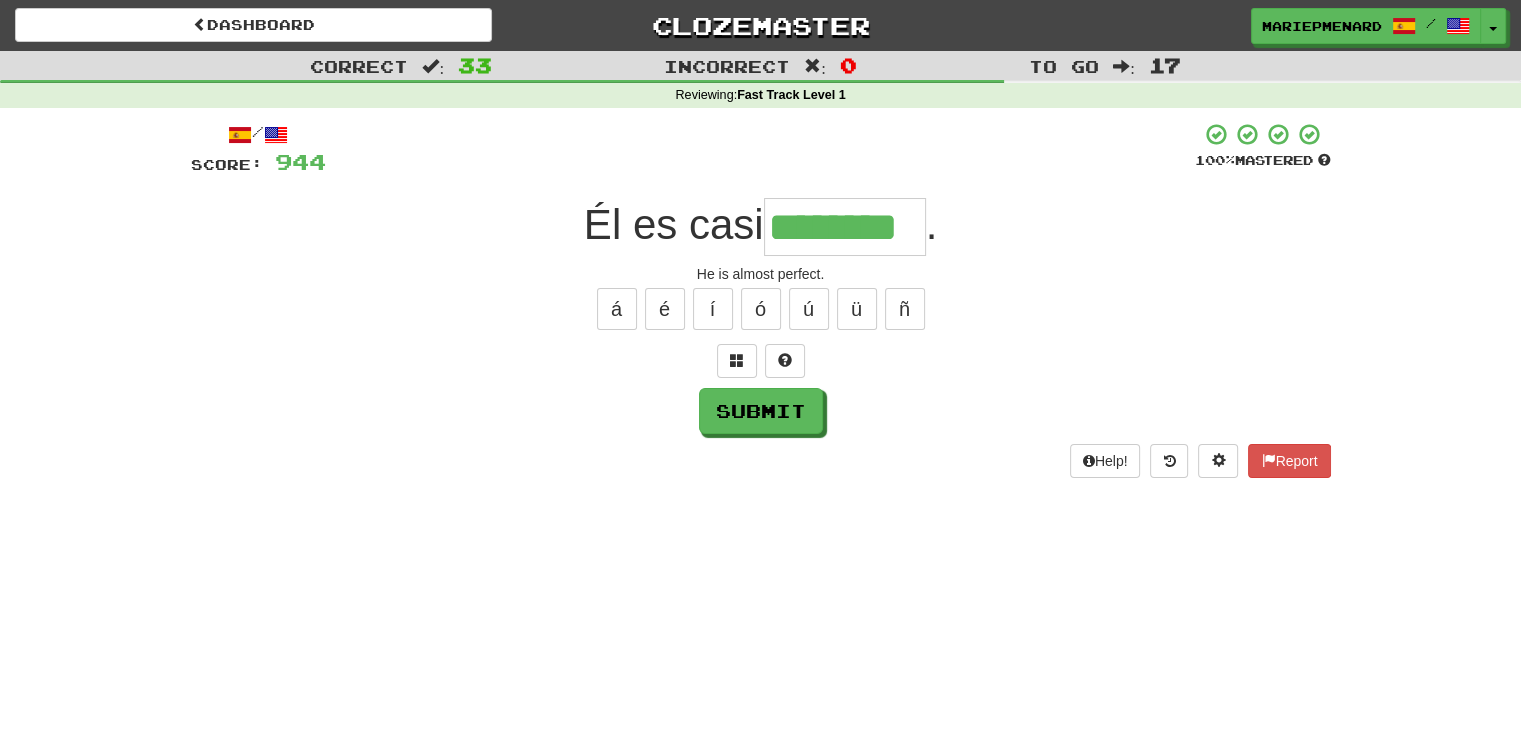 type on "********" 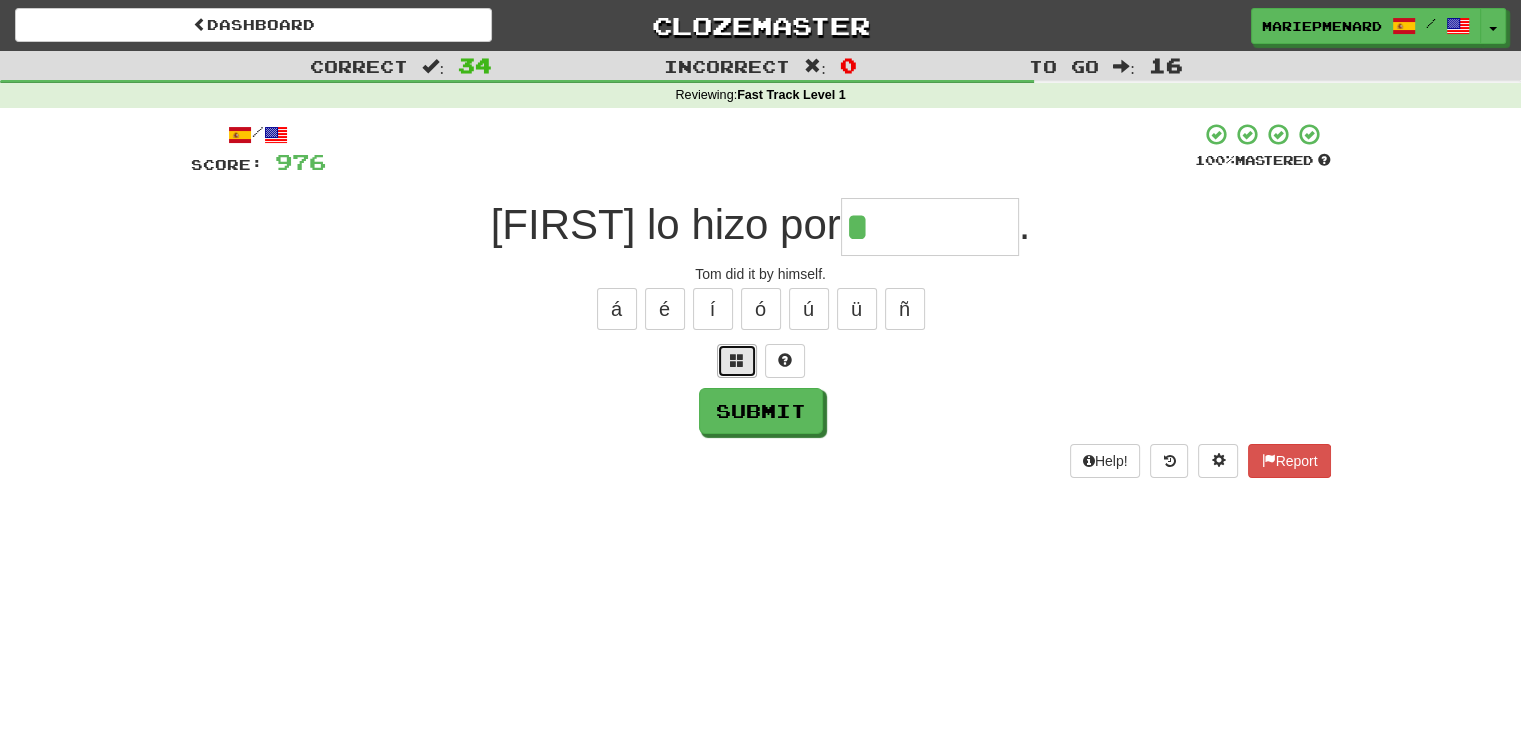 click at bounding box center (737, 361) 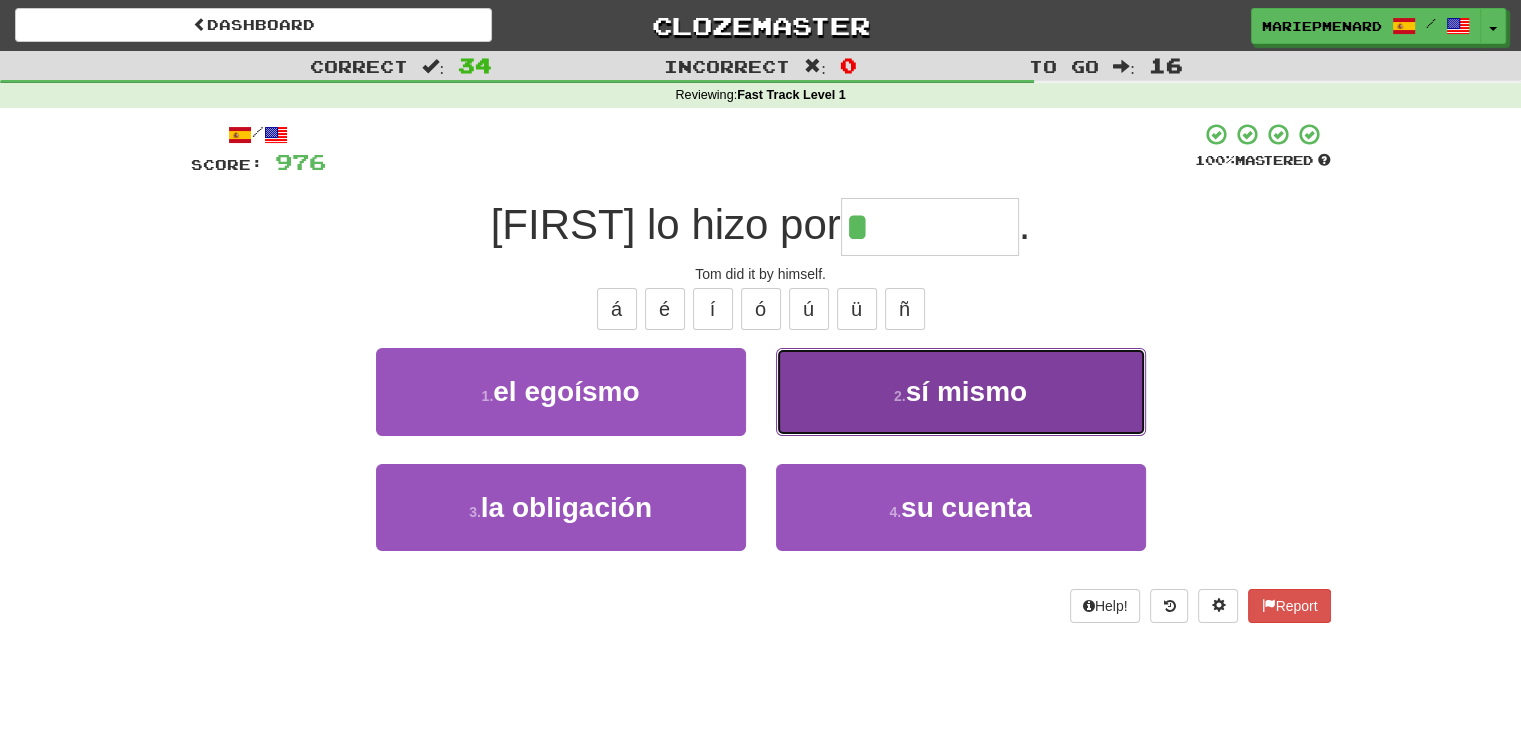click on "2 .  sí mismo" at bounding box center (961, 391) 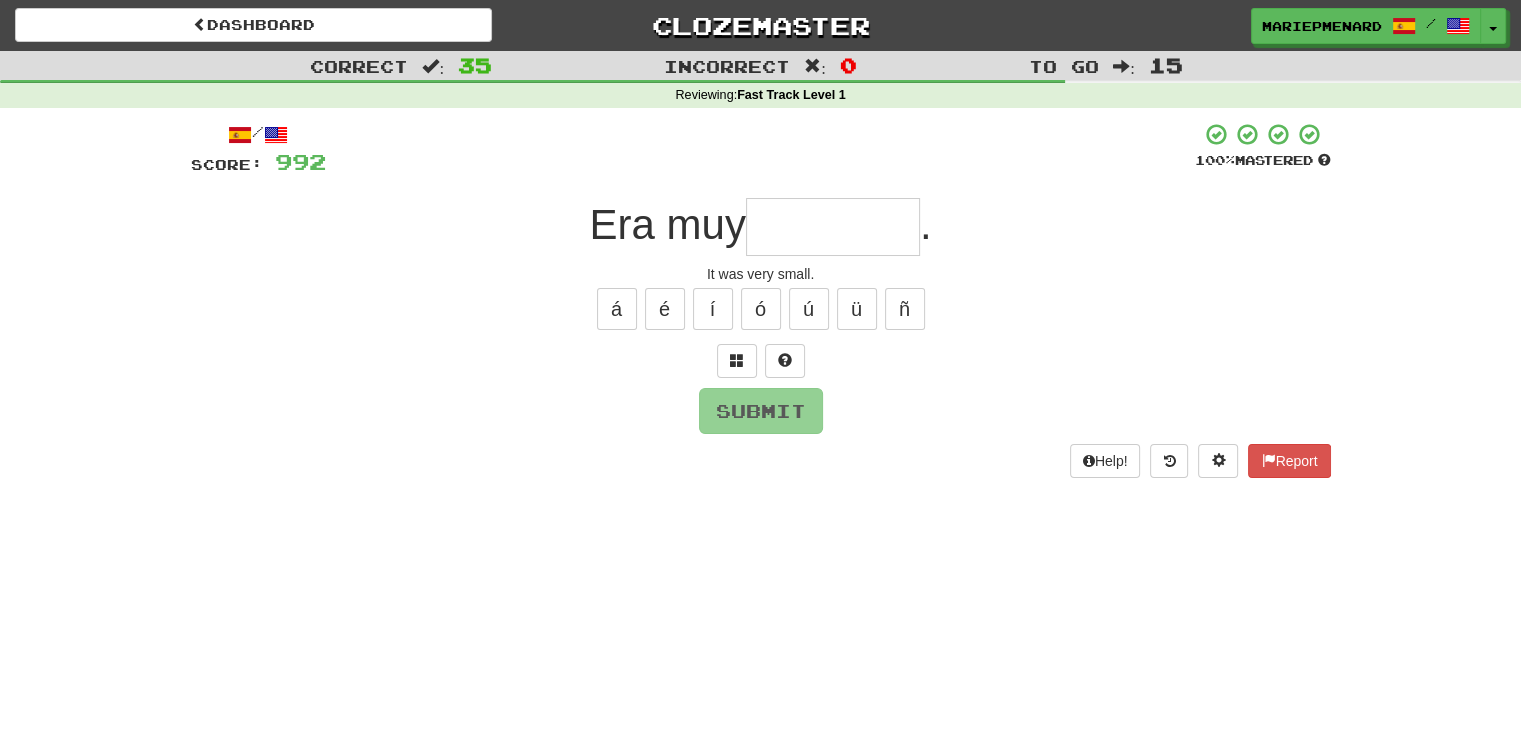 click at bounding box center [833, 227] 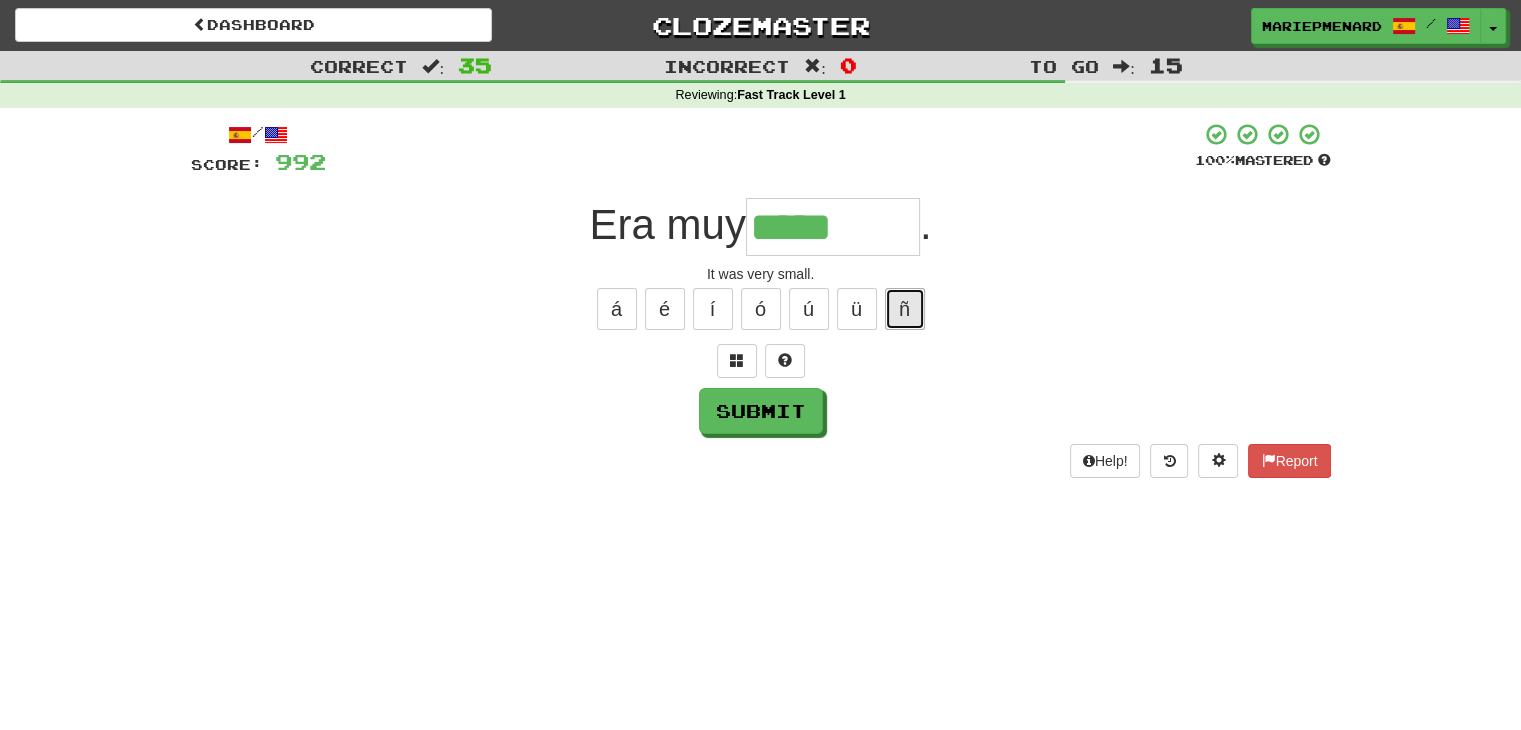 click on "ñ" at bounding box center [905, 309] 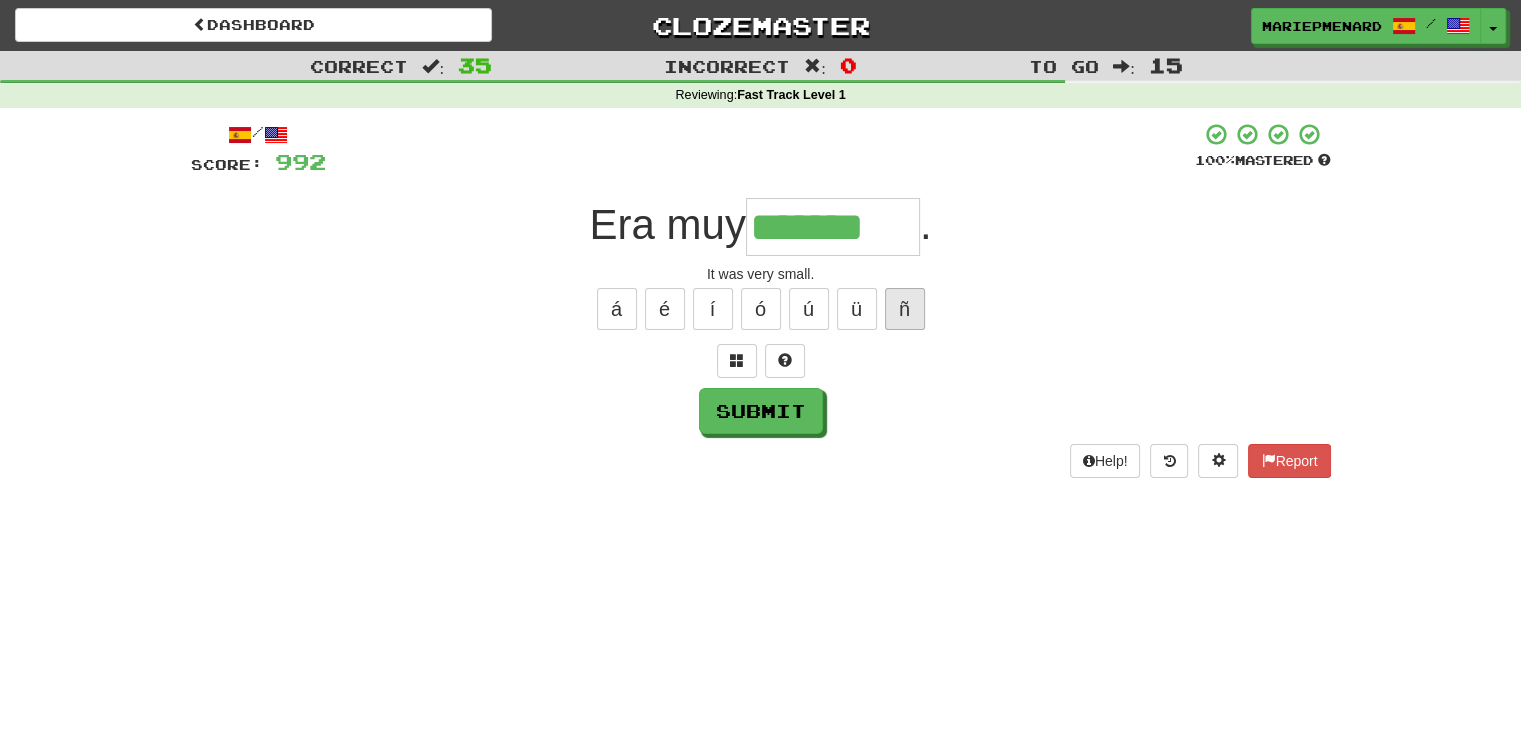 type on "*******" 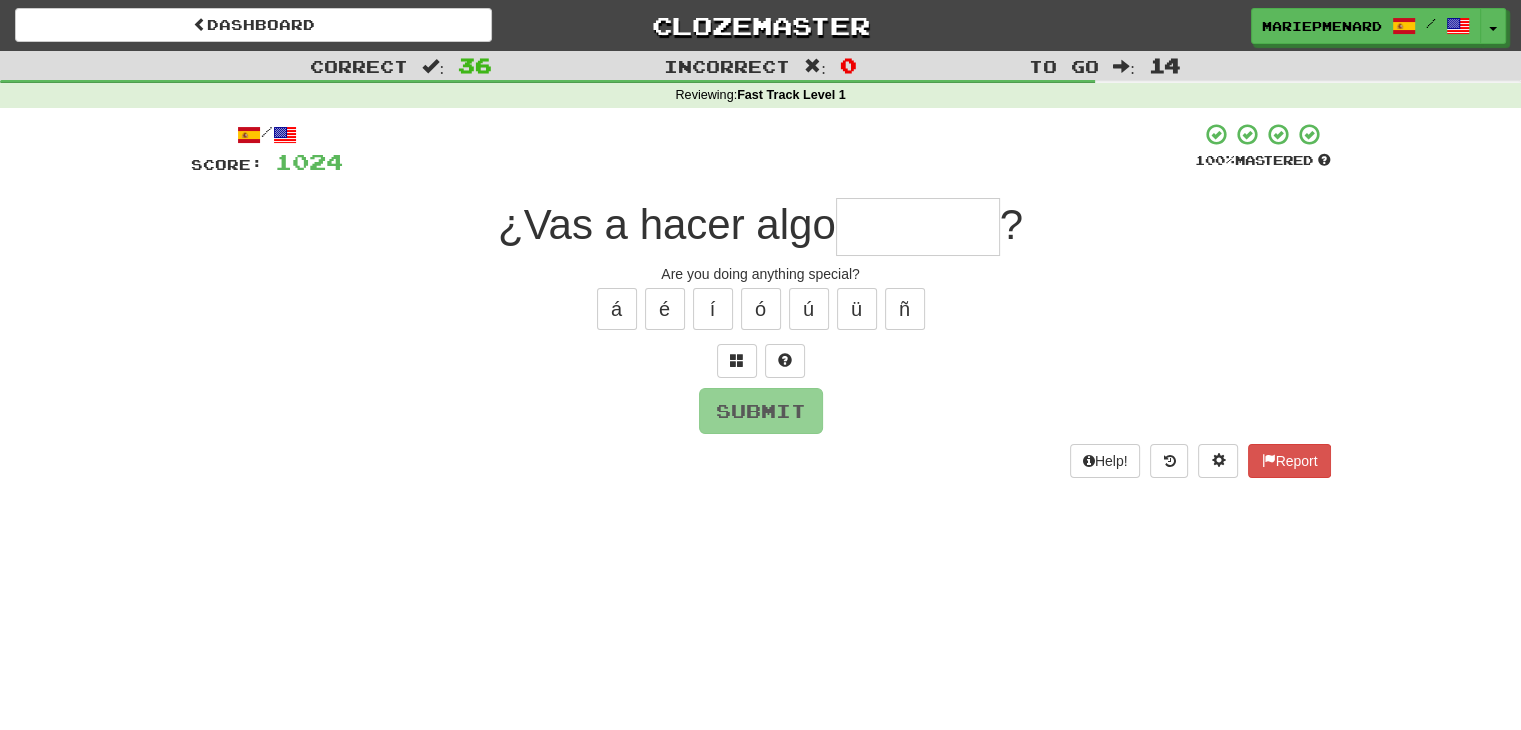 click at bounding box center (918, 227) 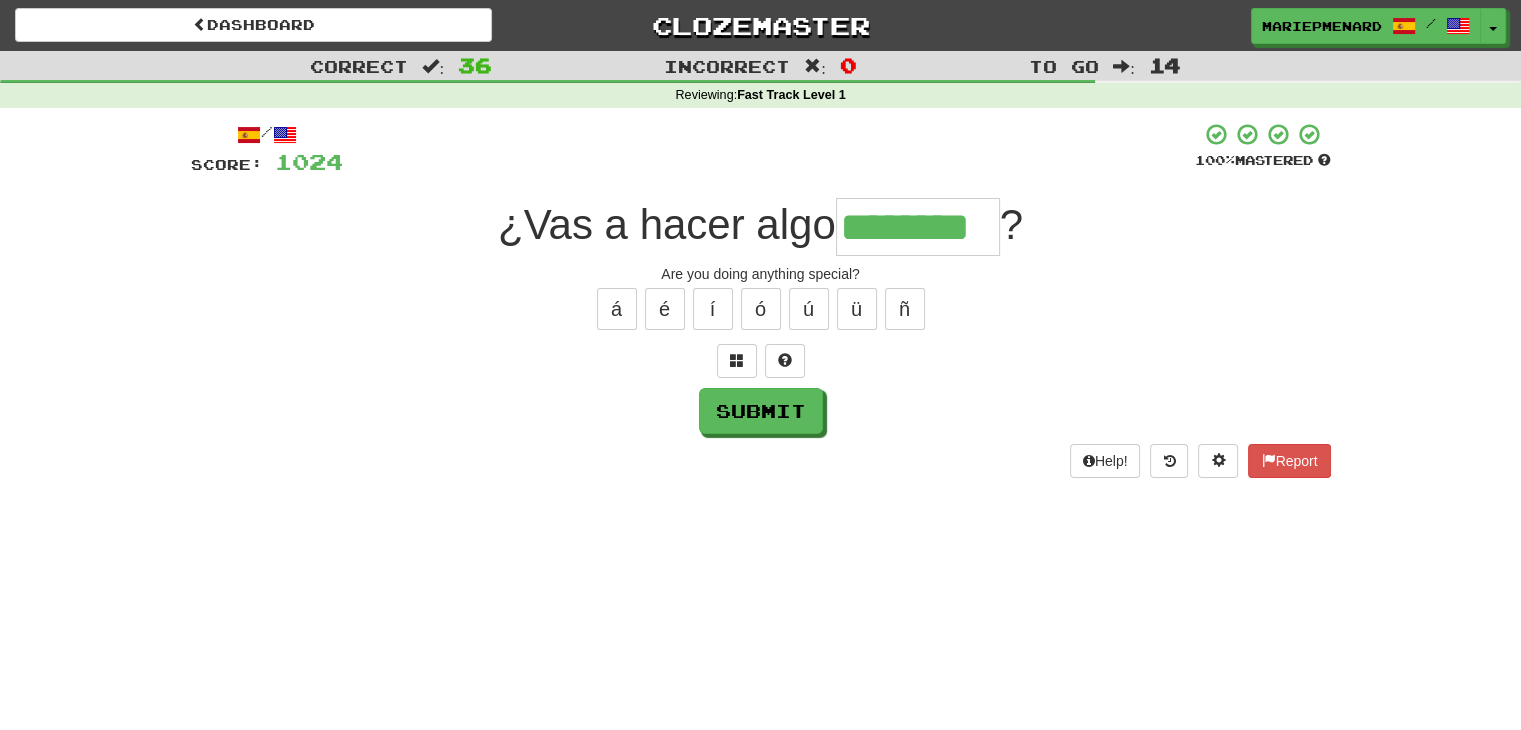 type on "********" 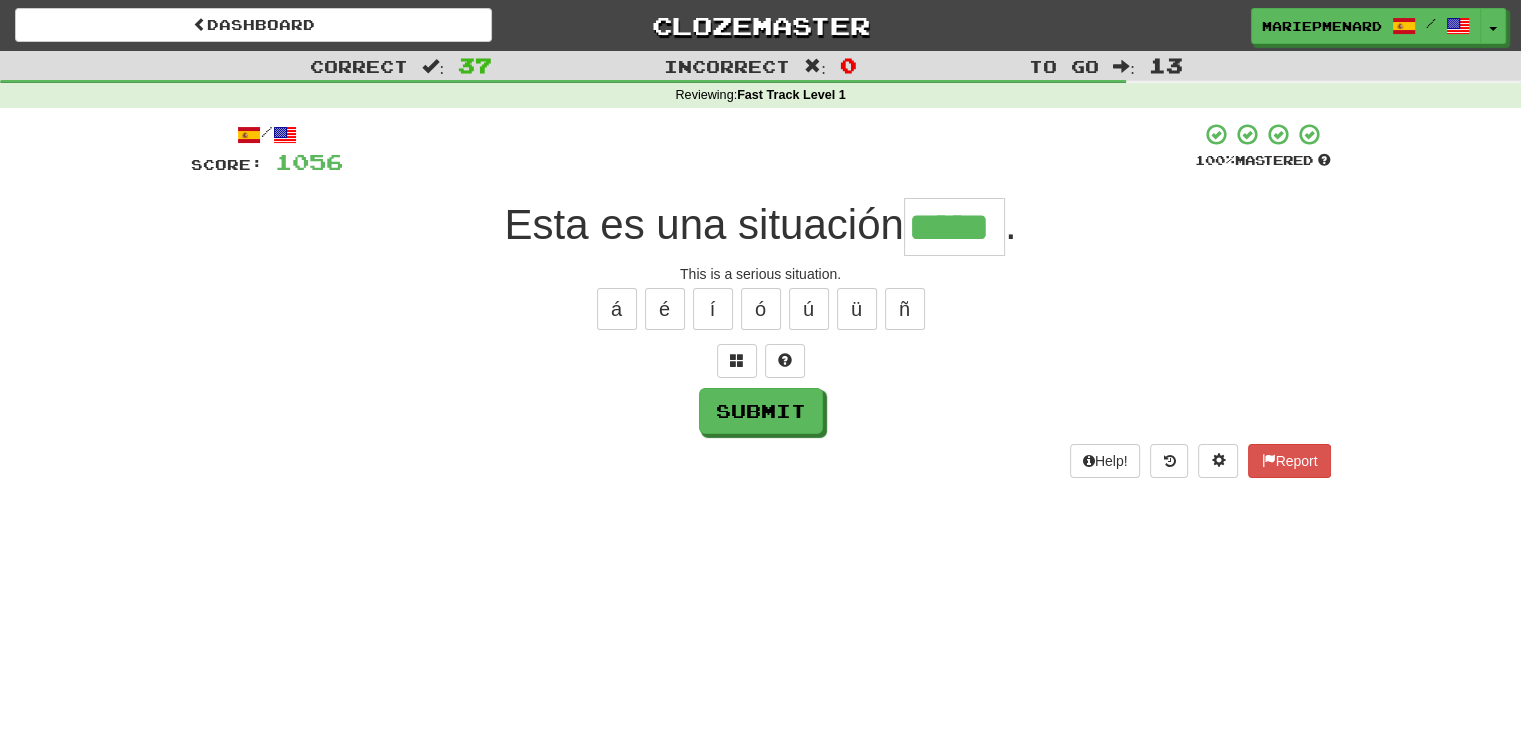 type on "*****" 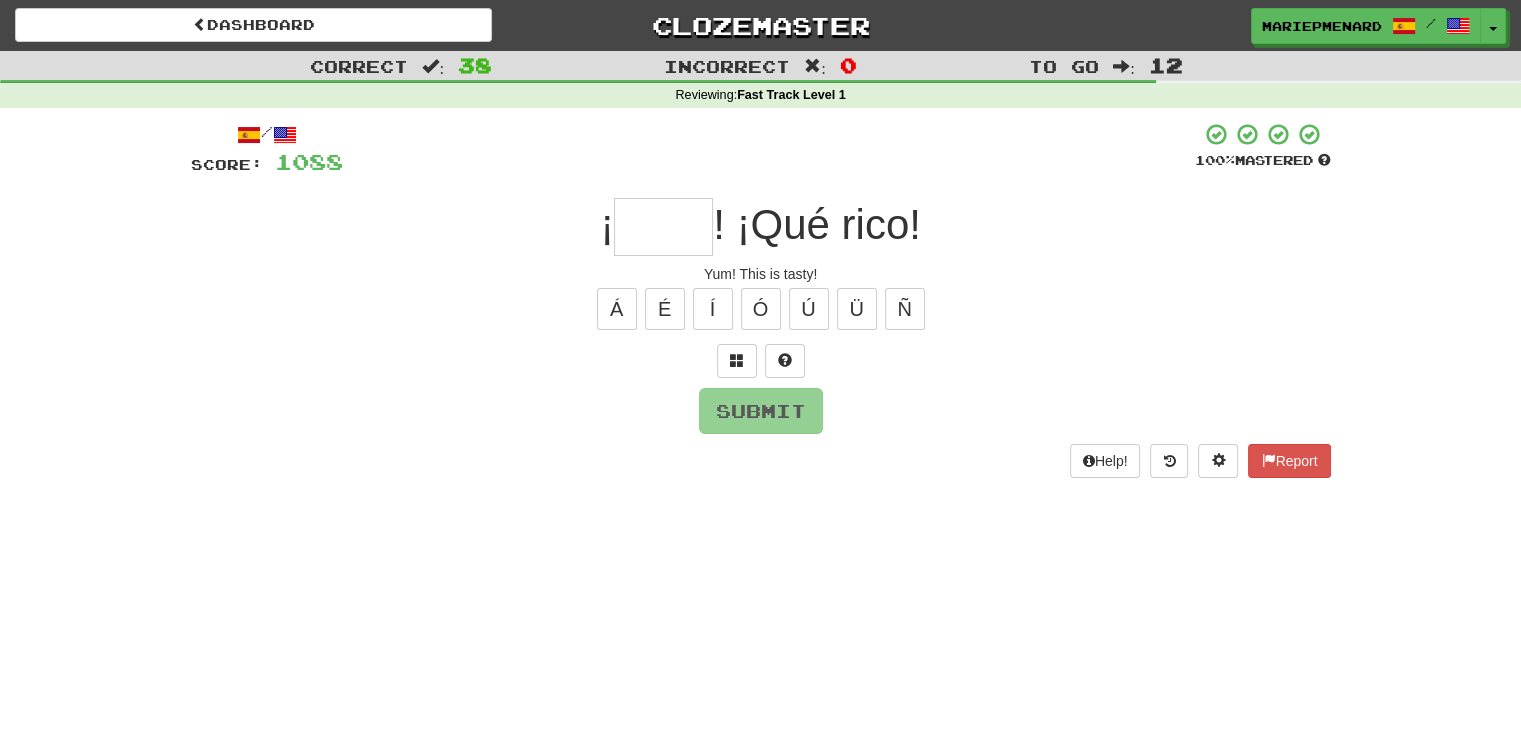 type on "*" 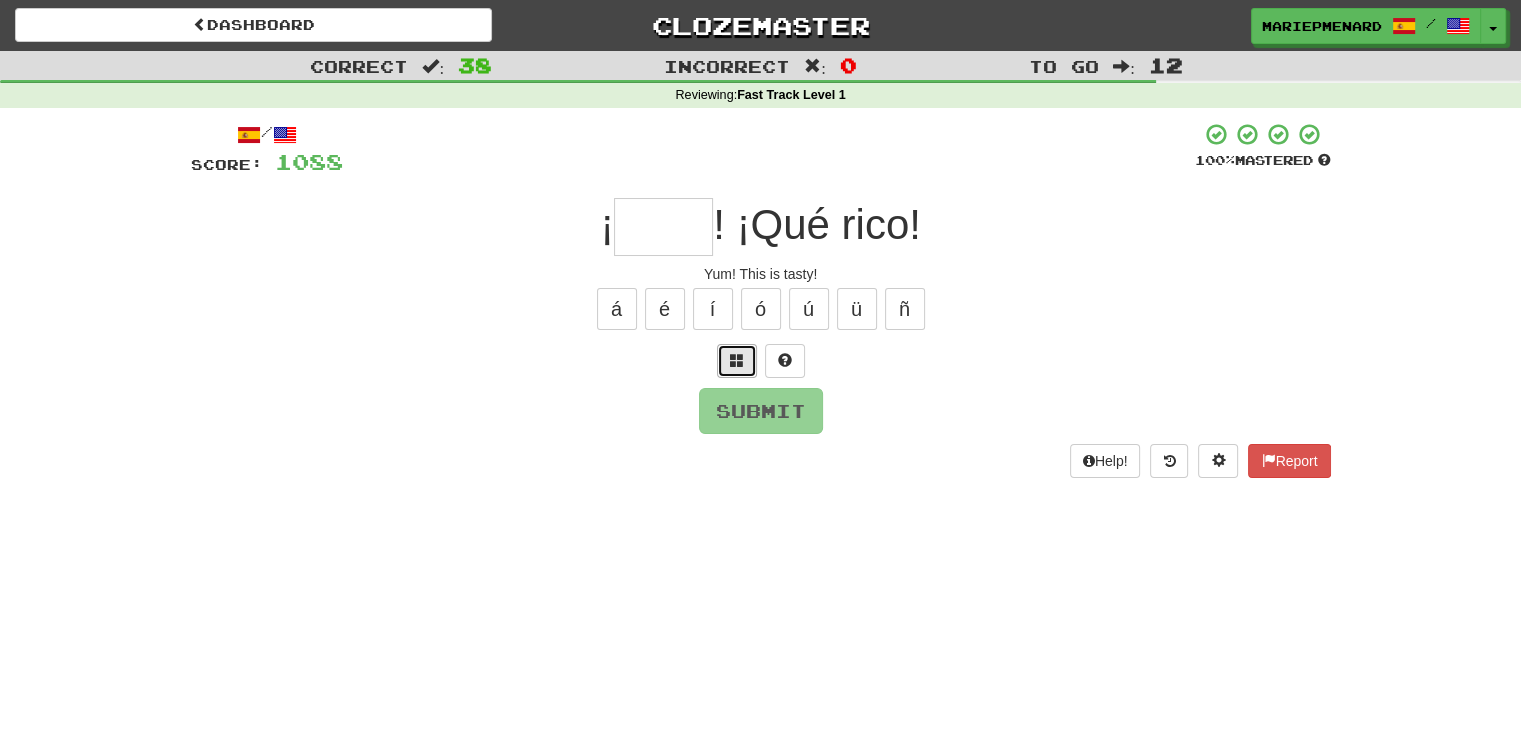 click at bounding box center [737, 361] 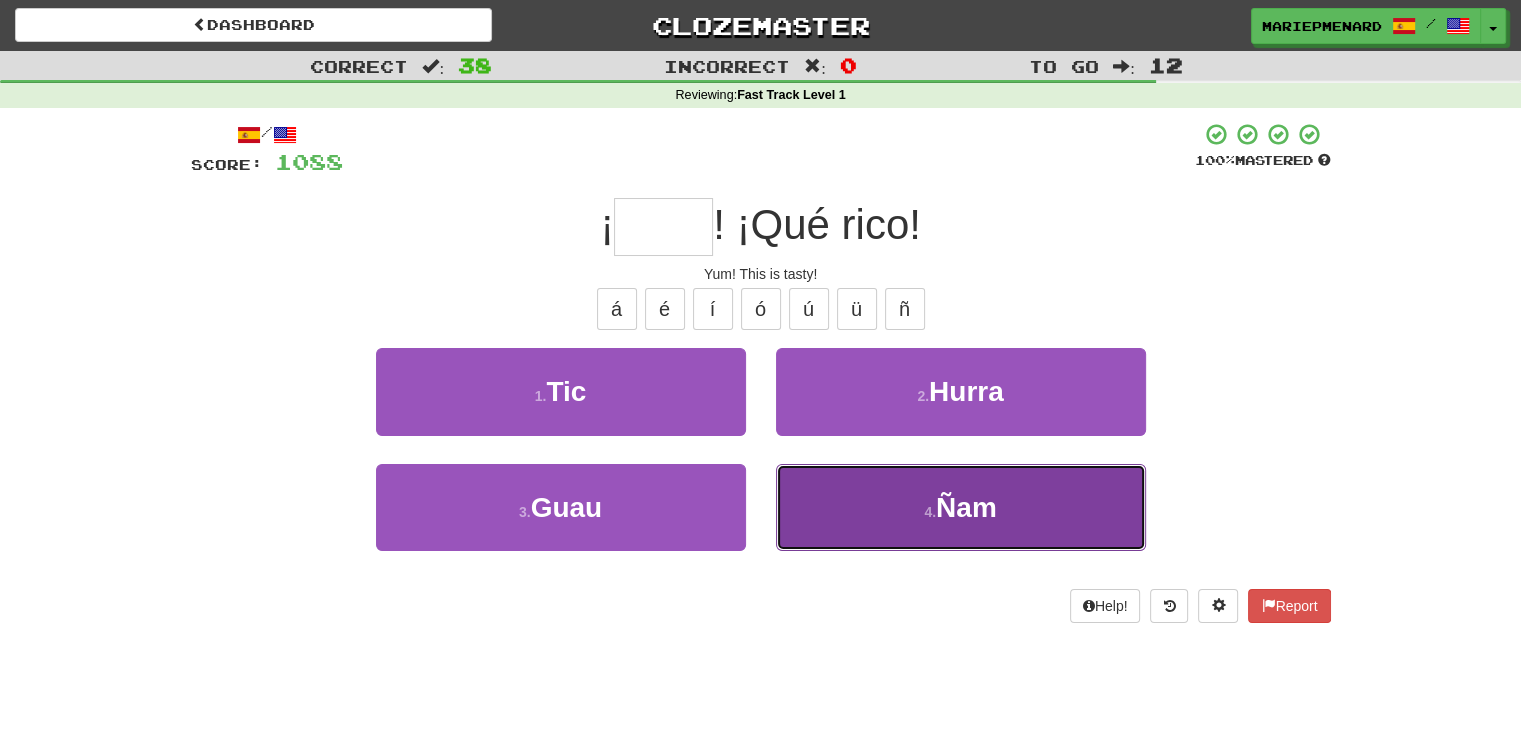 click on "4 .  Ñam" at bounding box center [961, 507] 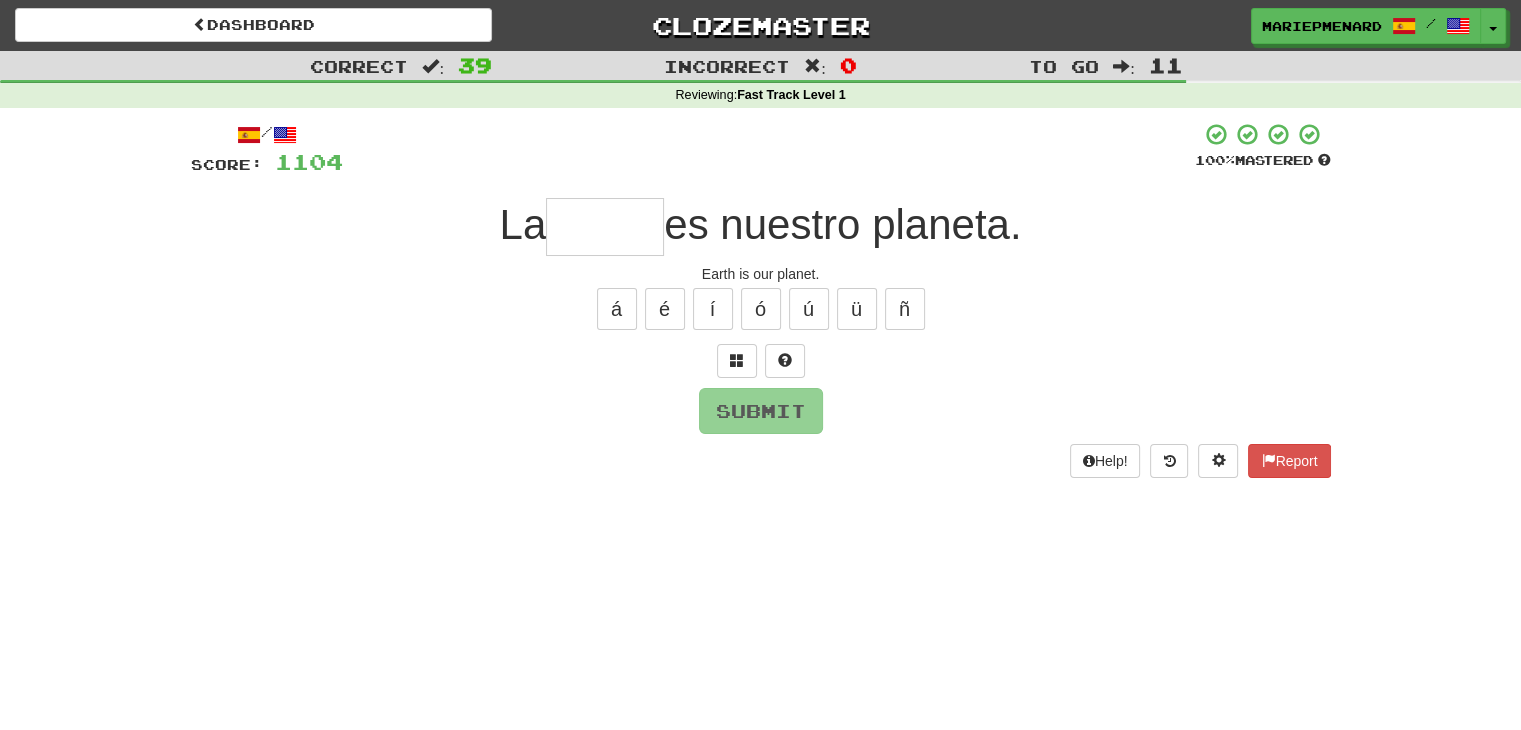 click at bounding box center (605, 227) 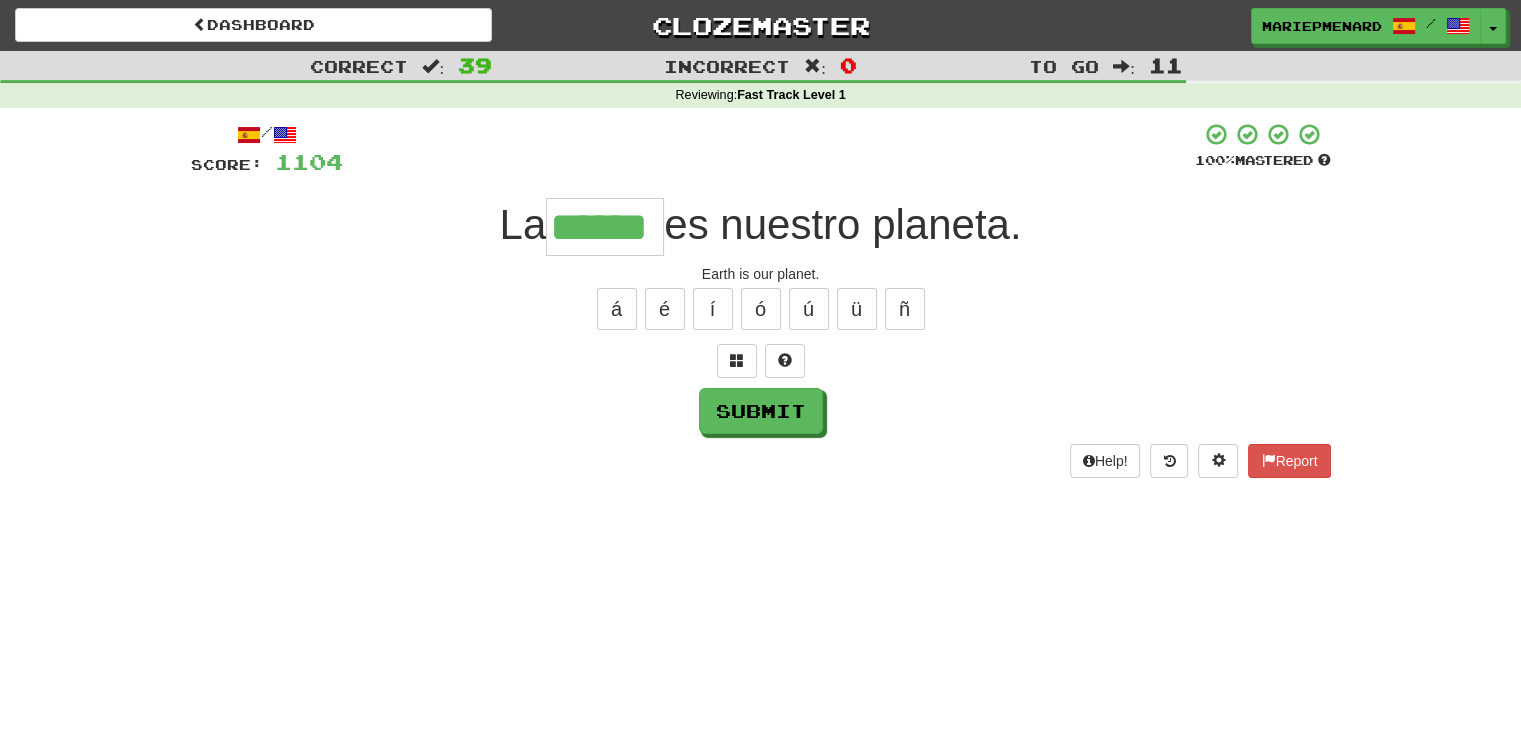 type on "******" 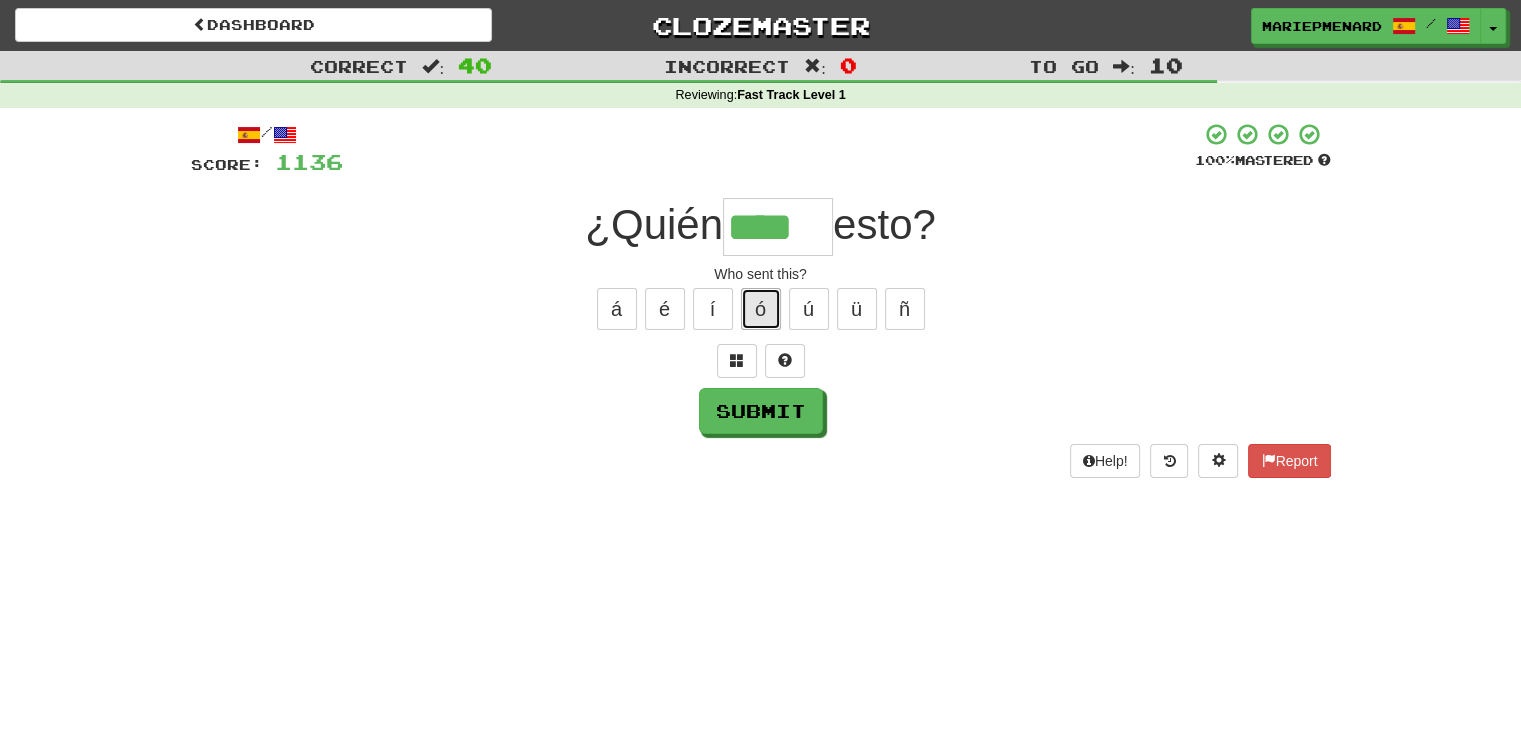 click on "ó" at bounding box center [761, 309] 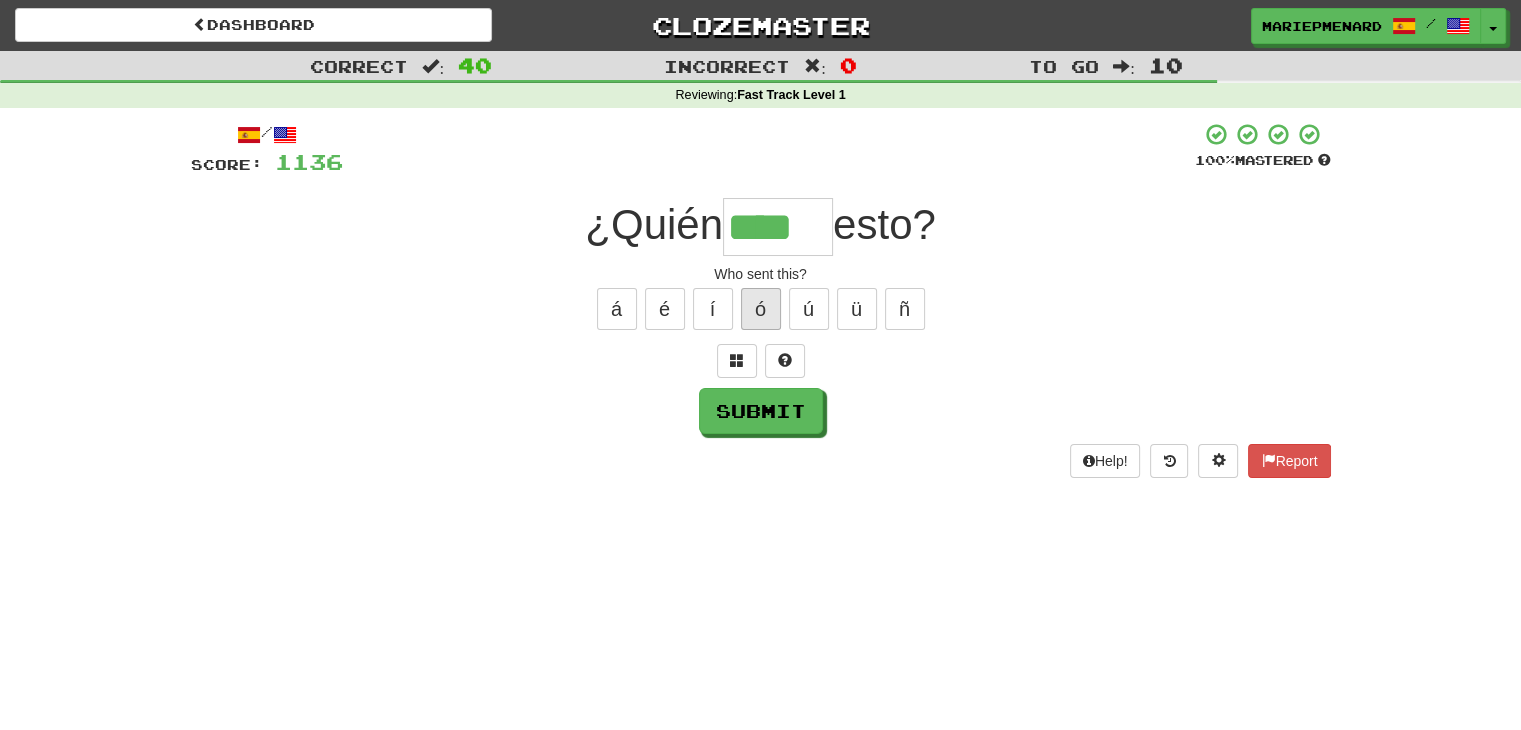 type on "*****" 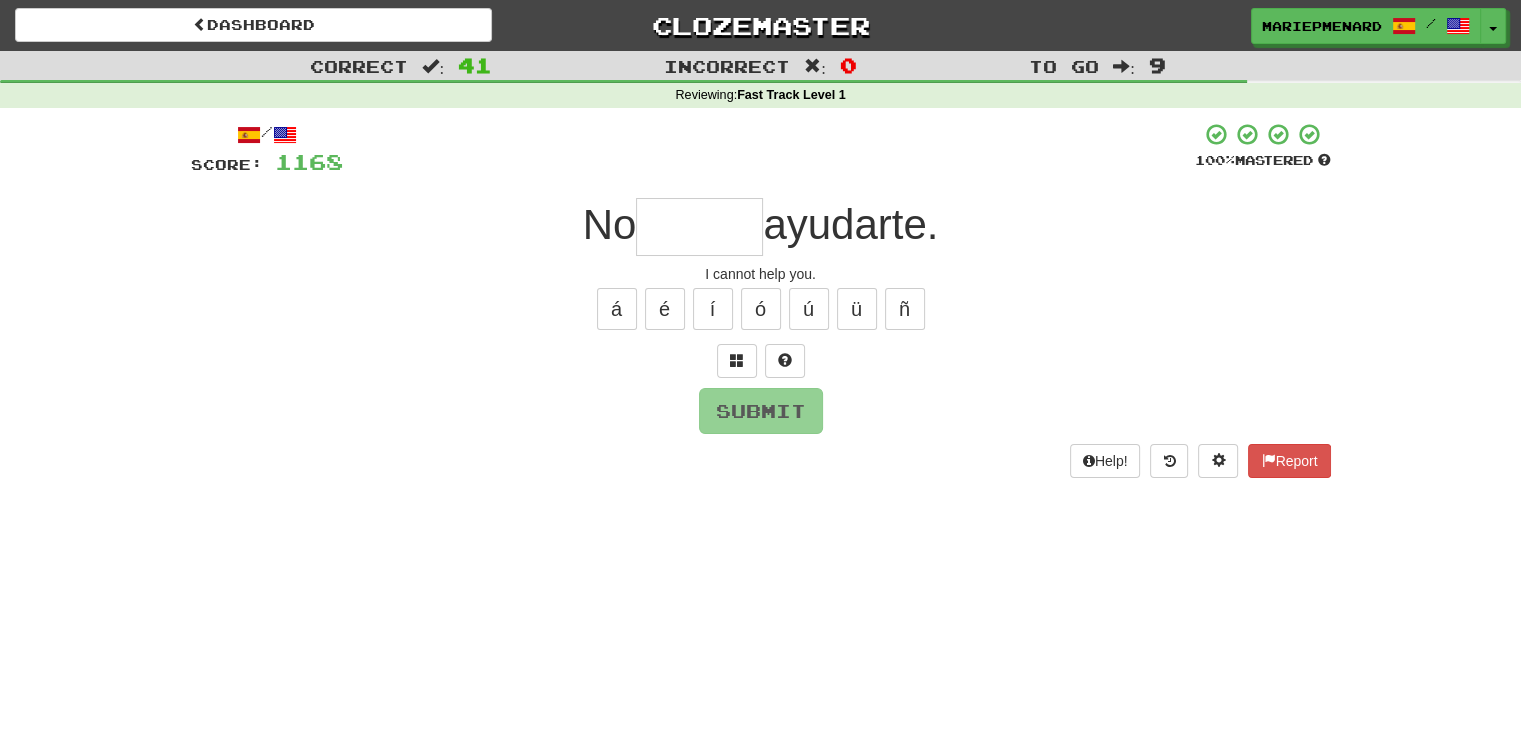 click at bounding box center (699, 227) 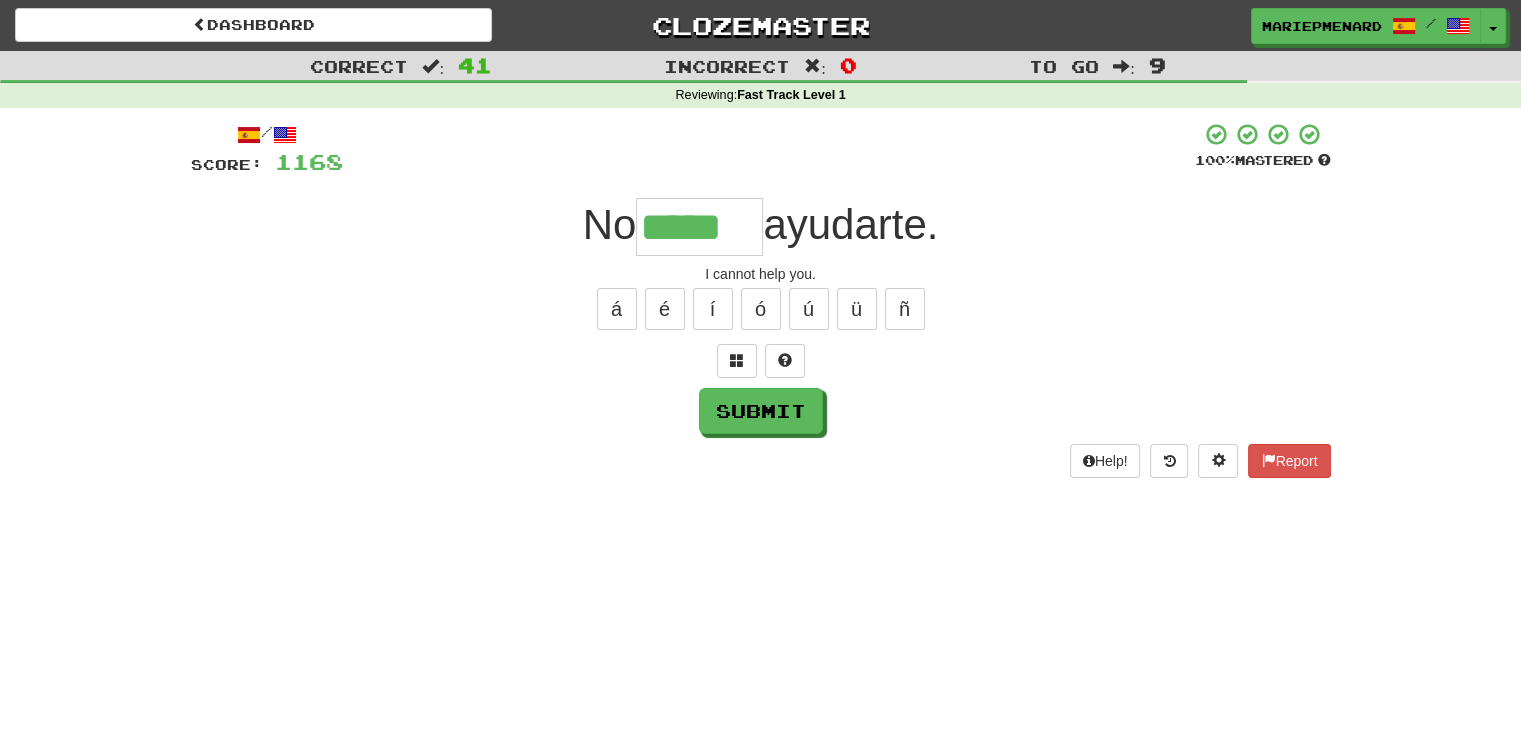 type on "*****" 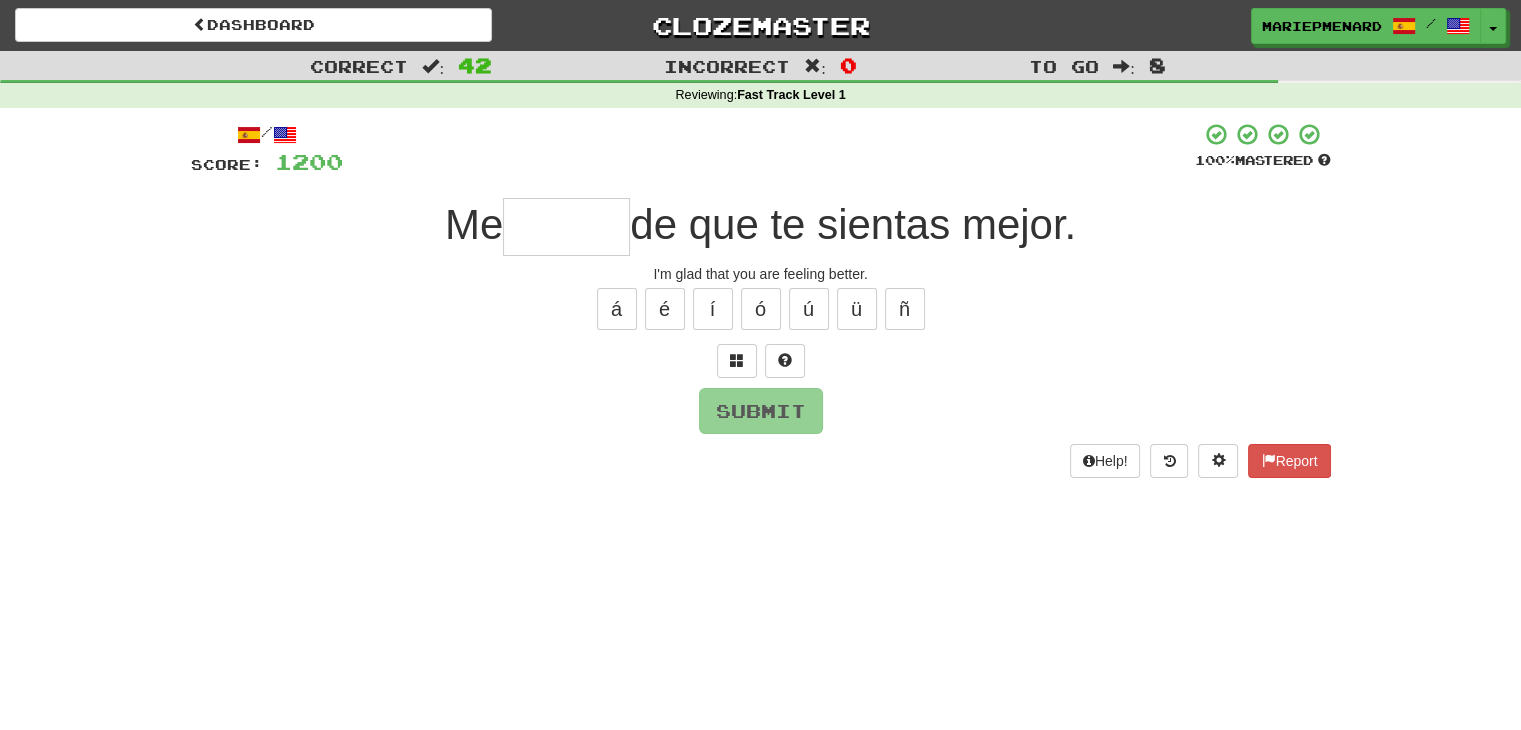 type on "*" 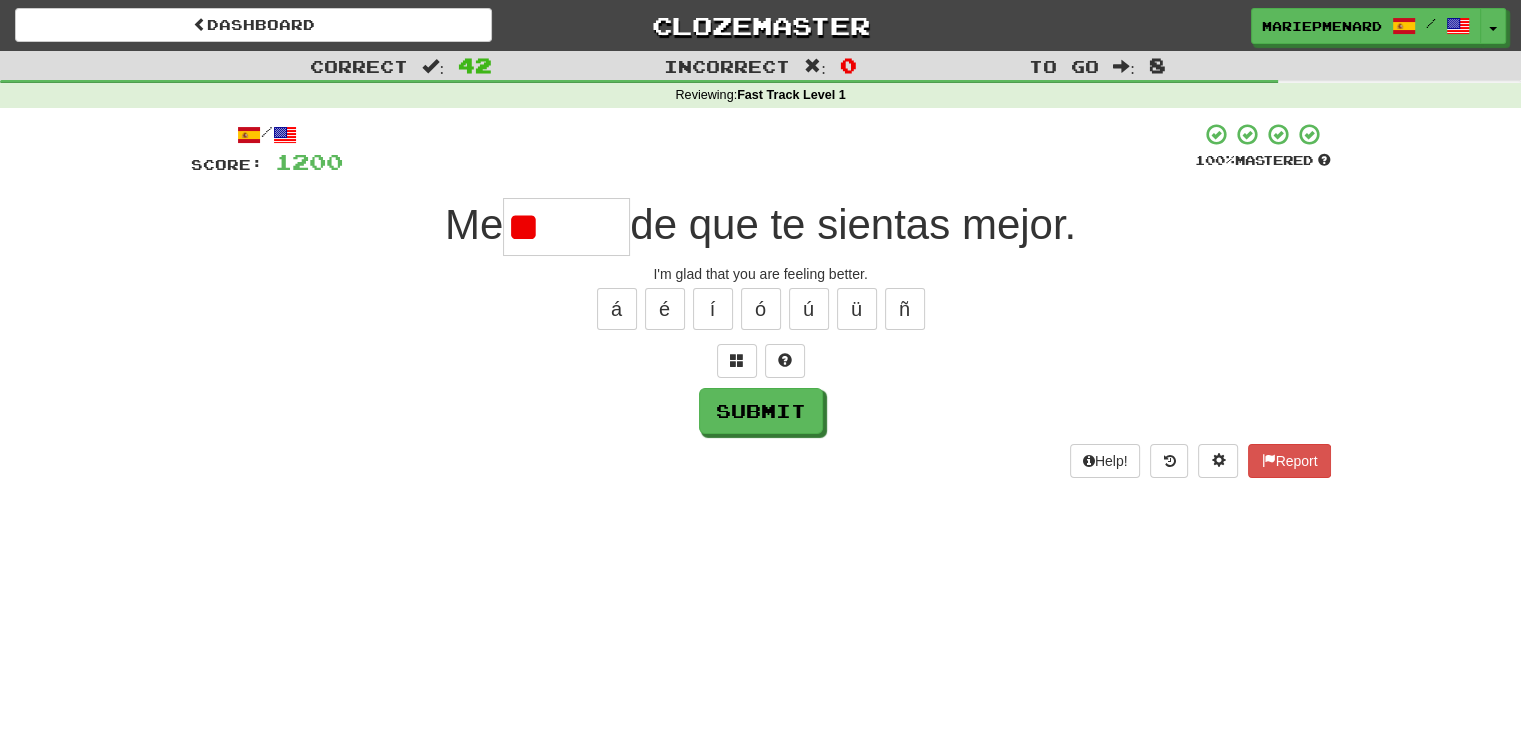 type on "*" 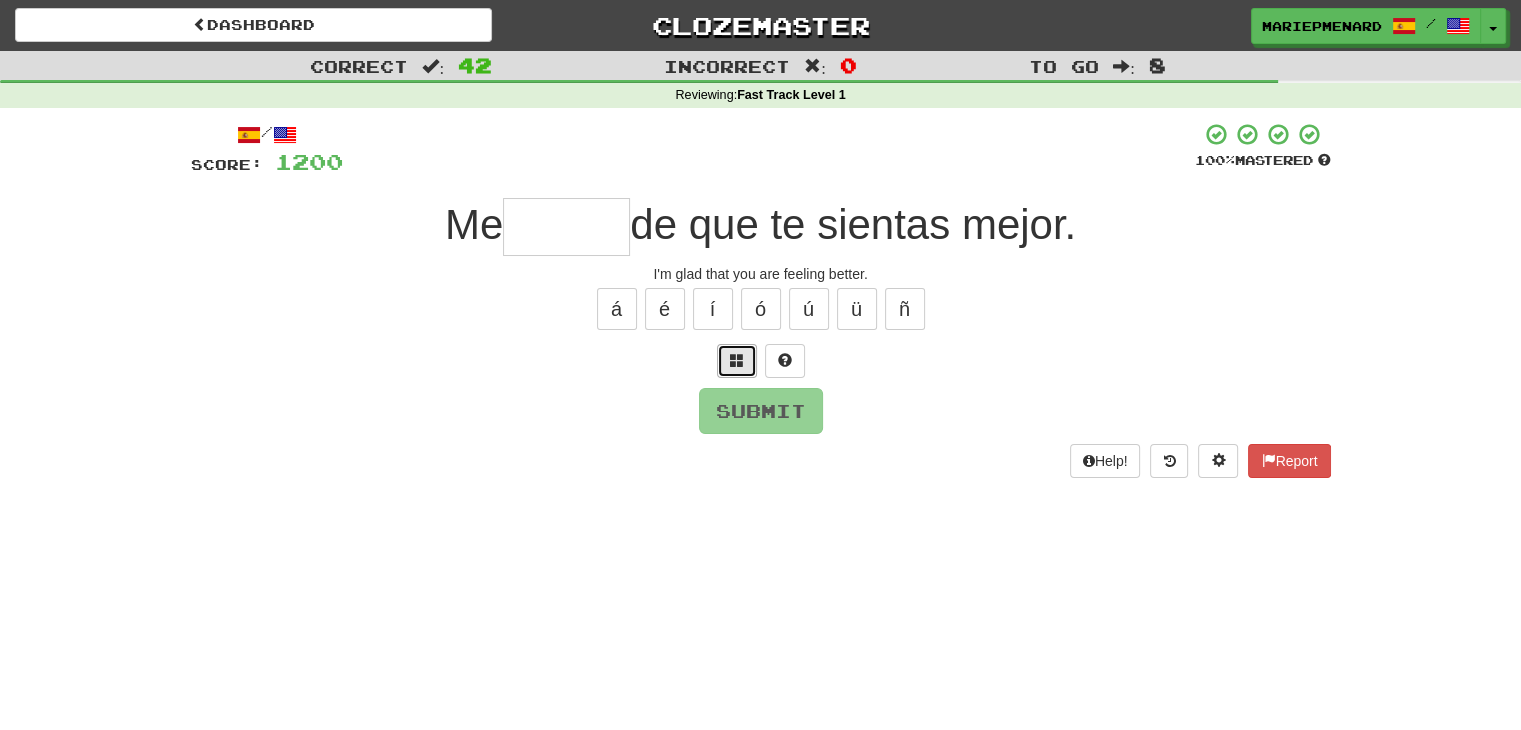 click at bounding box center [737, 361] 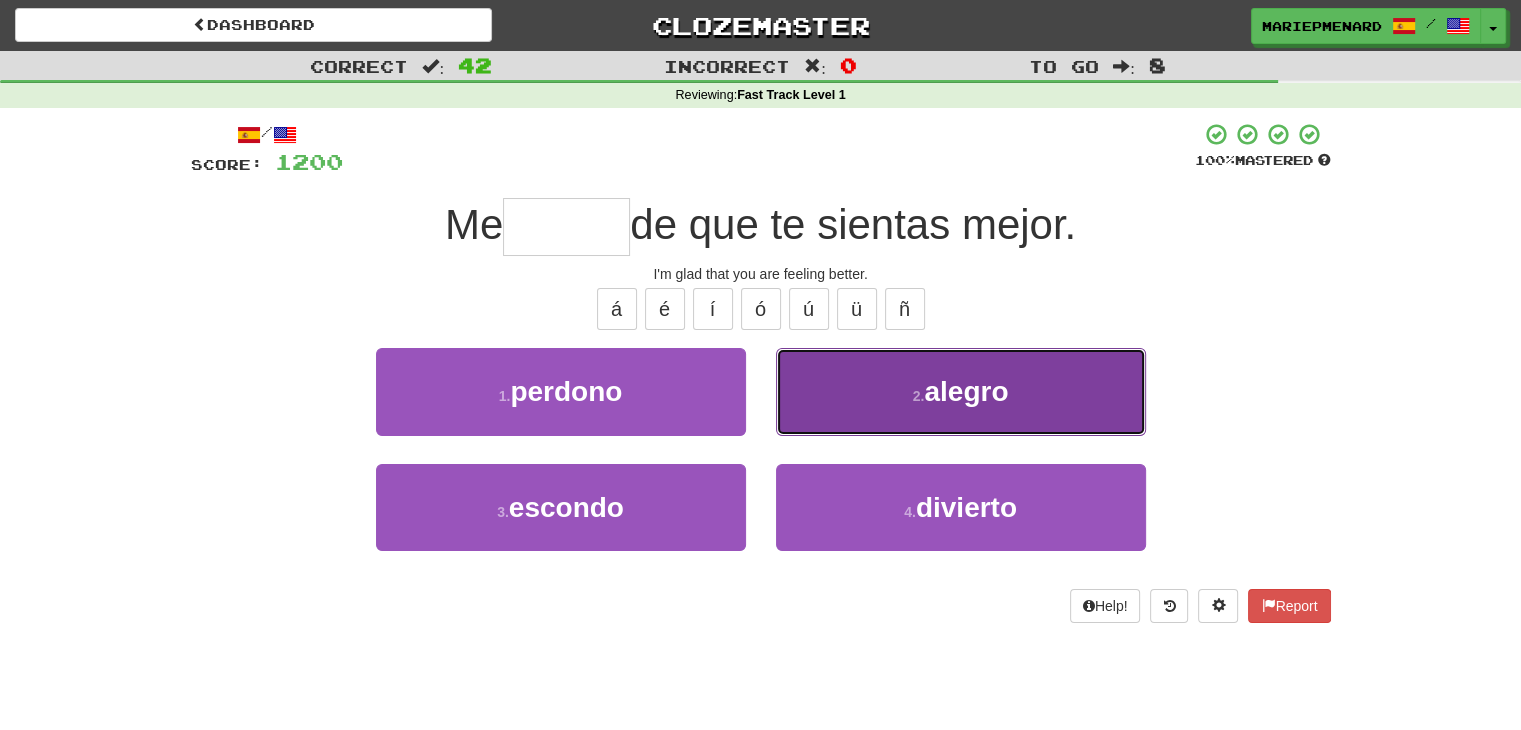 click on "2 .  alegro" at bounding box center [961, 391] 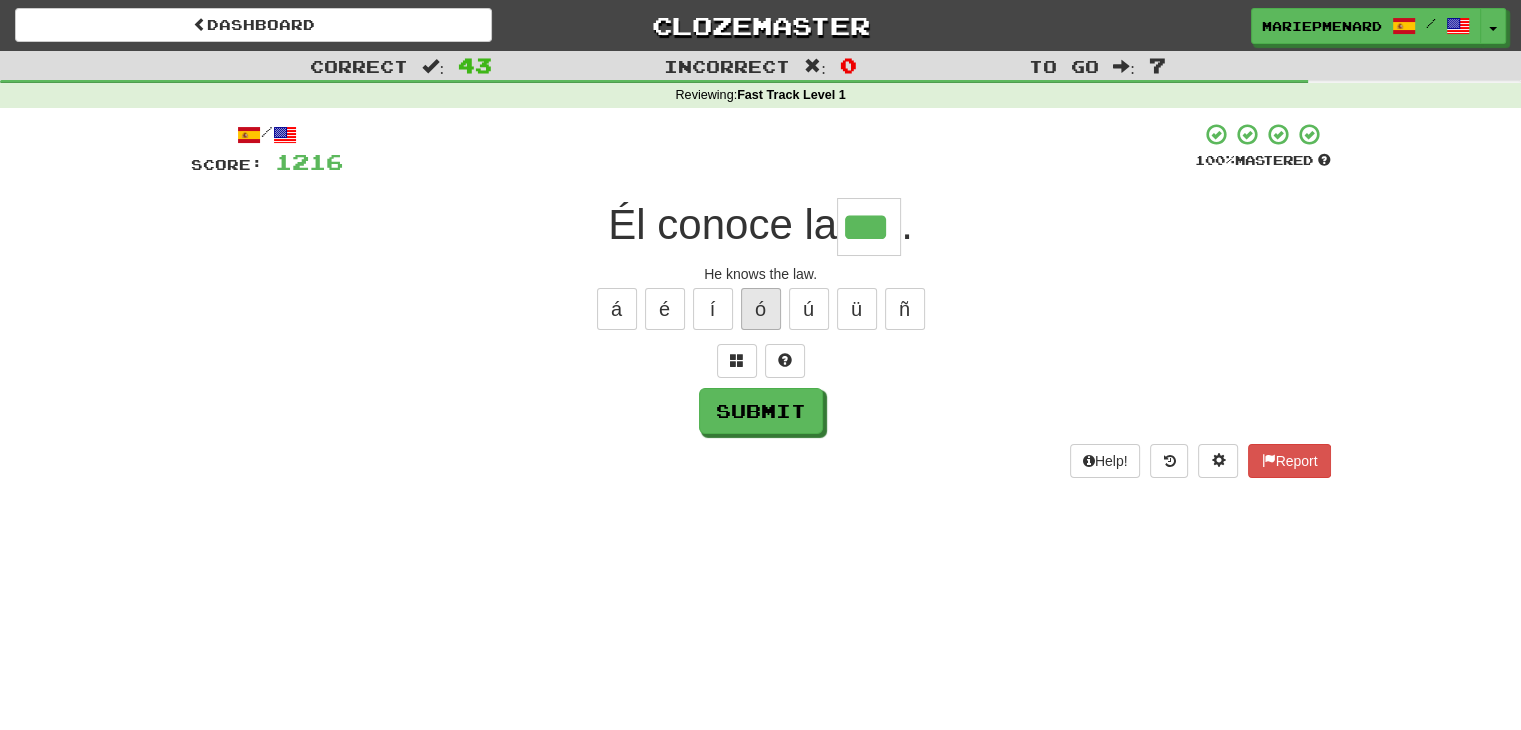 type on "***" 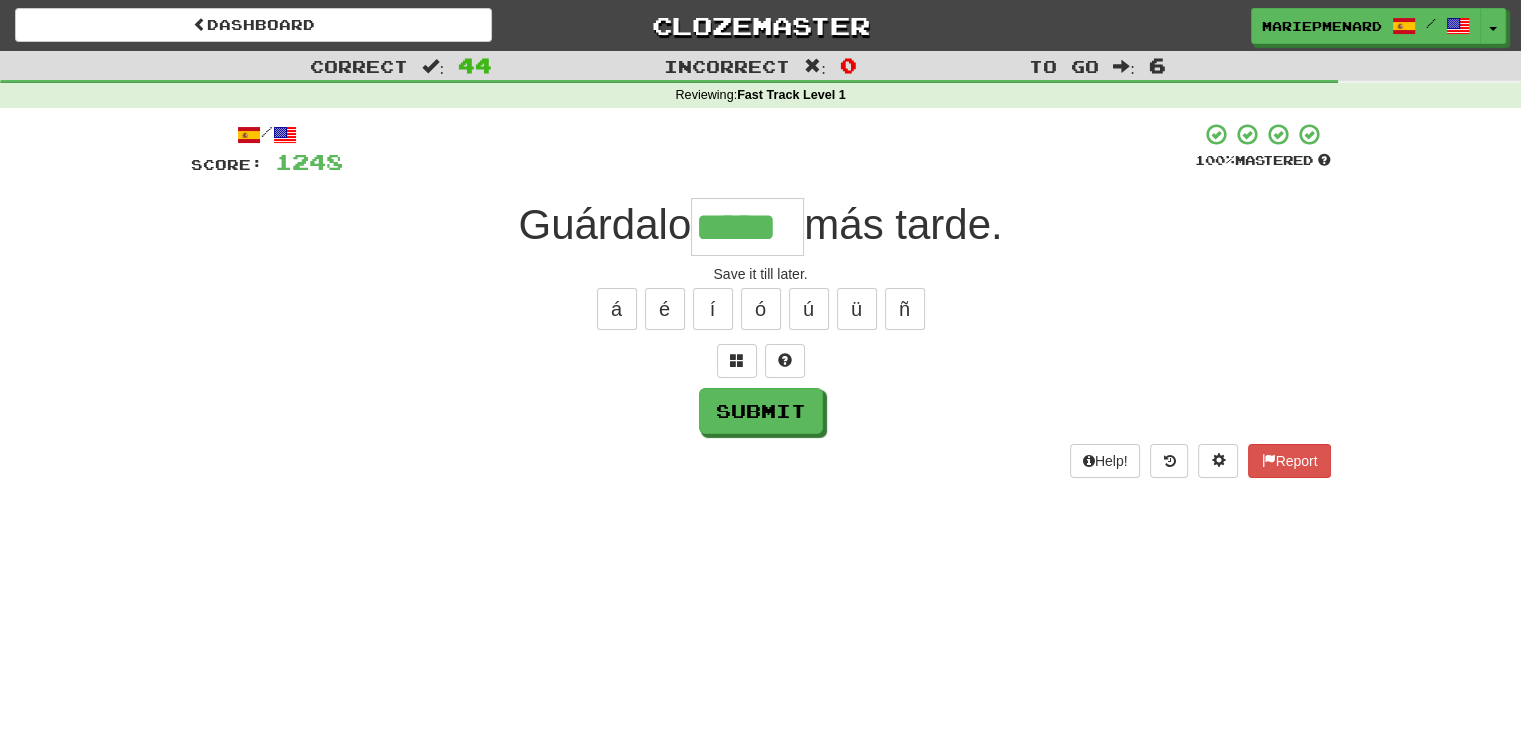 type on "*****" 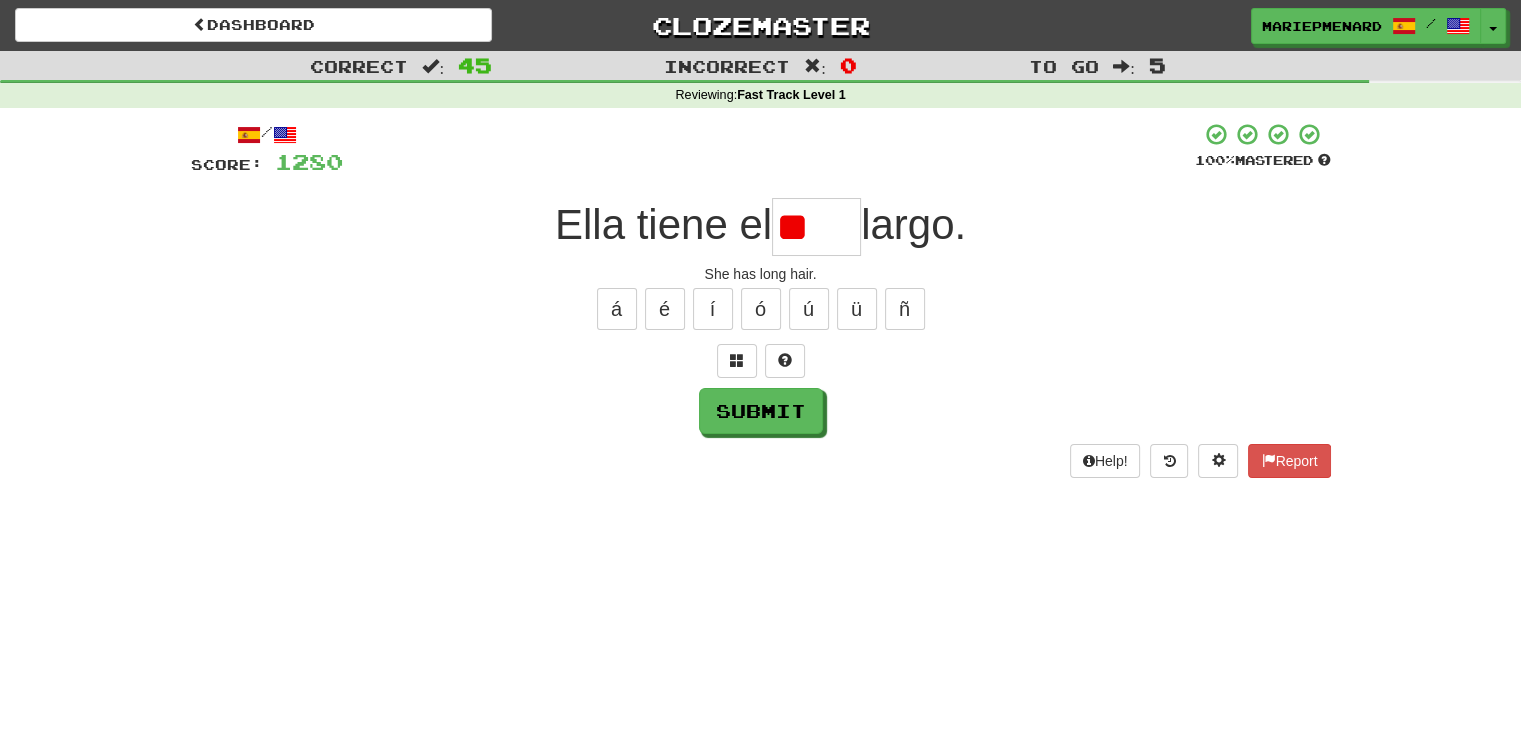 type on "*" 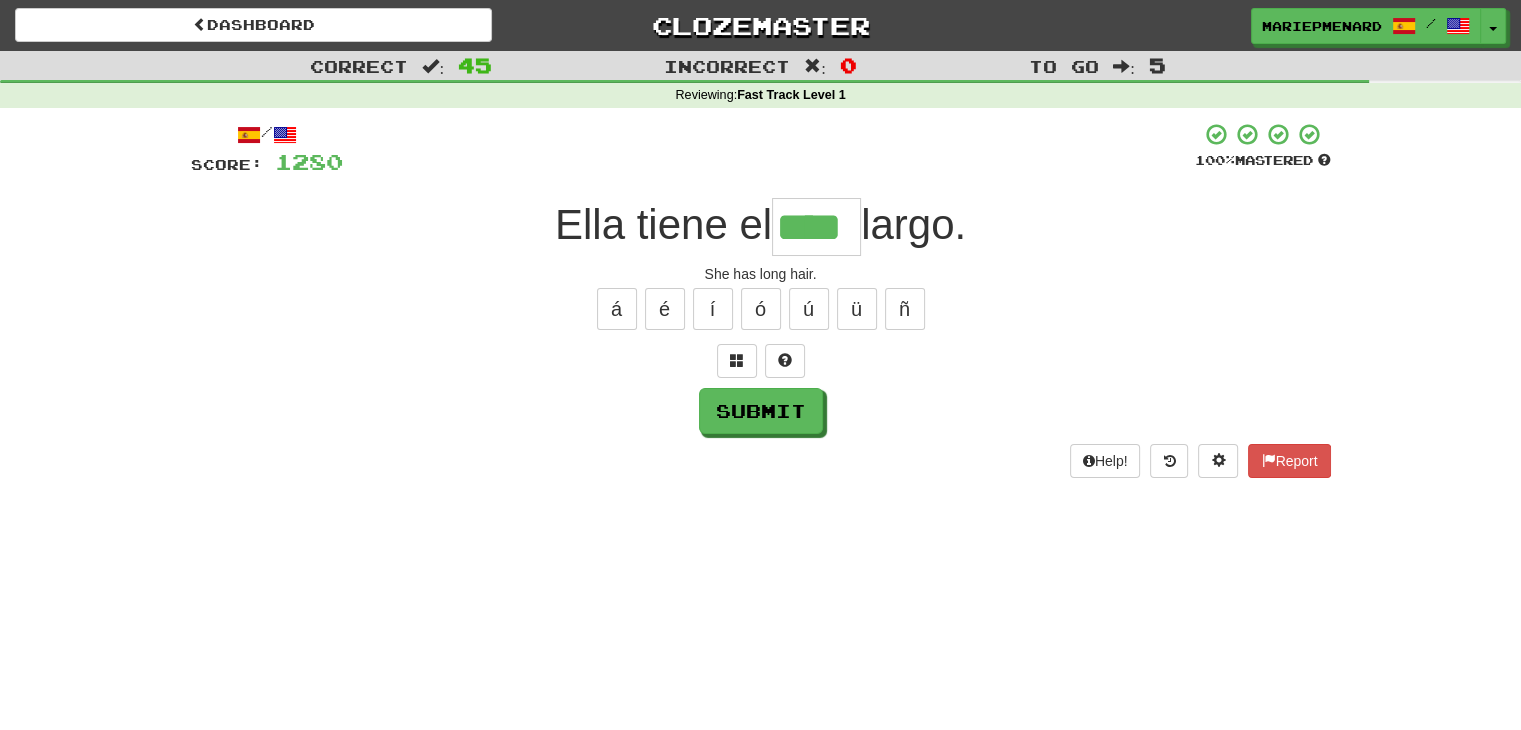 type on "****" 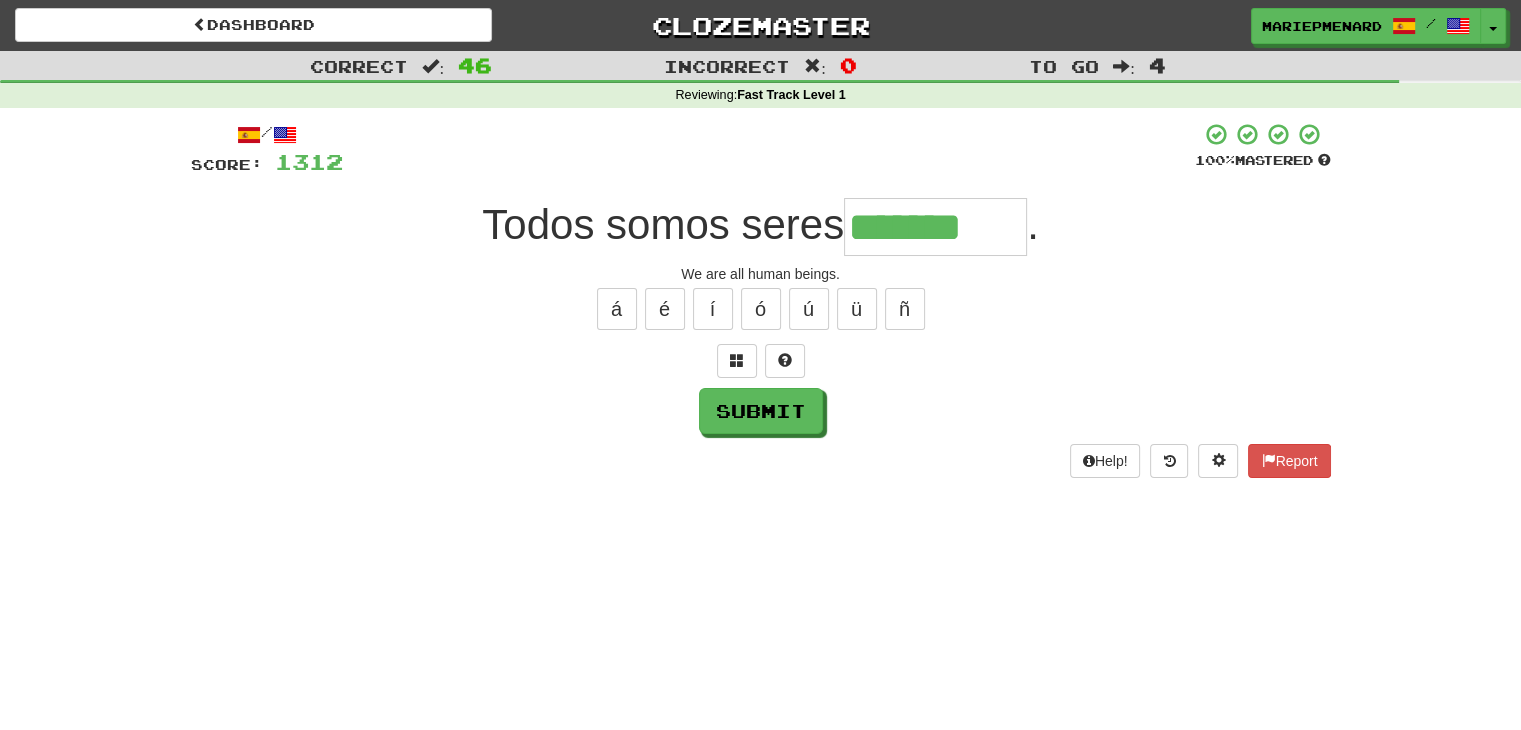 type on "*******" 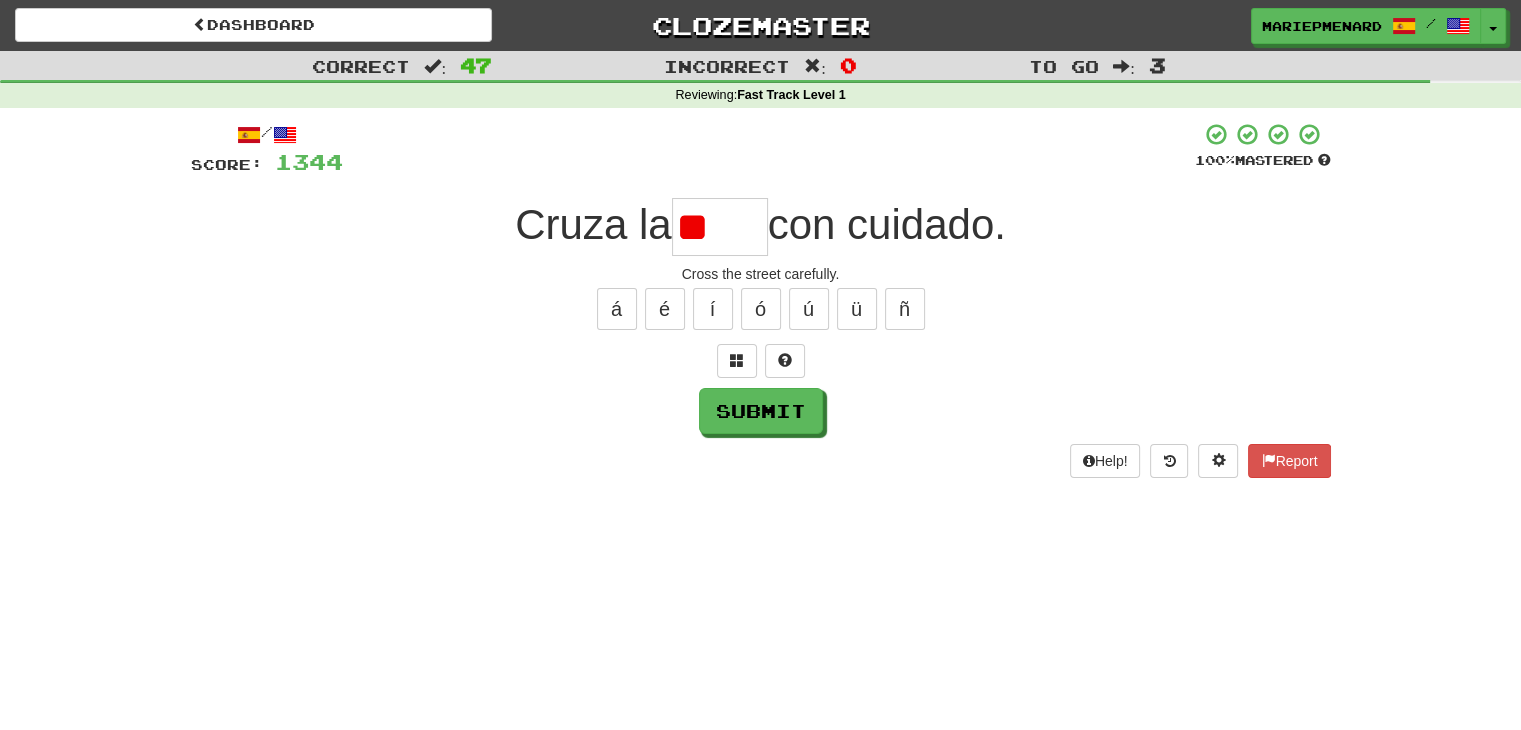 type on "*" 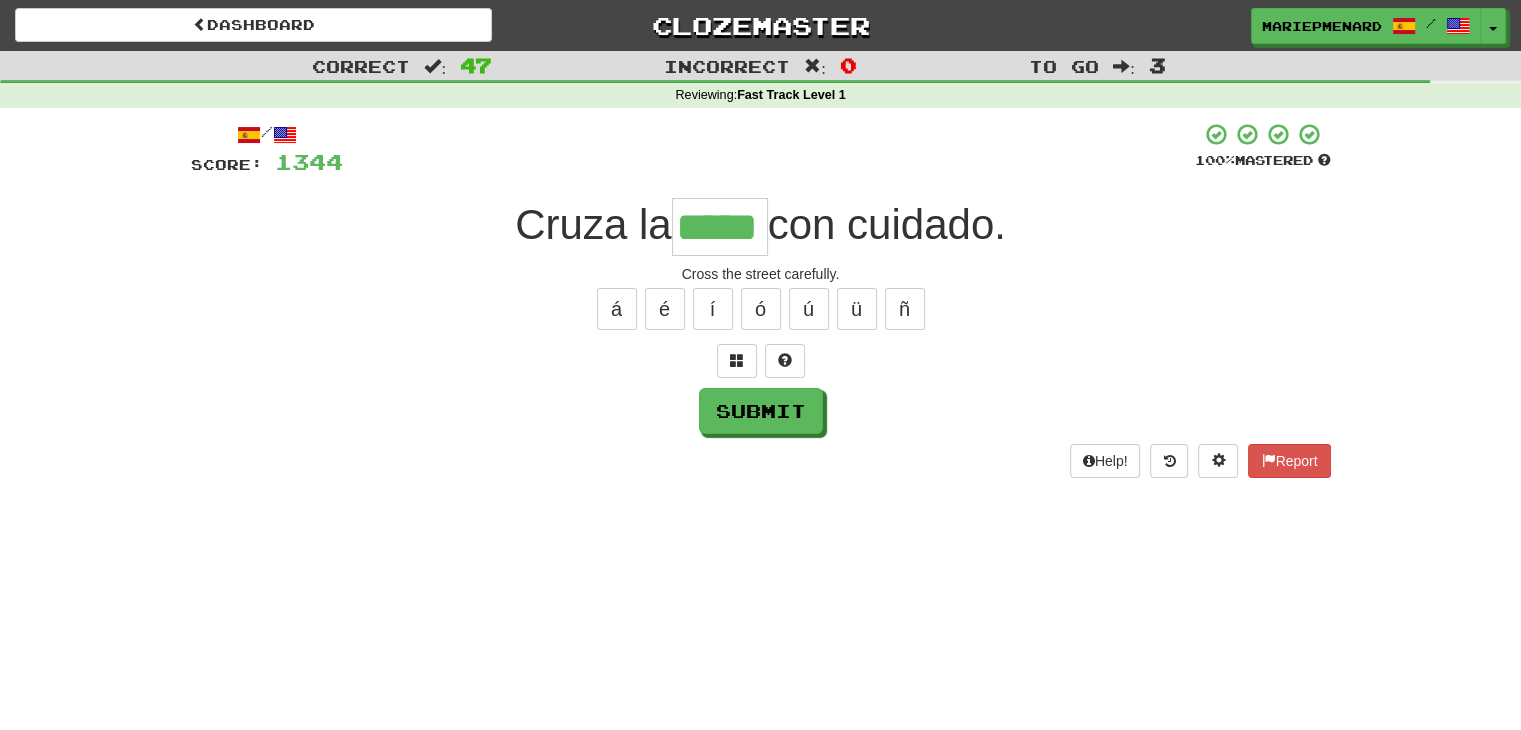 type on "*****" 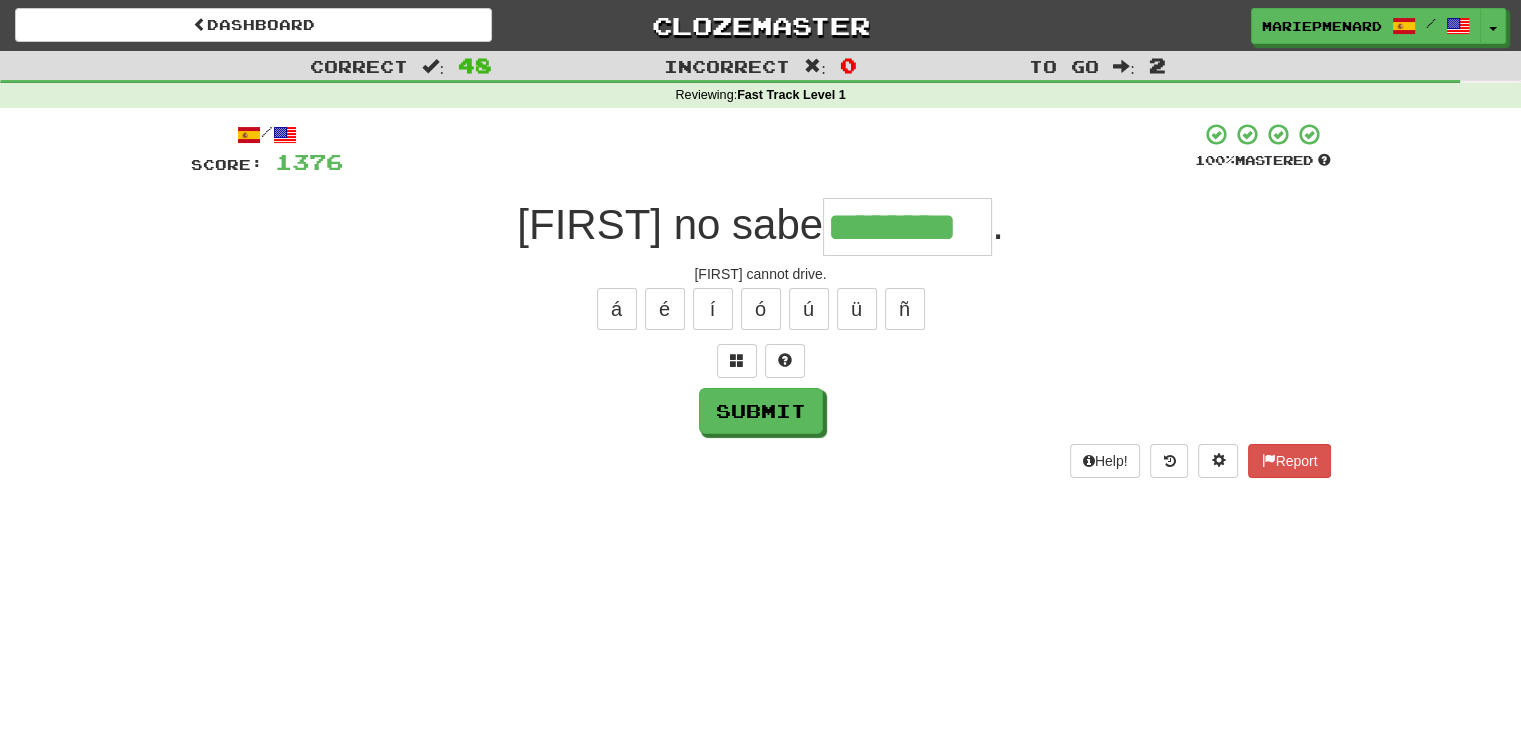 type on "********" 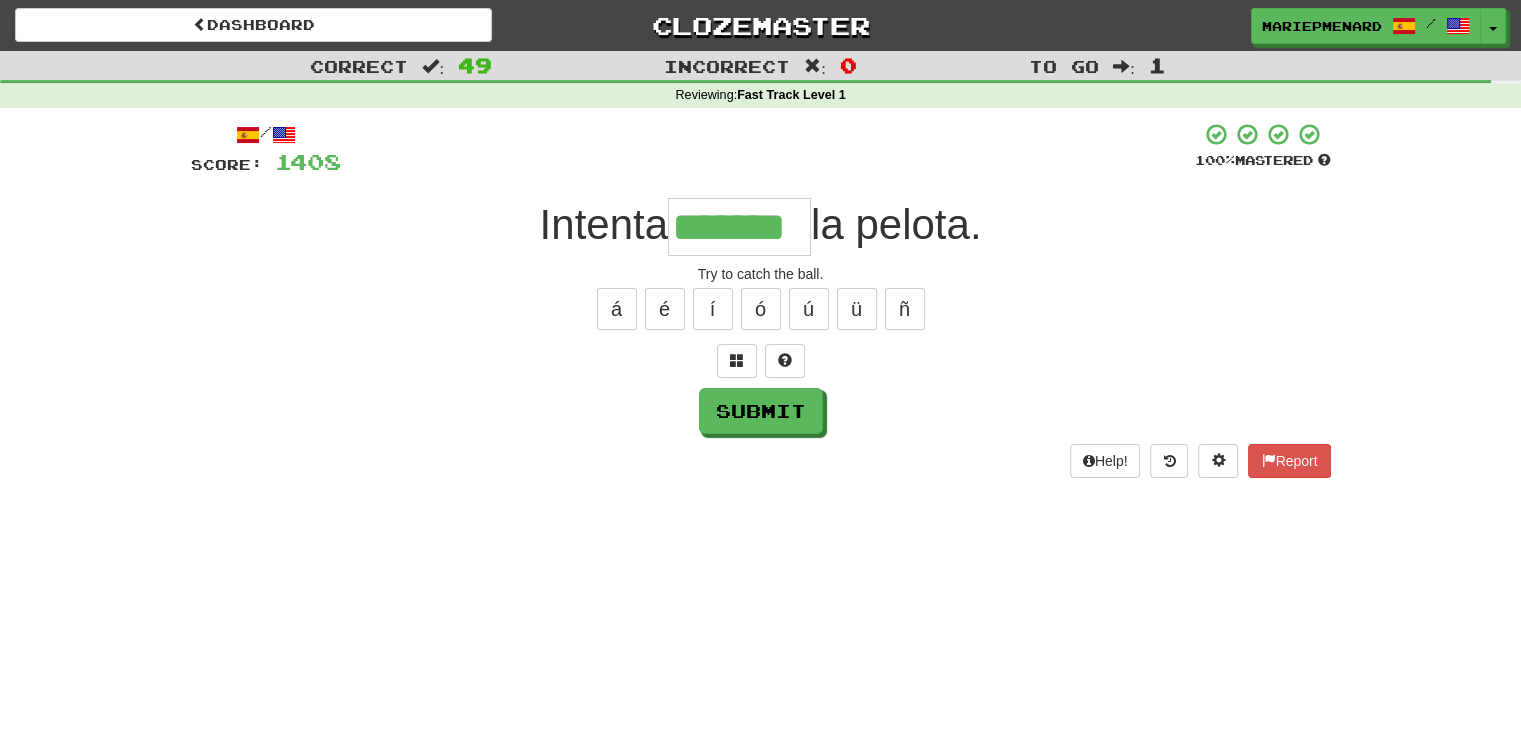 type on "*******" 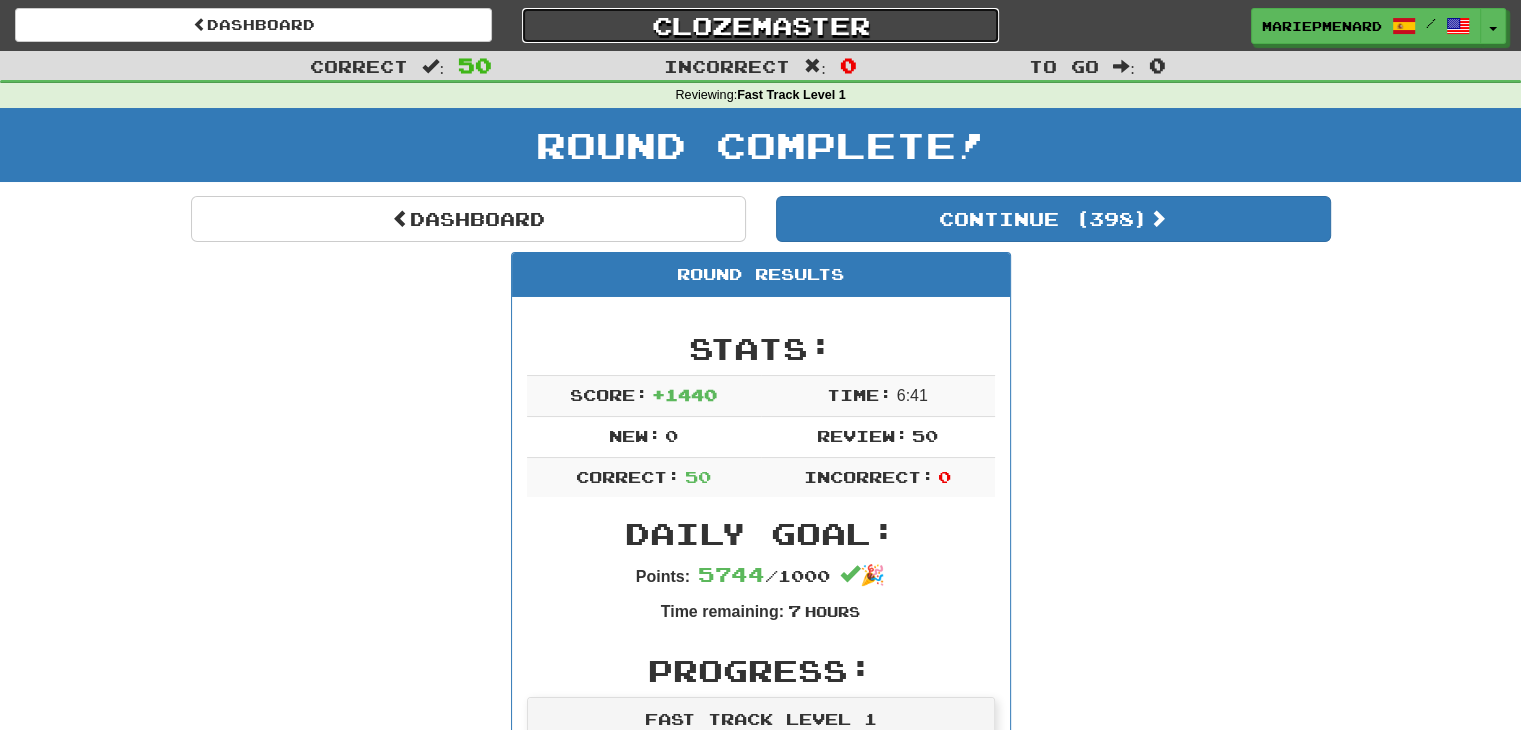 click on "Clozemaster" at bounding box center [760, 25] 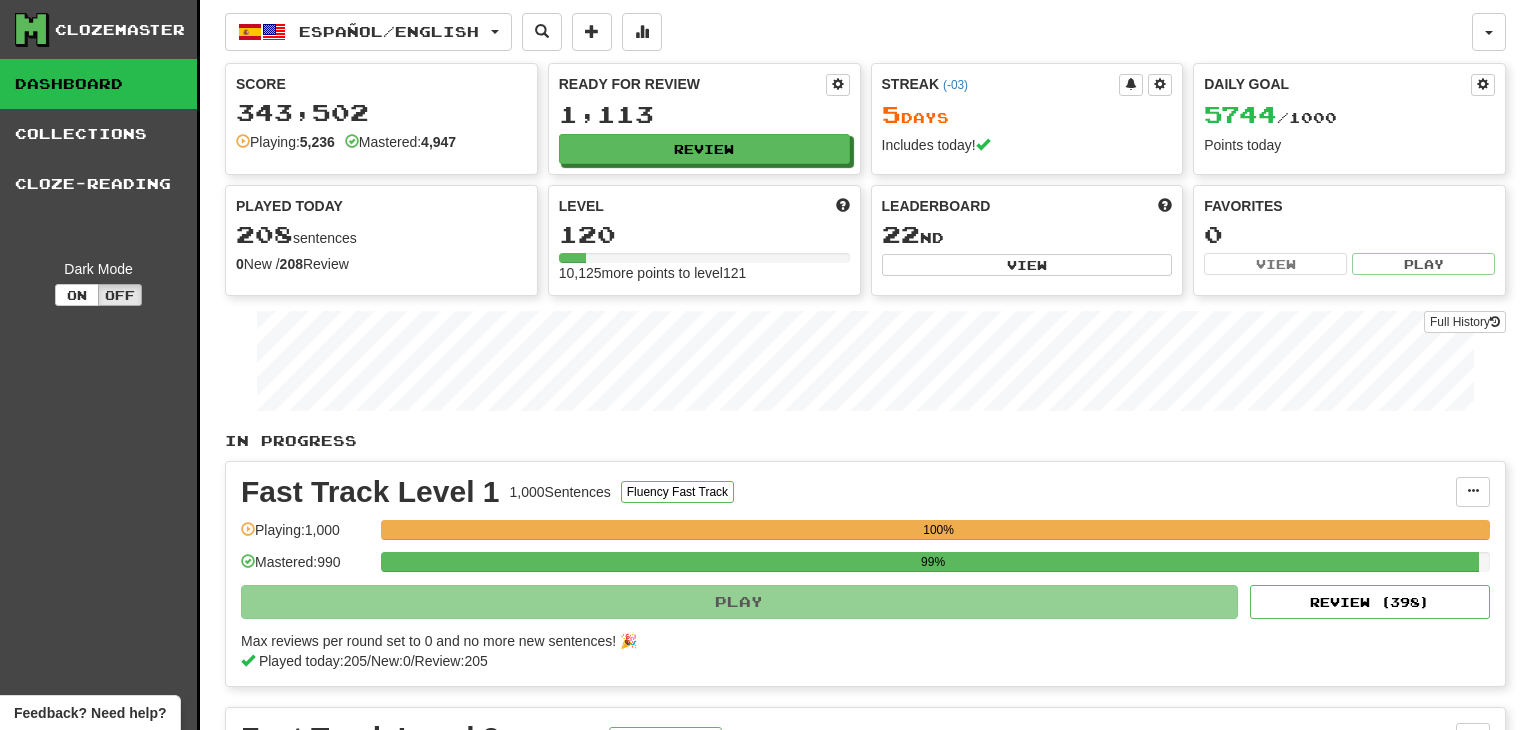 scroll, scrollTop: 0, scrollLeft: 0, axis: both 